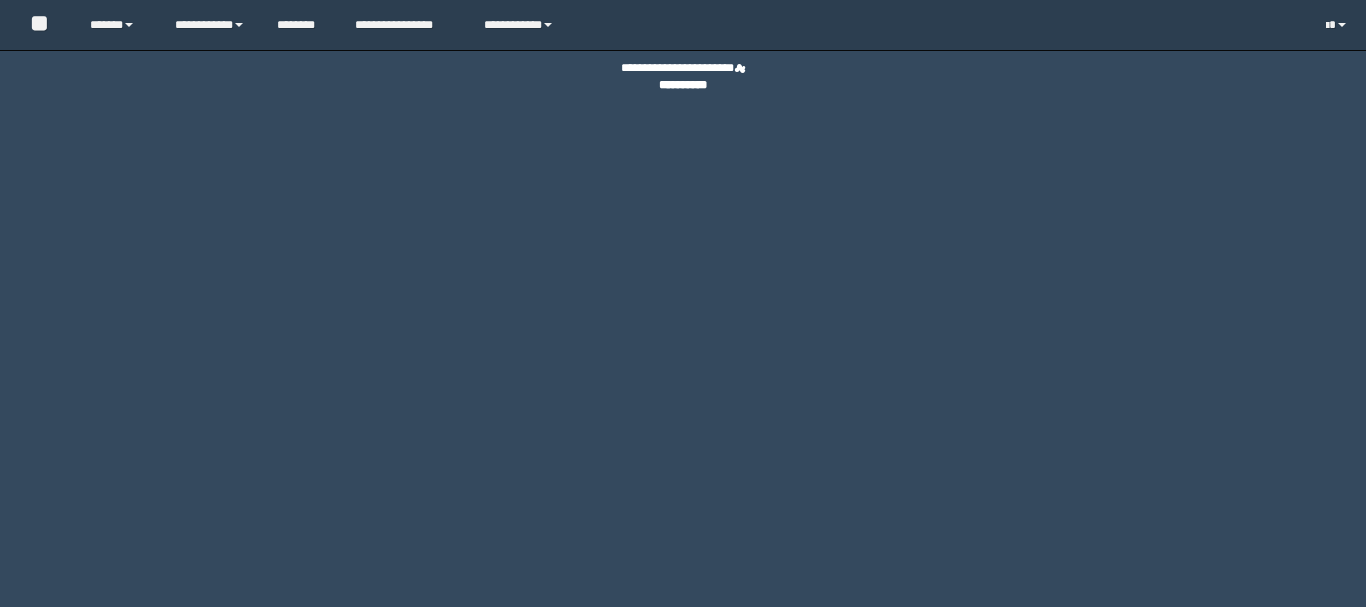 scroll, scrollTop: 0, scrollLeft: 0, axis: both 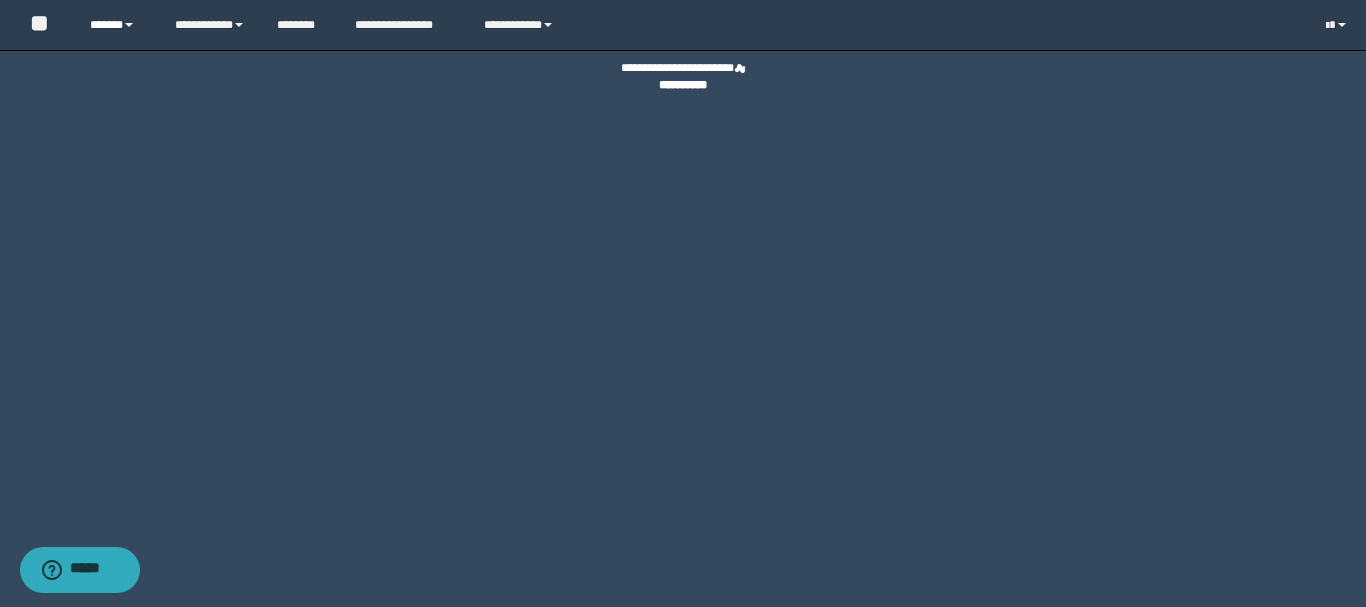 click on "******" at bounding box center [117, 25] 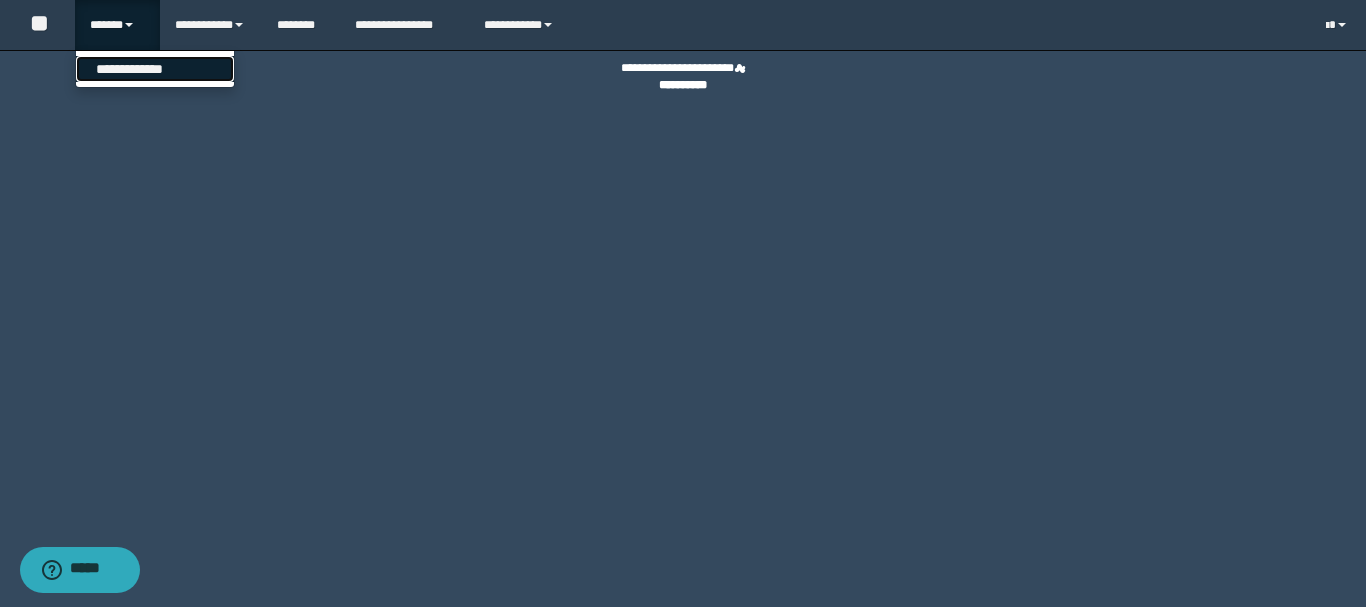 click on "**********" at bounding box center [155, 69] 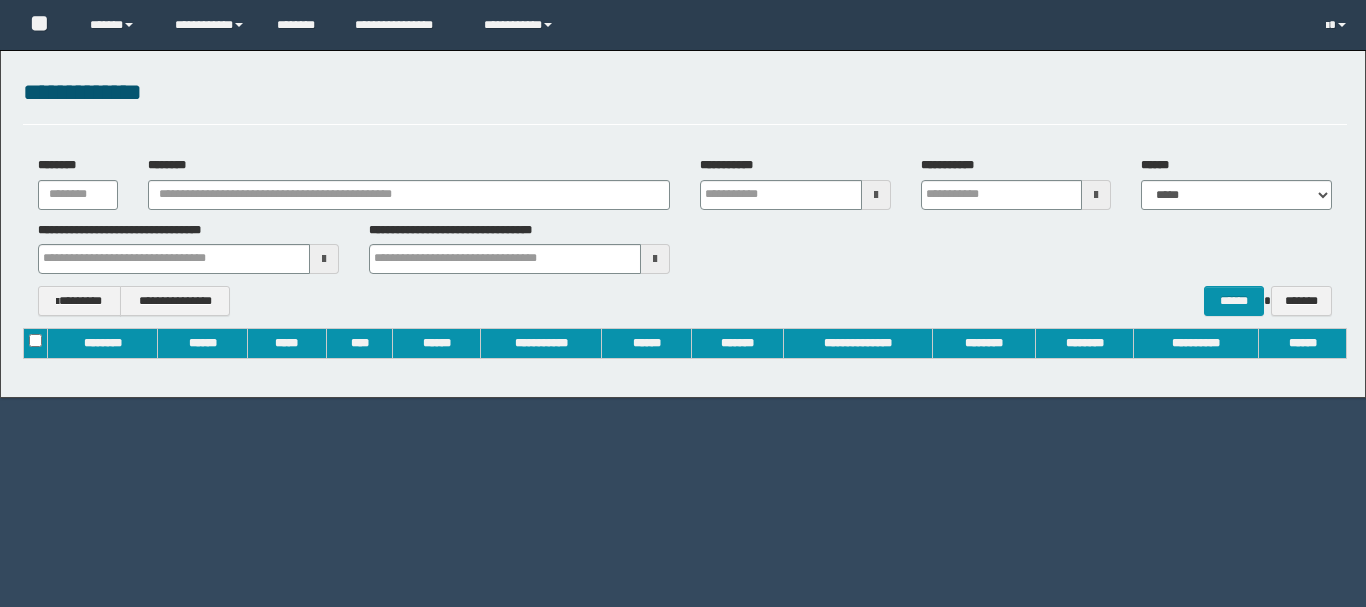 scroll, scrollTop: 0, scrollLeft: 0, axis: both 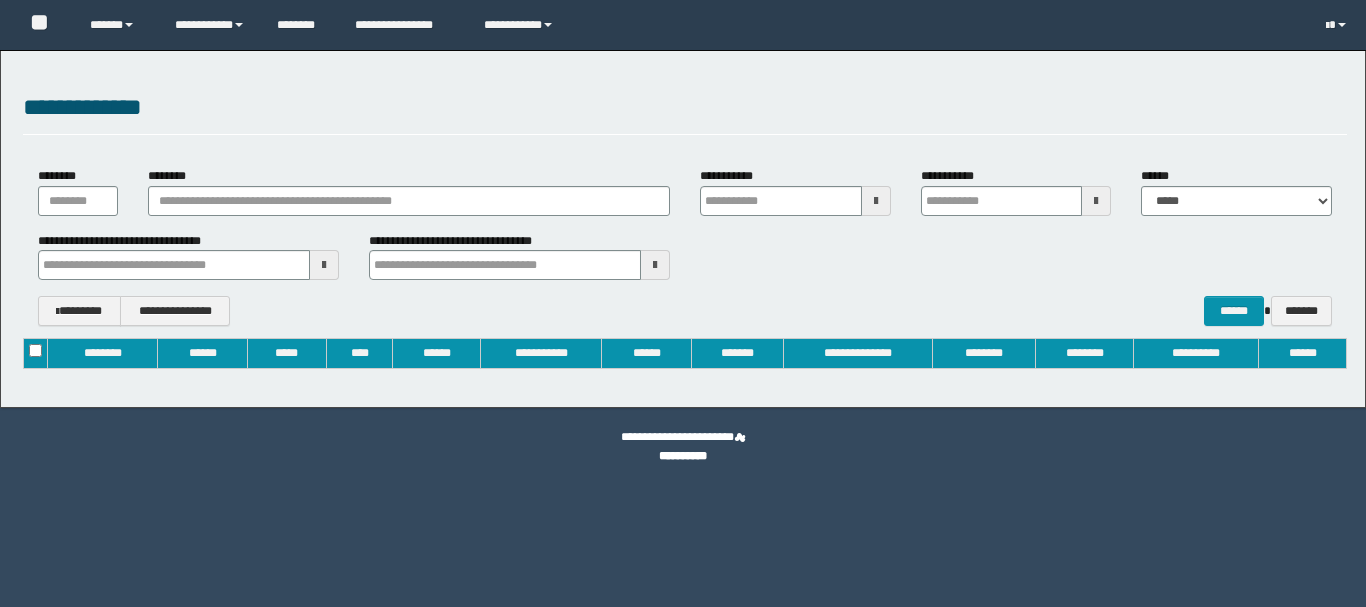 type on "**********" 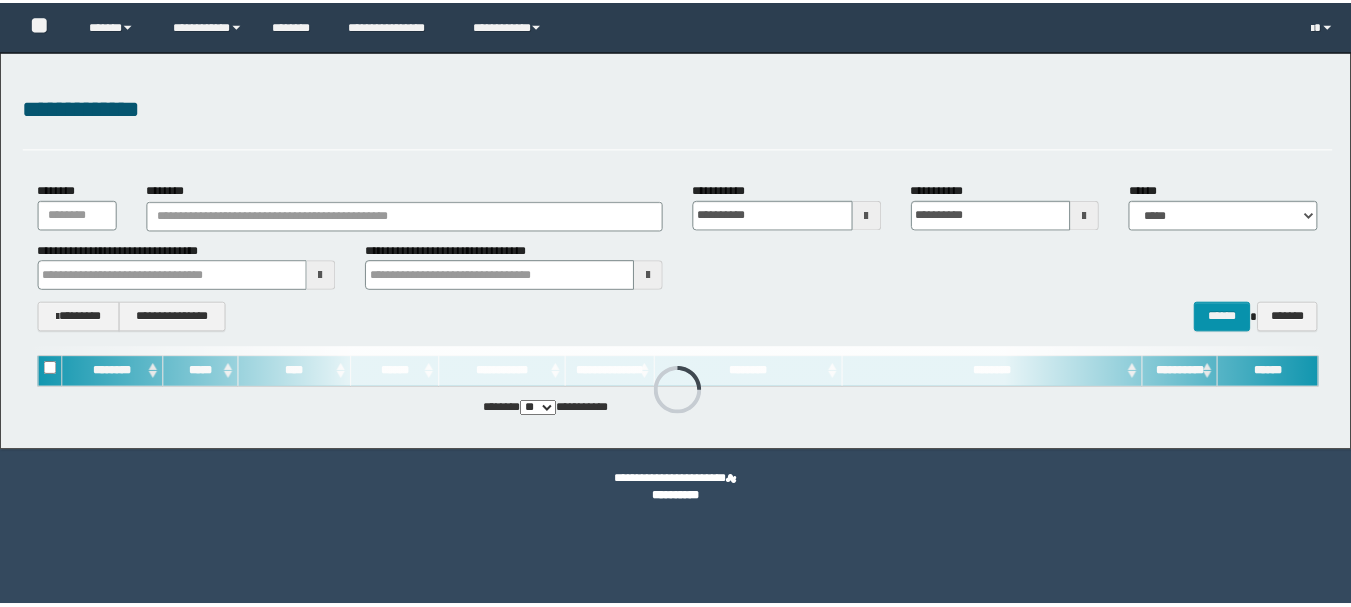 scroll, scrollTop: 0, scrollLeft: 0, axis: both 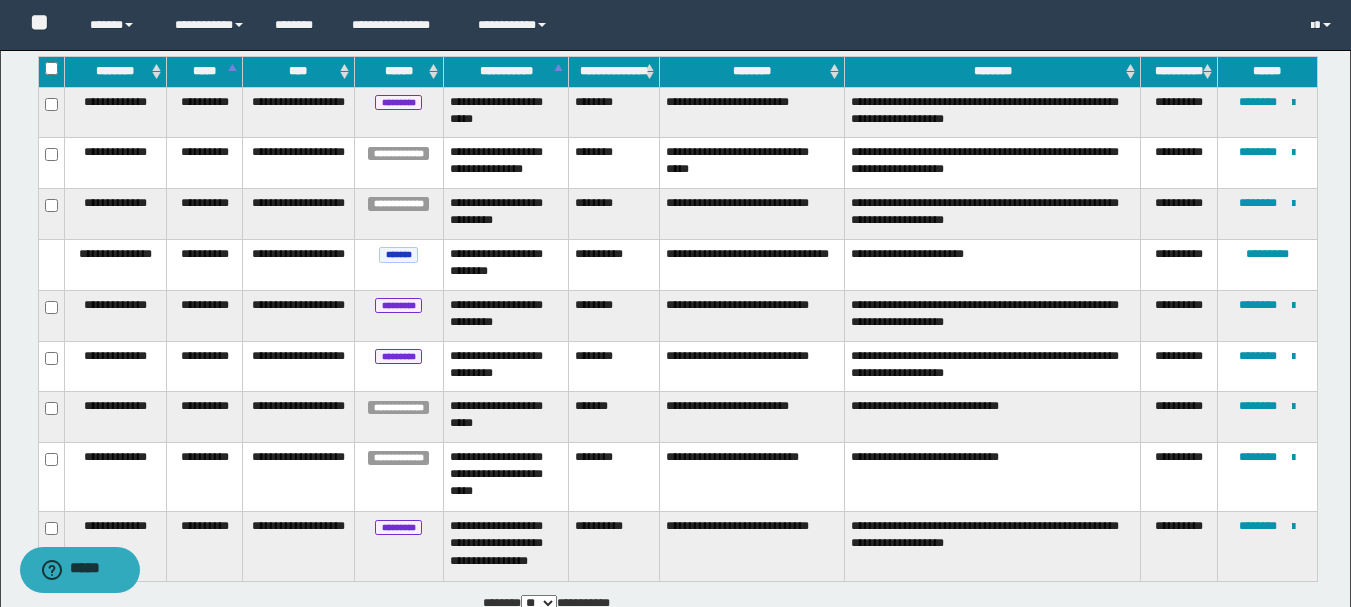 type 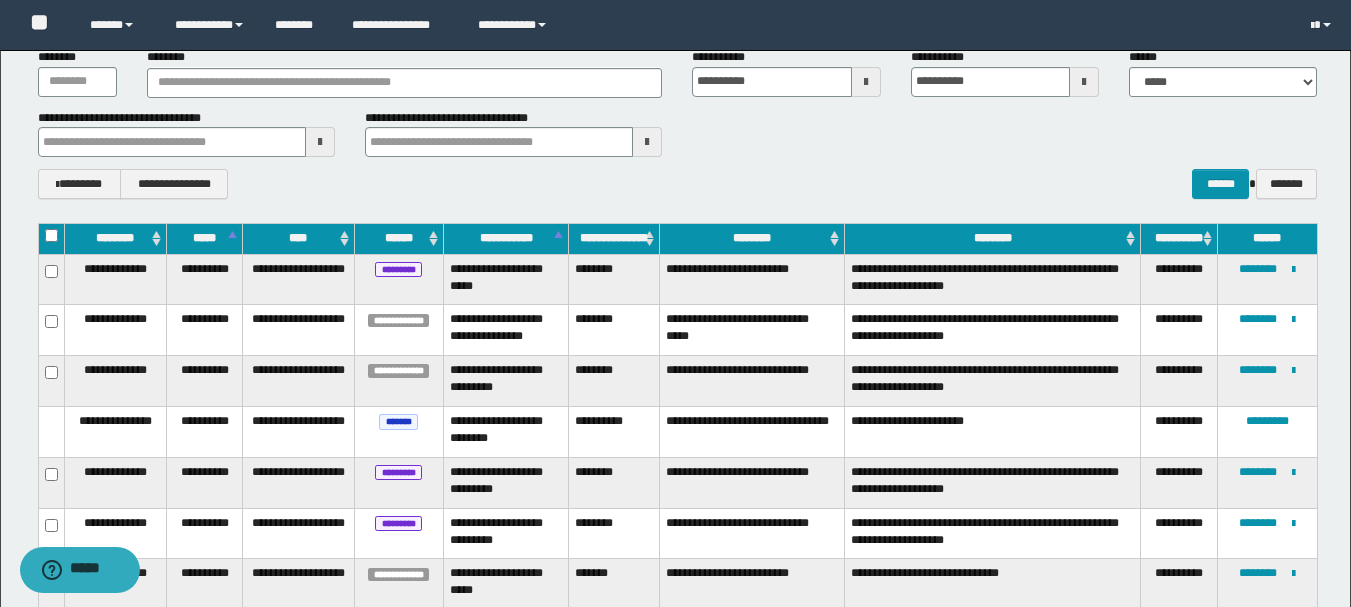 scroll, scrollTop: 100, scrollLeft: 0, axis: vertical 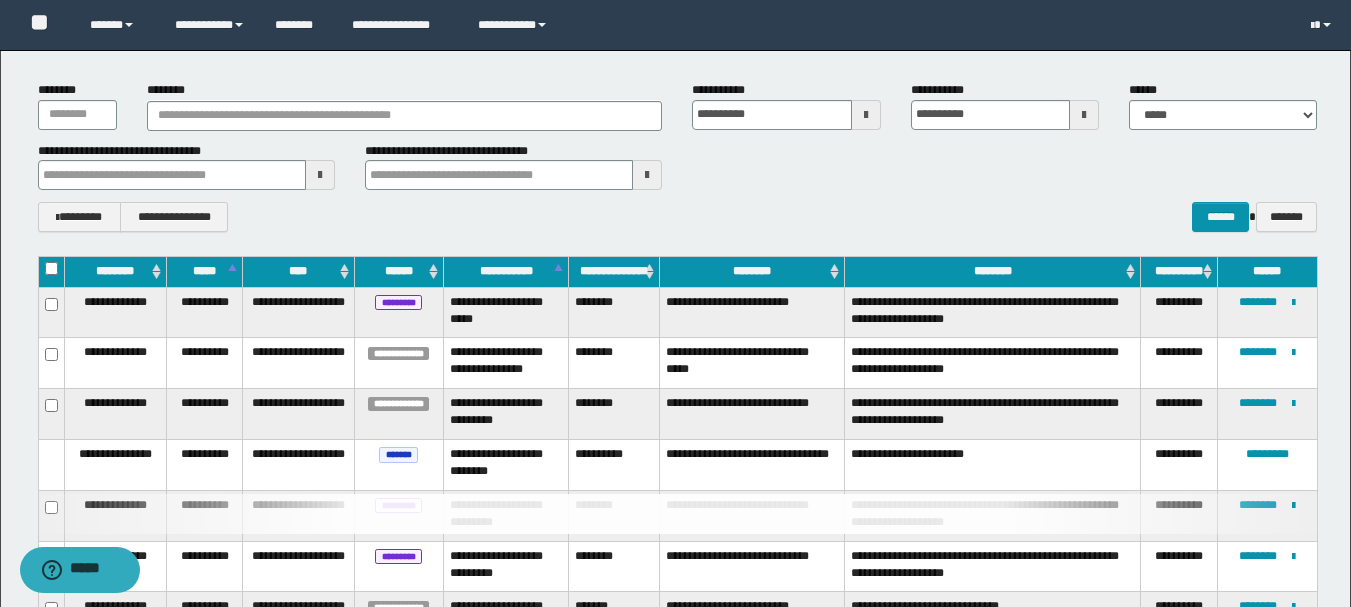 type 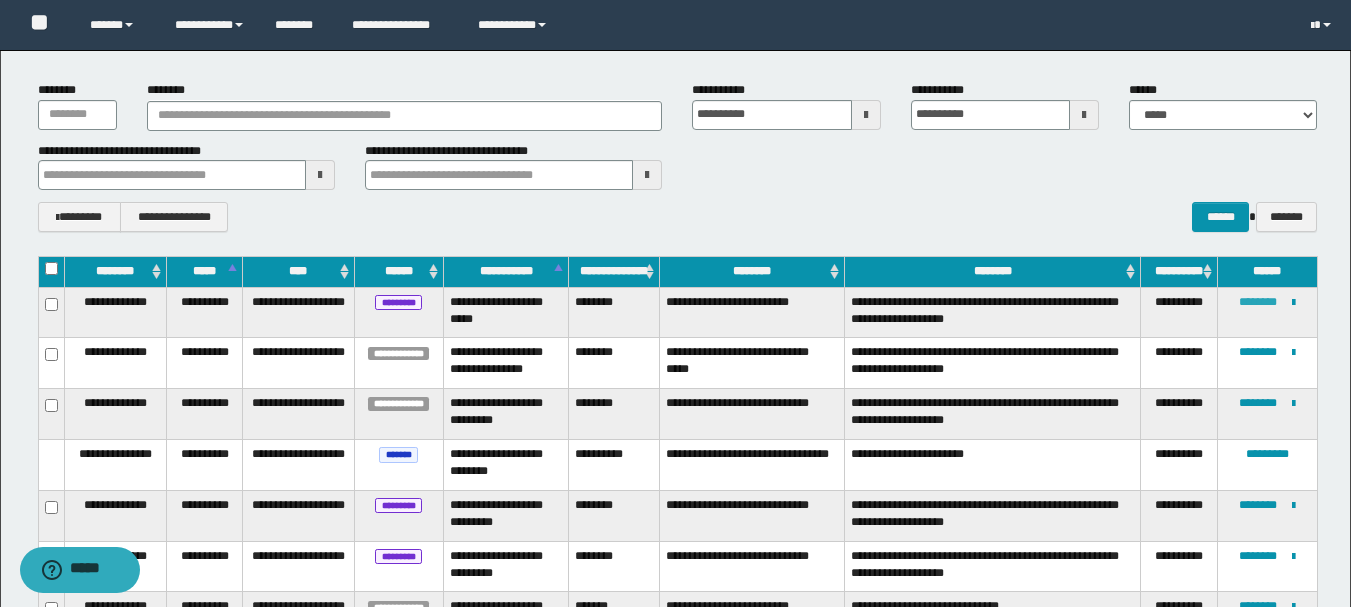 click on "********" at bounding box center (1258, 302) 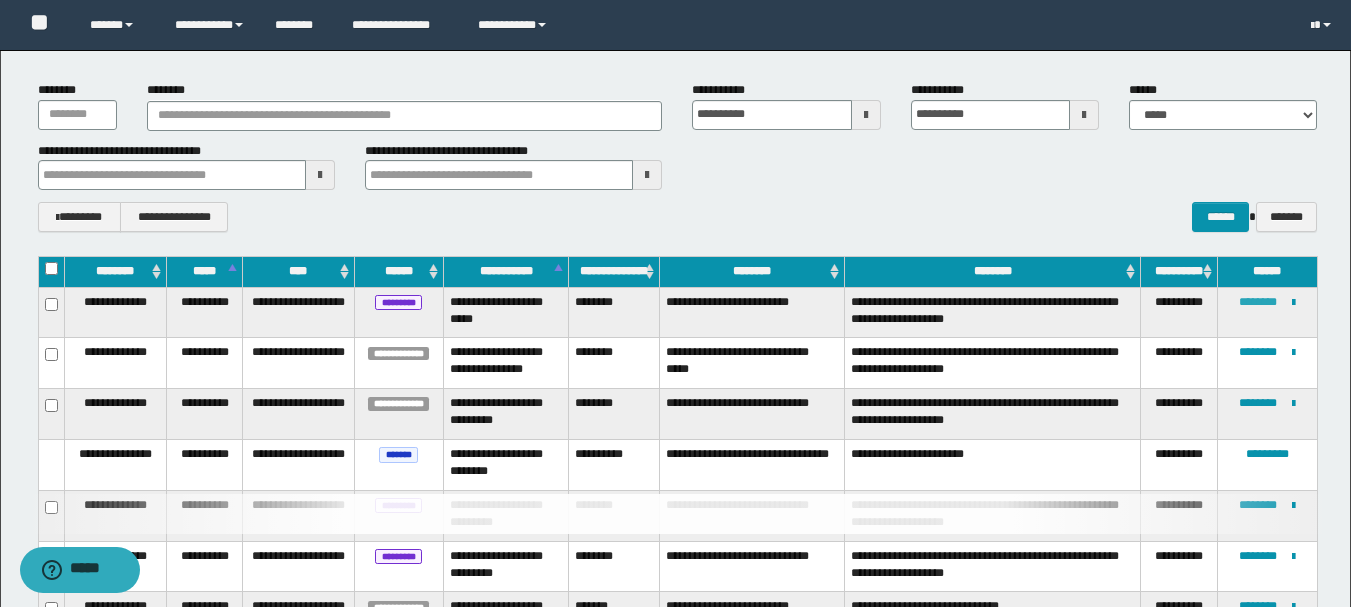 type 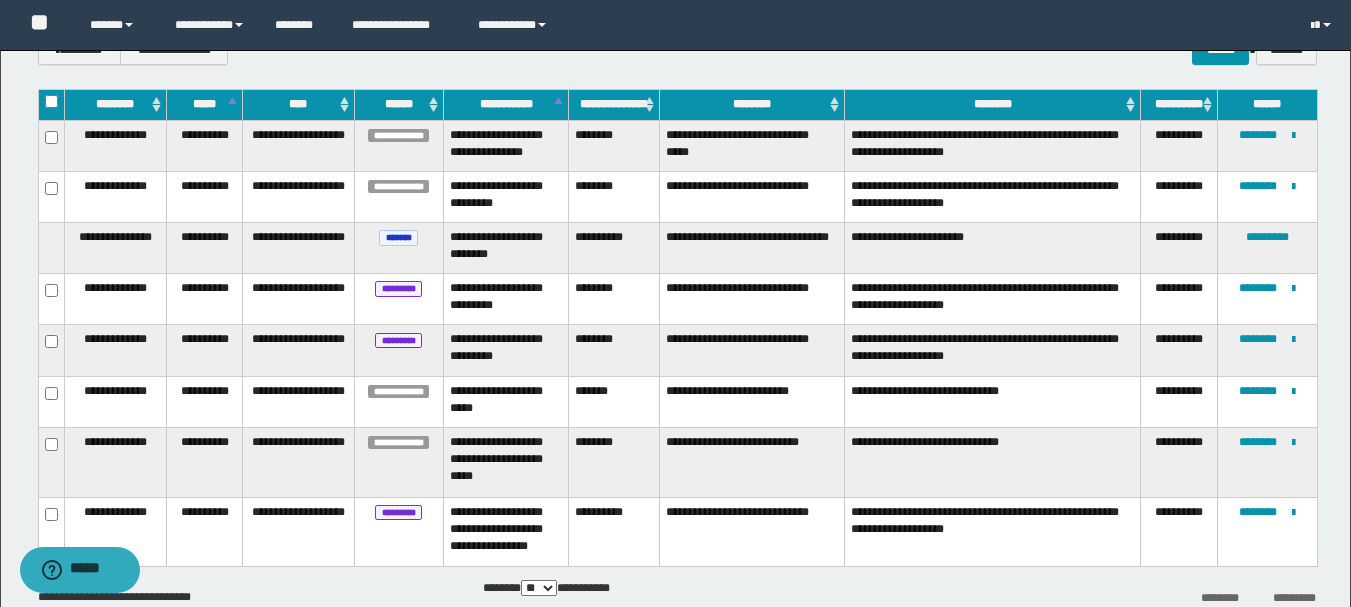 scroll, scrollTop: 300, scrollLeft: 0, axis: vertical 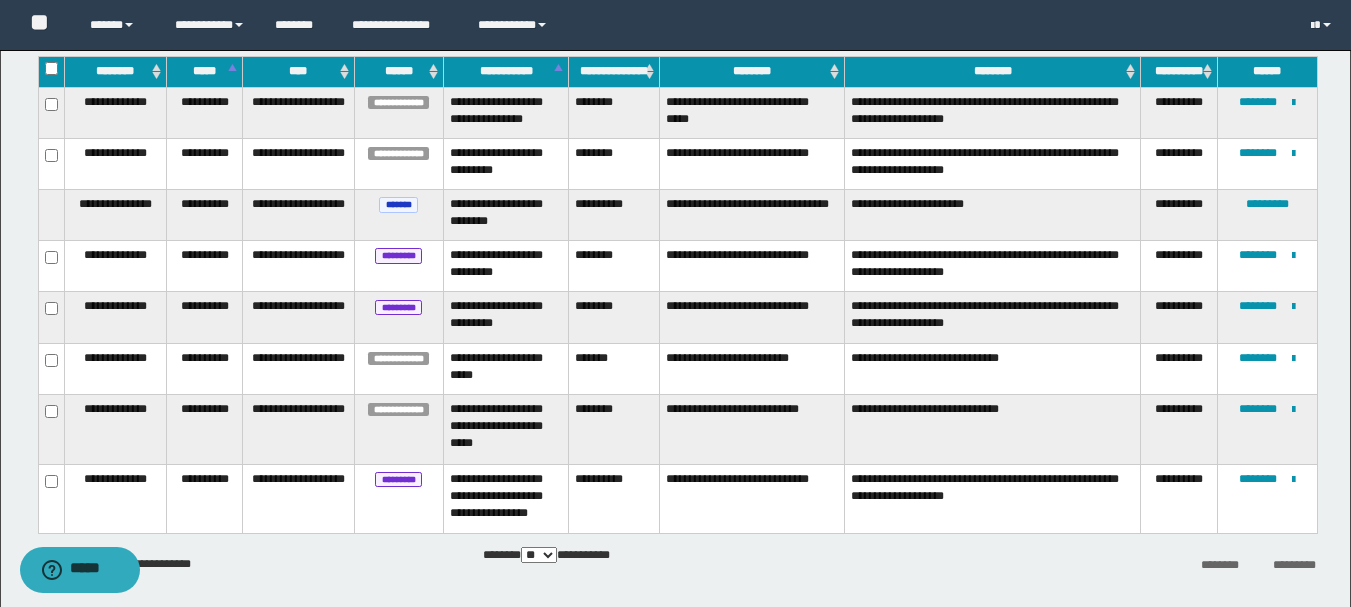 click on "**********" at bounding box center [1267, 499] 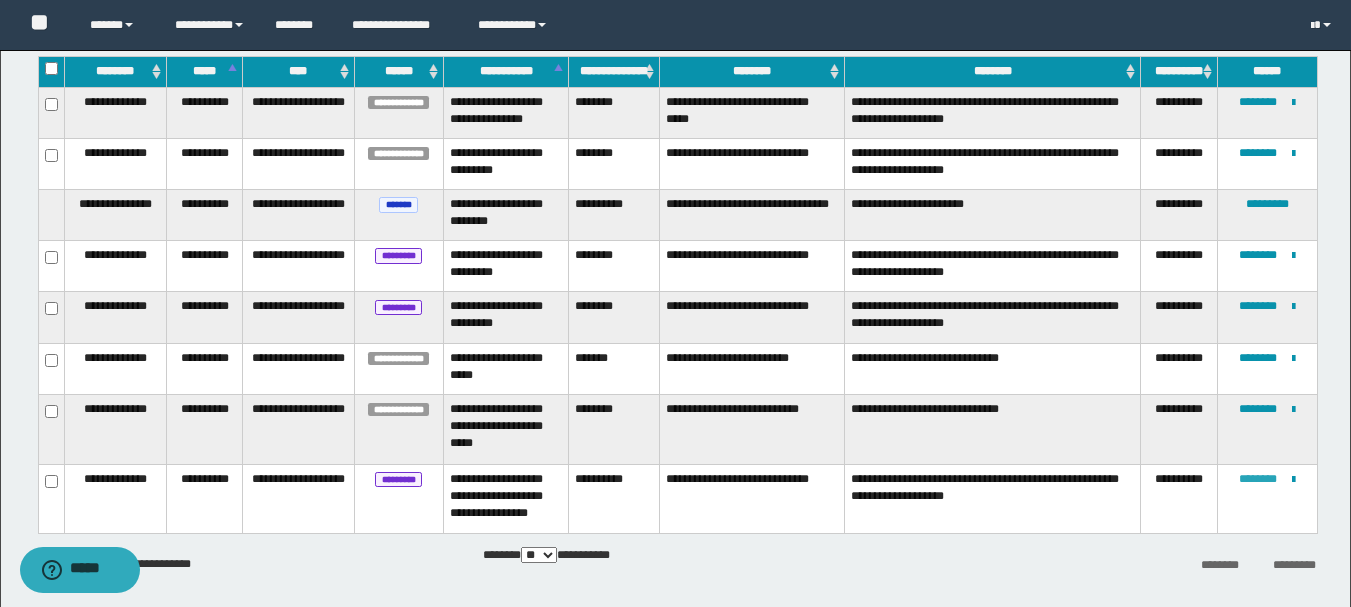 click on "********" at bounding box center (1258, 479) 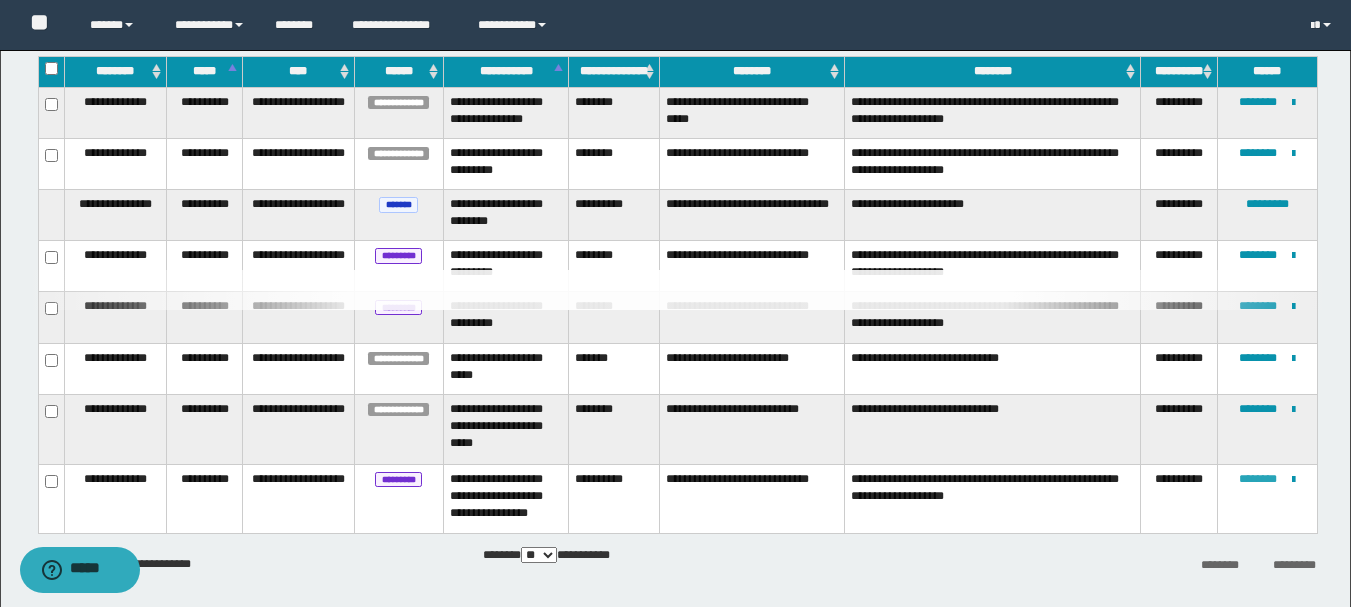 type 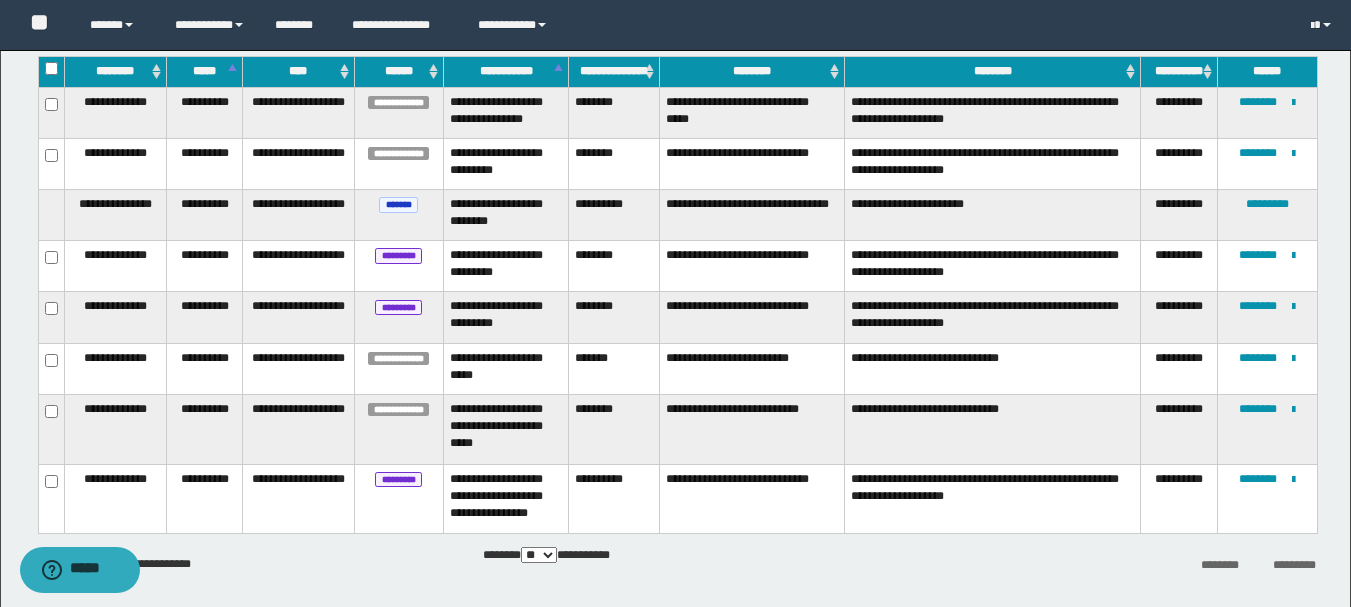 click on "**********" at bounding box center [1267, 317] 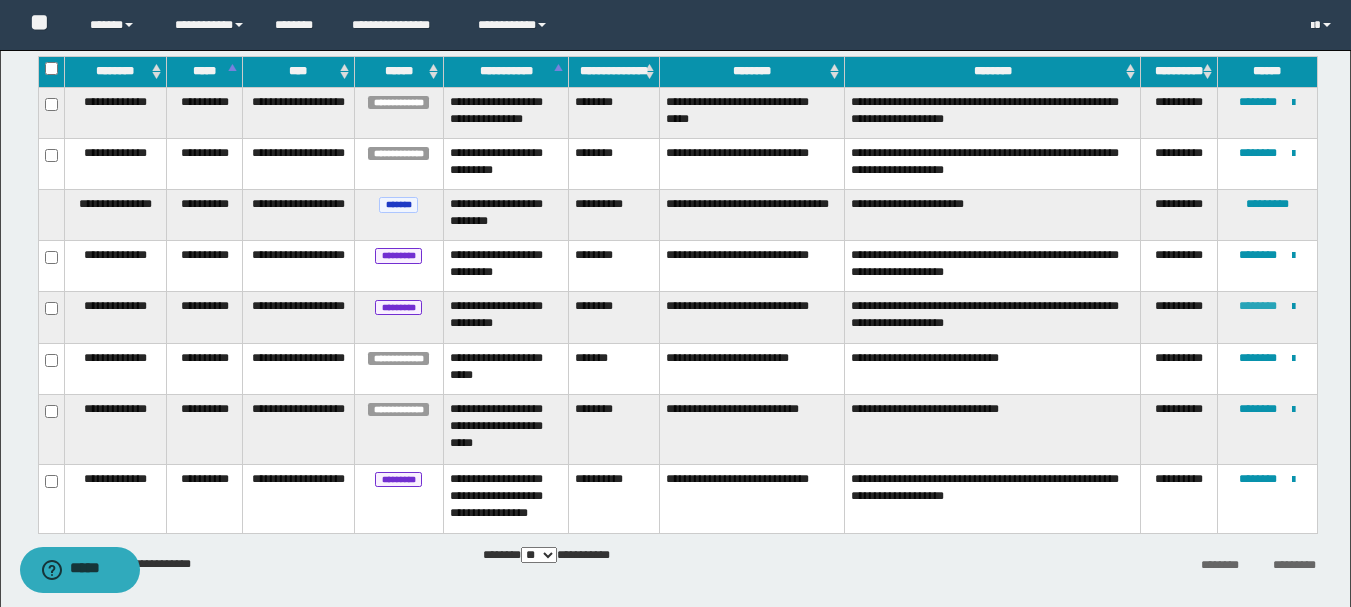 click on "********" at bounding box center [1258, 306] 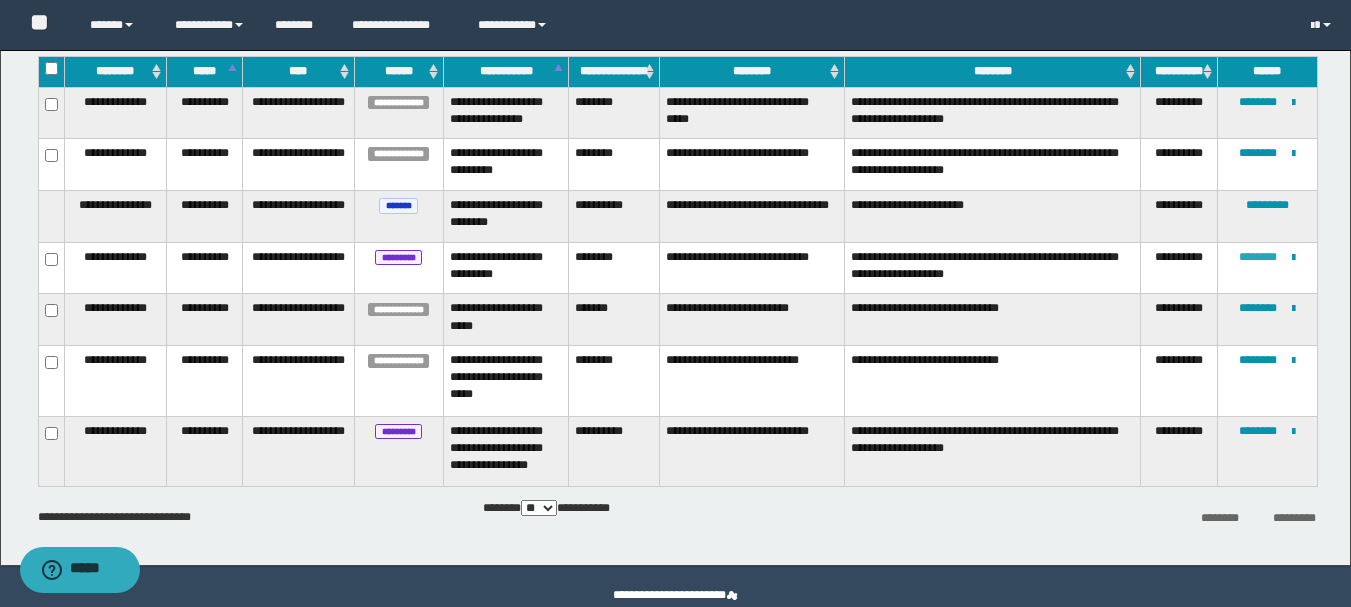 click on "********" at bounding box center (1258, 257) 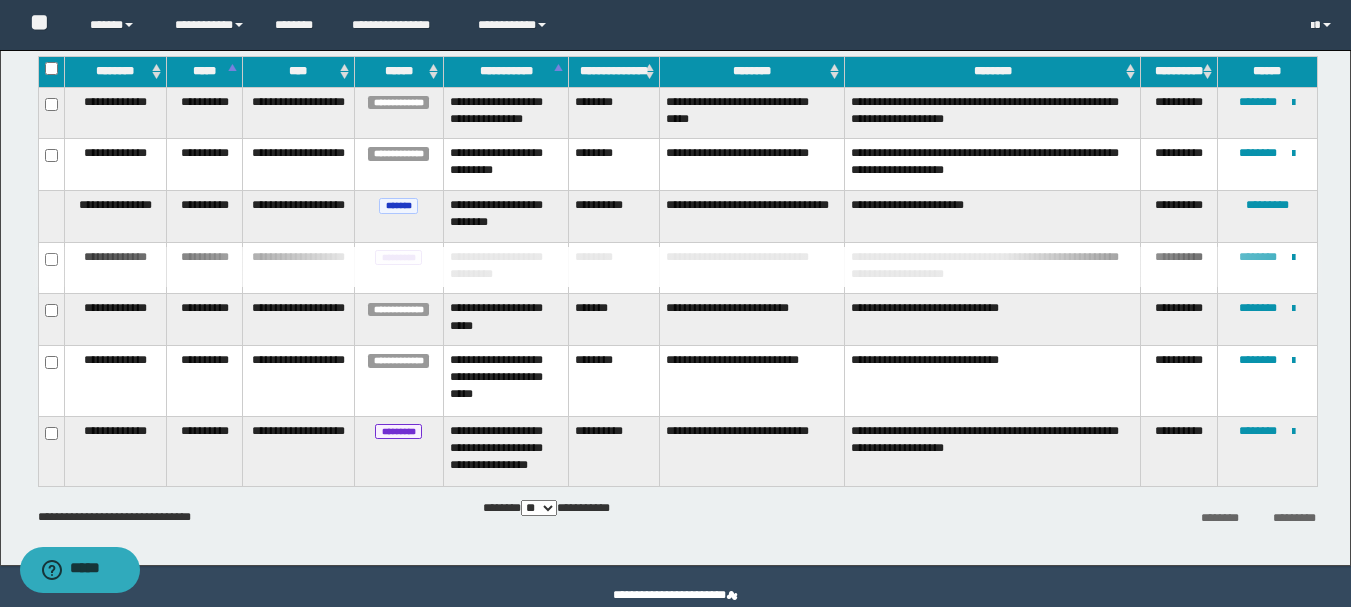 type 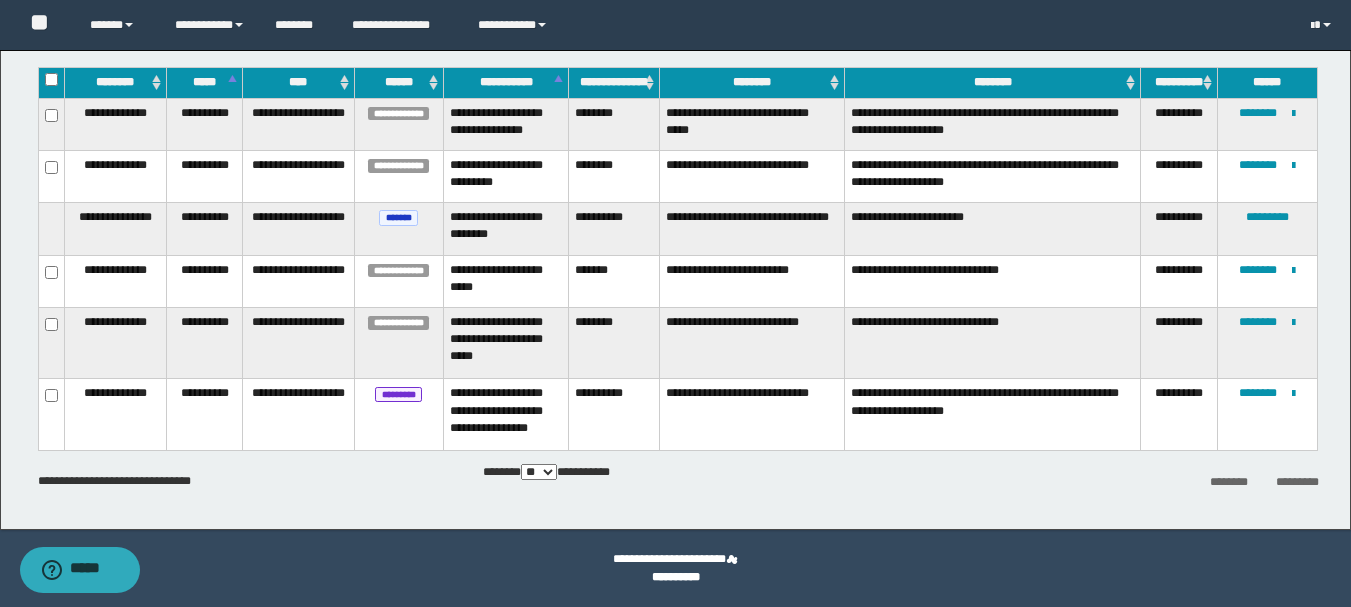 scroll, scrollTop: 289, scrollLeft: 0, axis: vertical 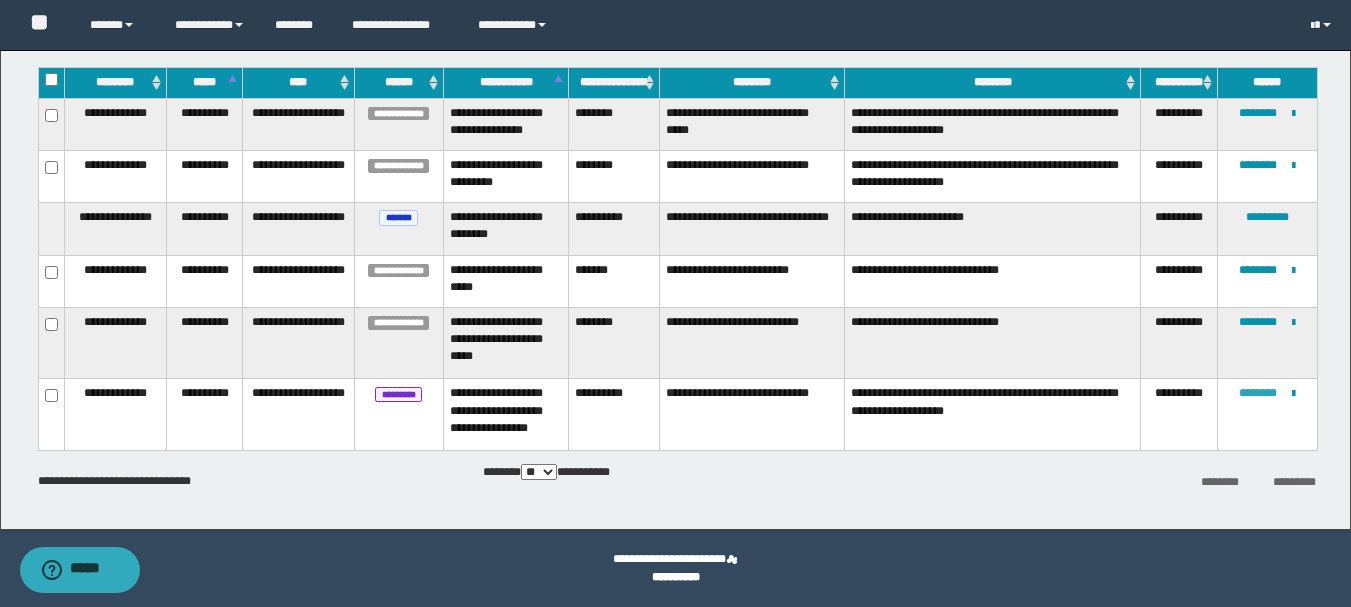 click on "********" at bounding box center [1258, 393] 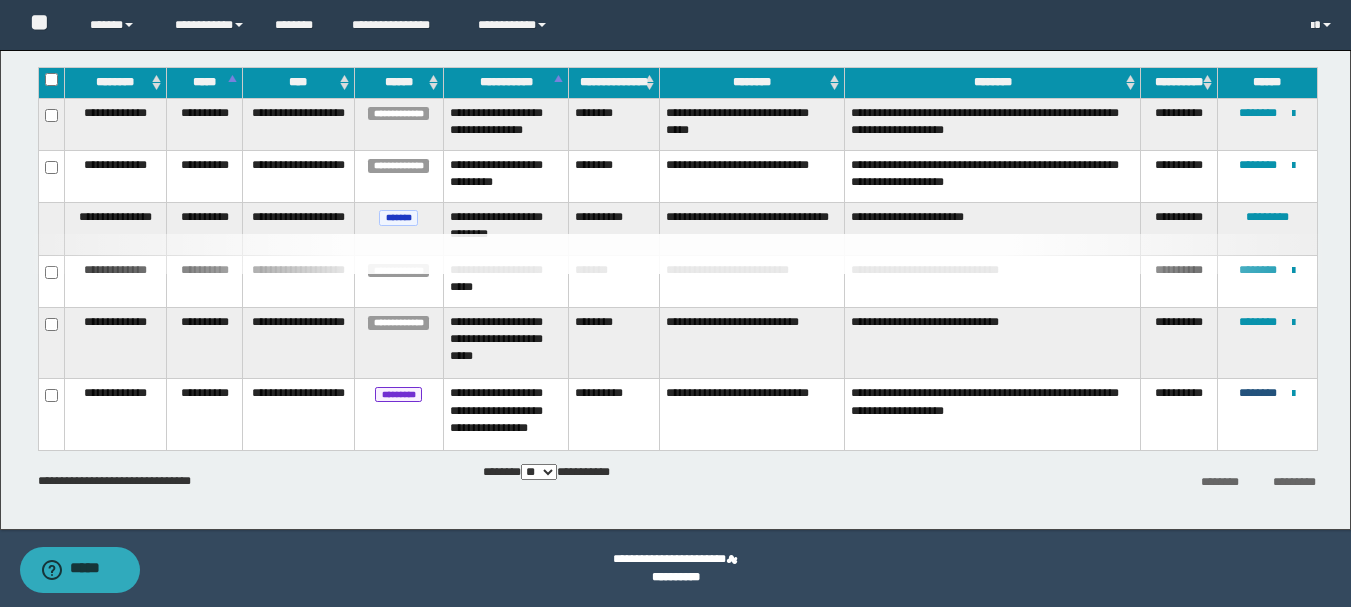 type 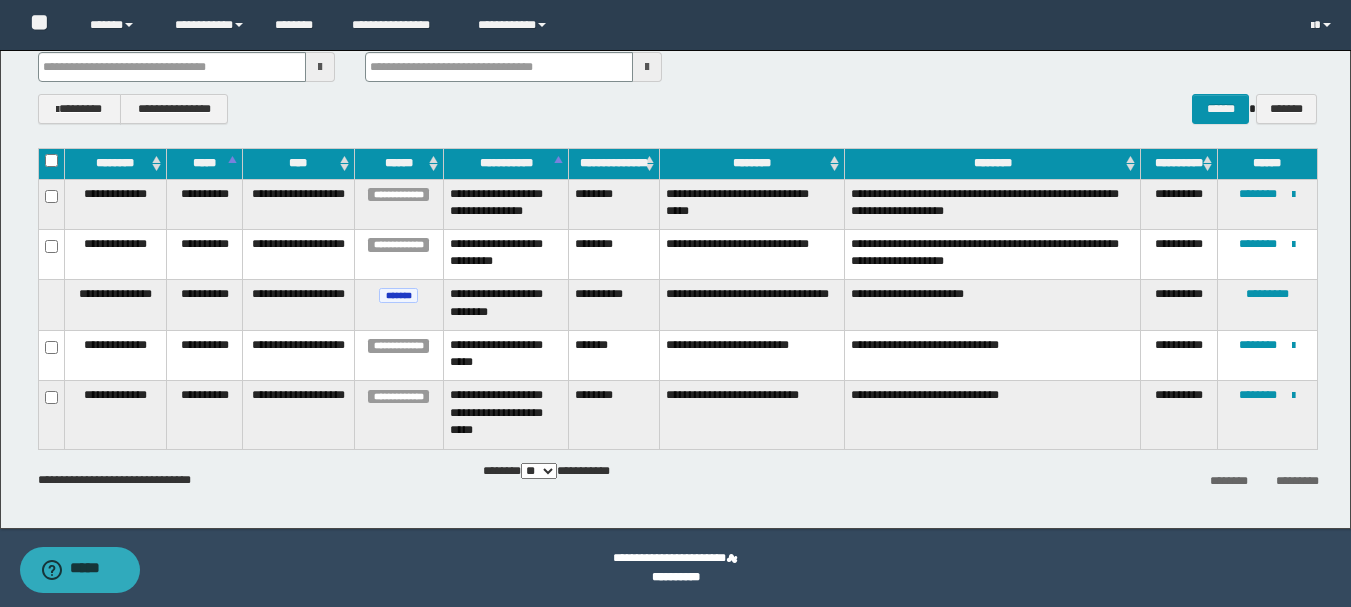 scroll, scrollTop: 208, scrollLeft: 0, axis: vertical 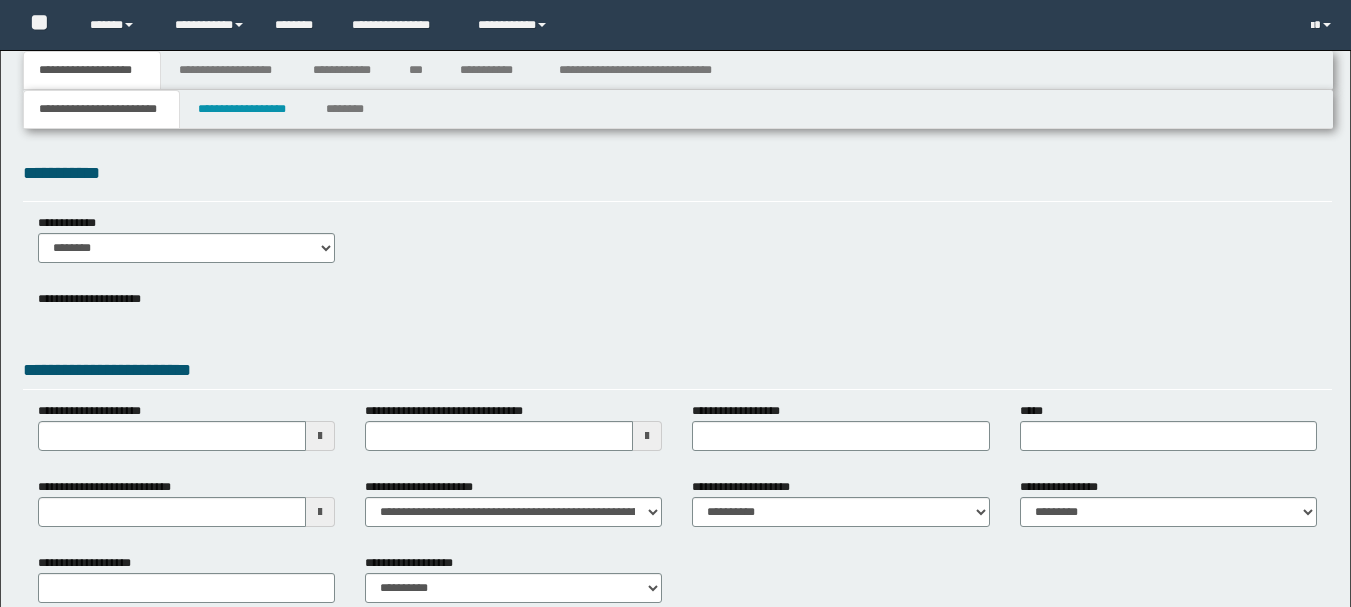 type 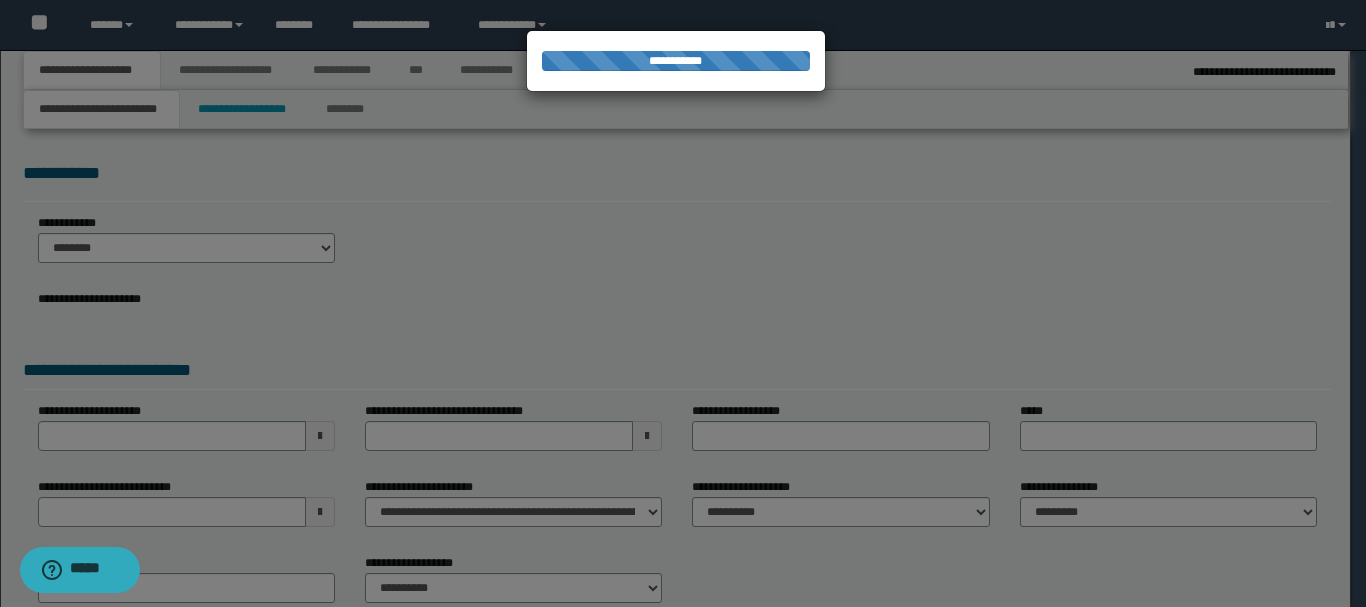 scroll, scrollTop: 0, scrollLeft: 0, axis: both 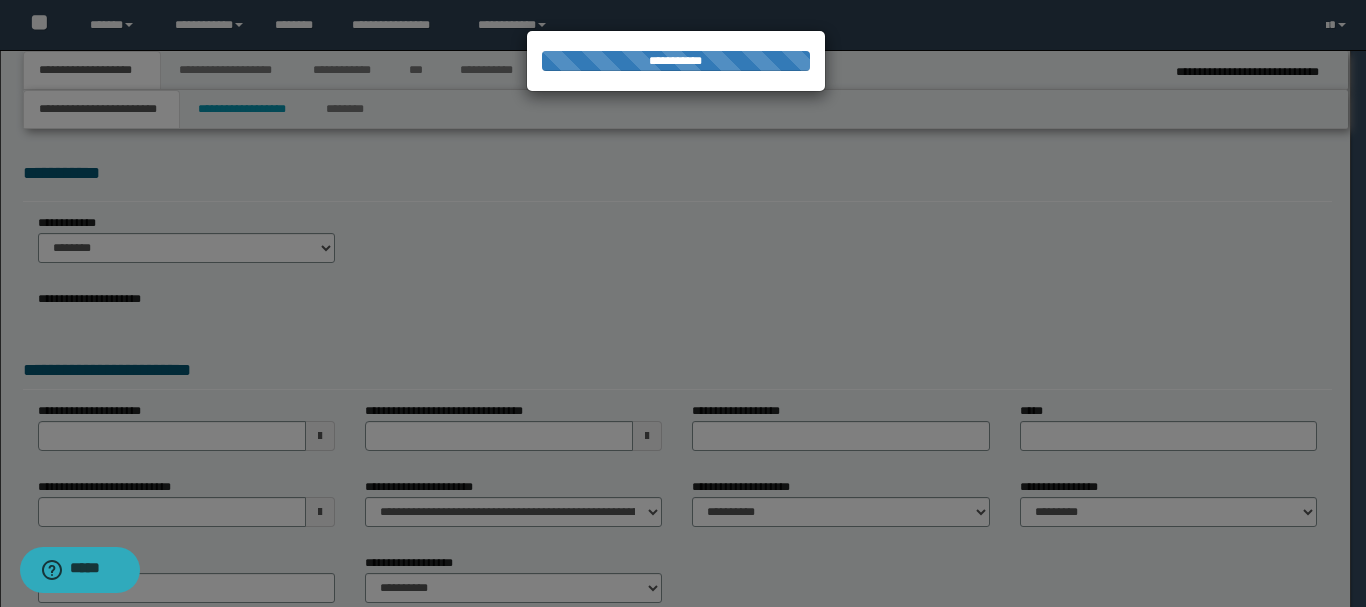 select on "*" 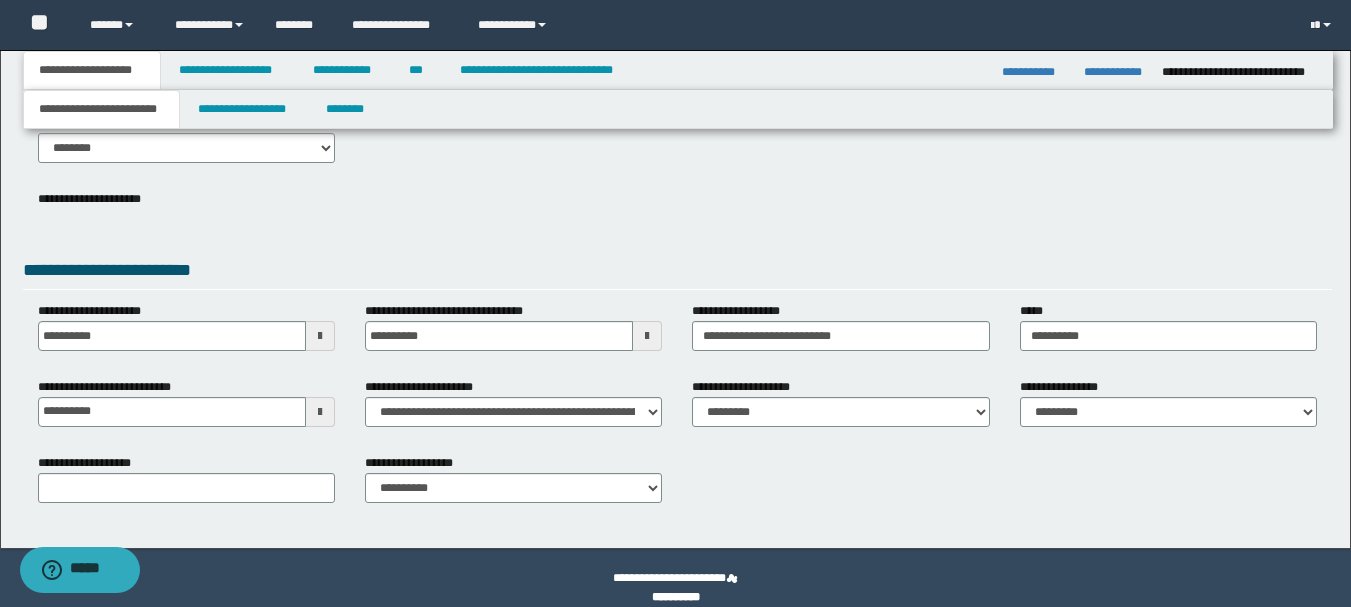 scroll, scrollTop: 119, scrollLeft: 0, axis: vertical 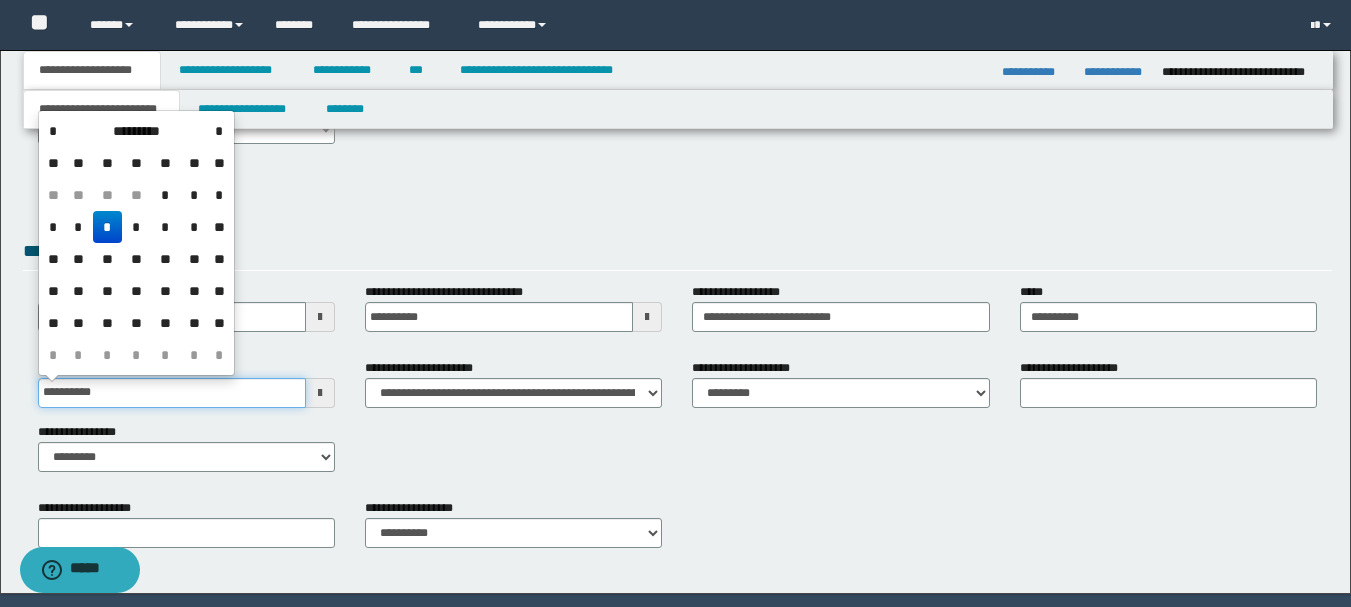 click on "**********" at bounding box center [172, 393] 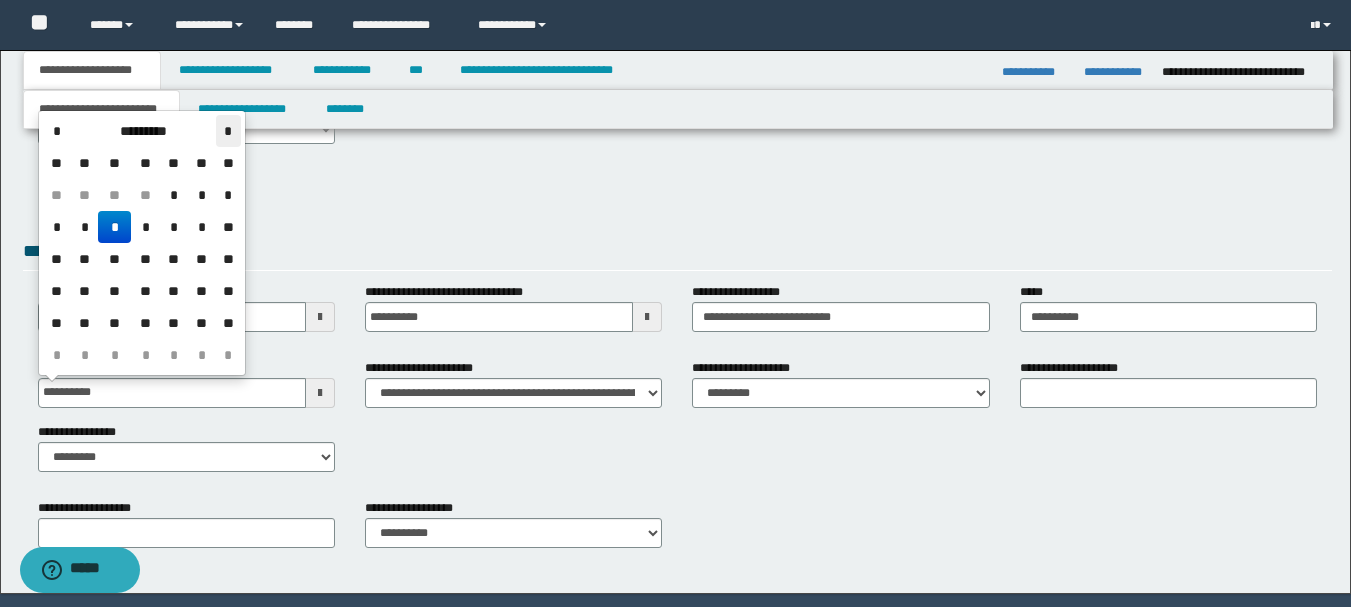 click on "*" at bounding box center (228, 131) 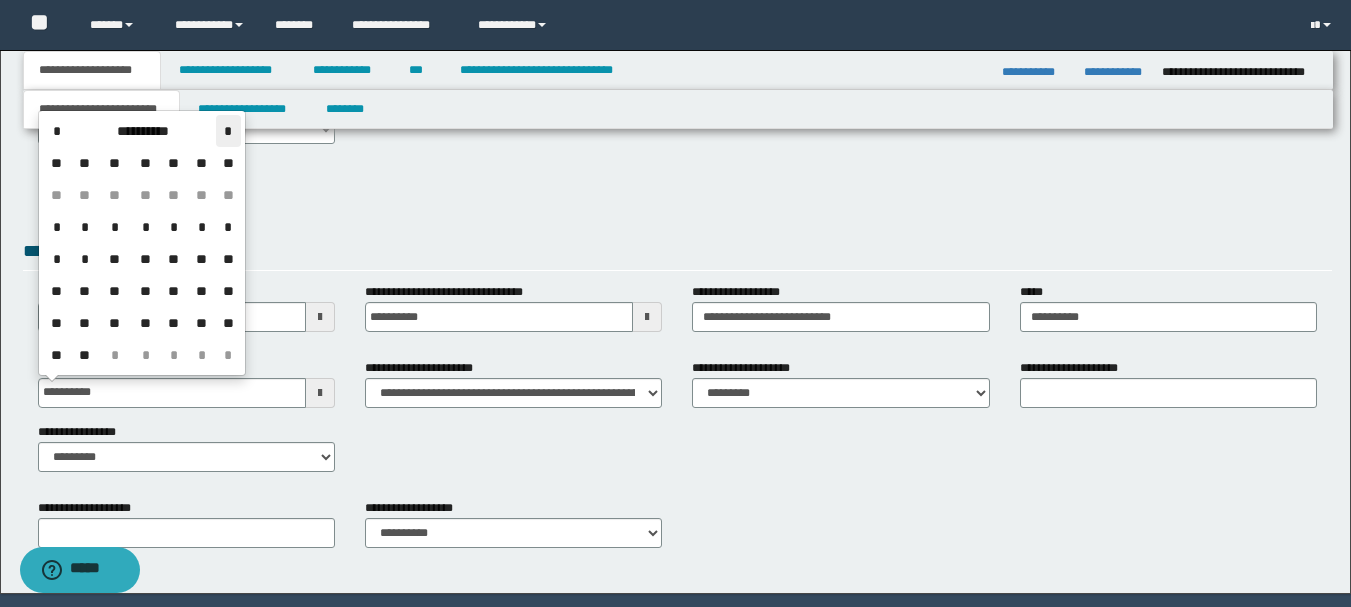 click on "*" at bounding box center [228, 131] 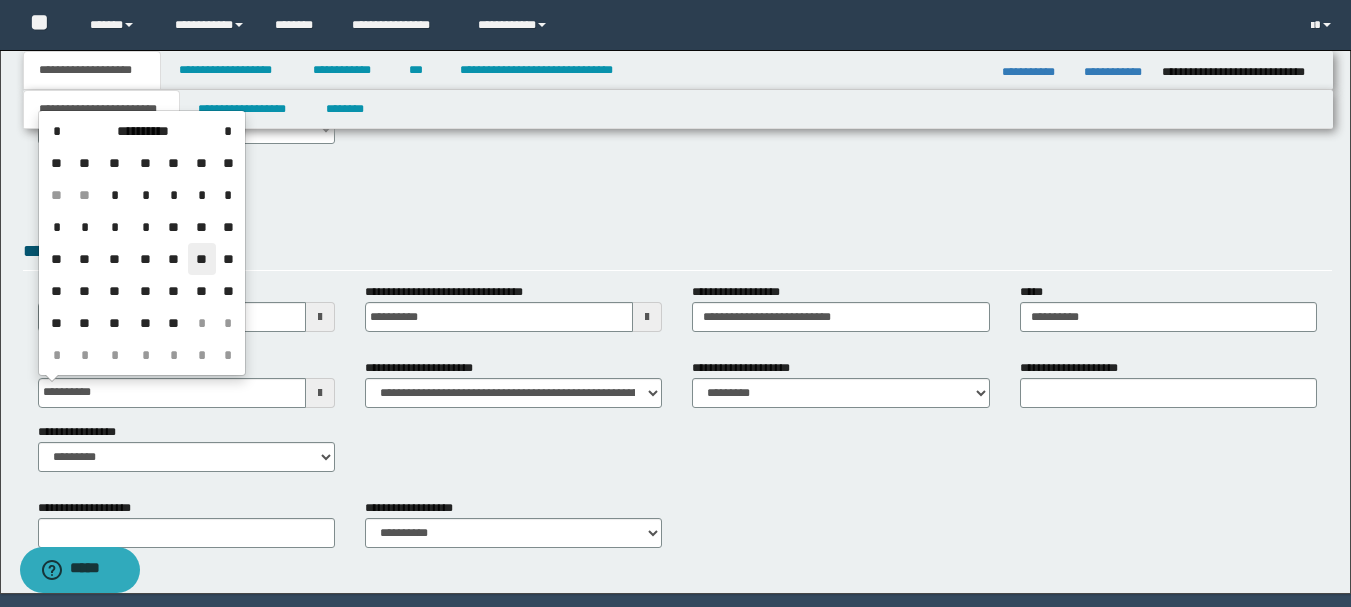 click on "**" at bounding box center [202, 259] 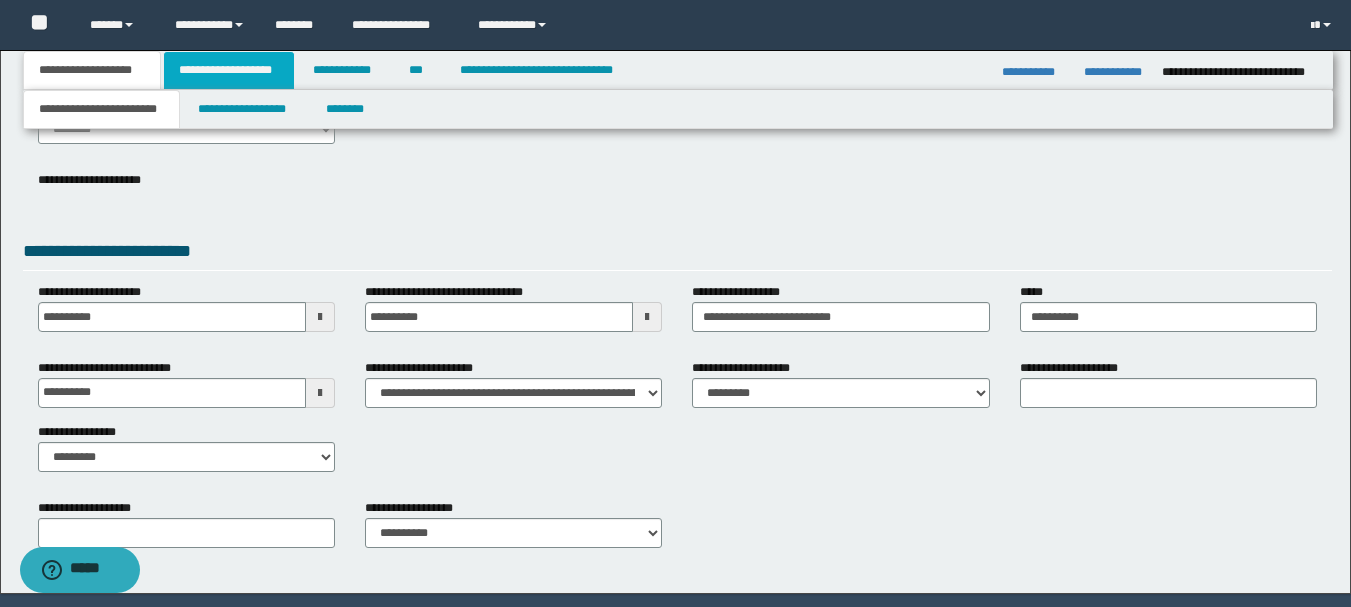click on "**********" at bounding box center (229, 70) 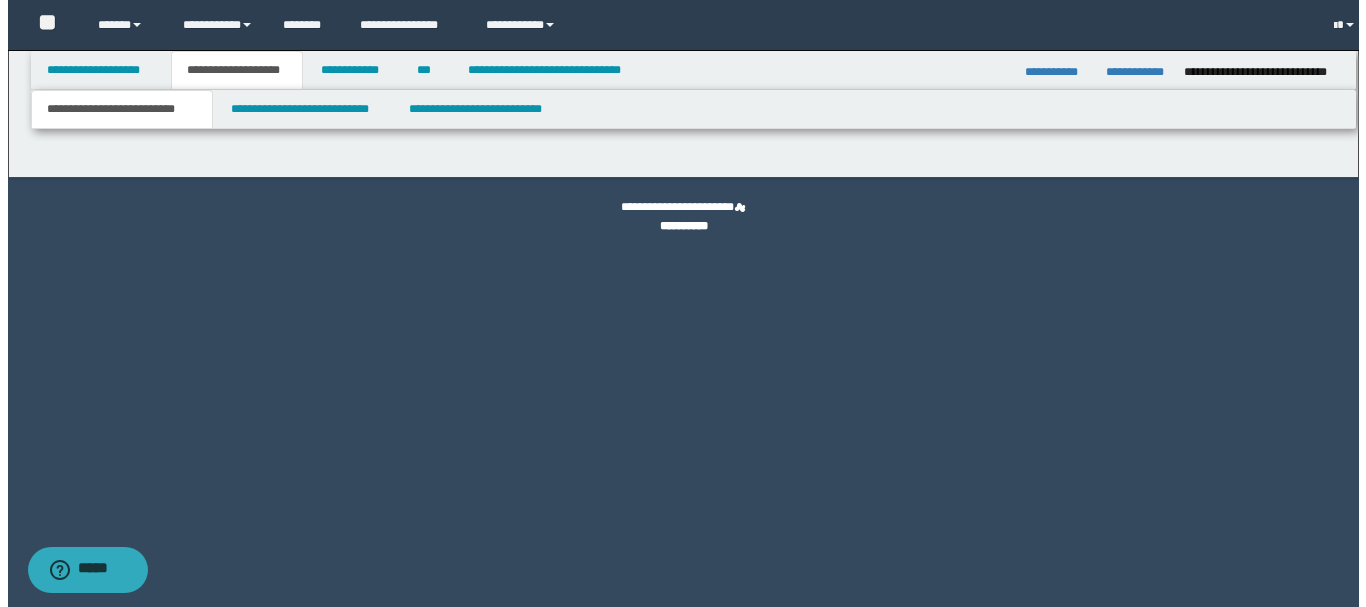 scroll, scrollTop: 0, scrollLeft: 0, axis: both 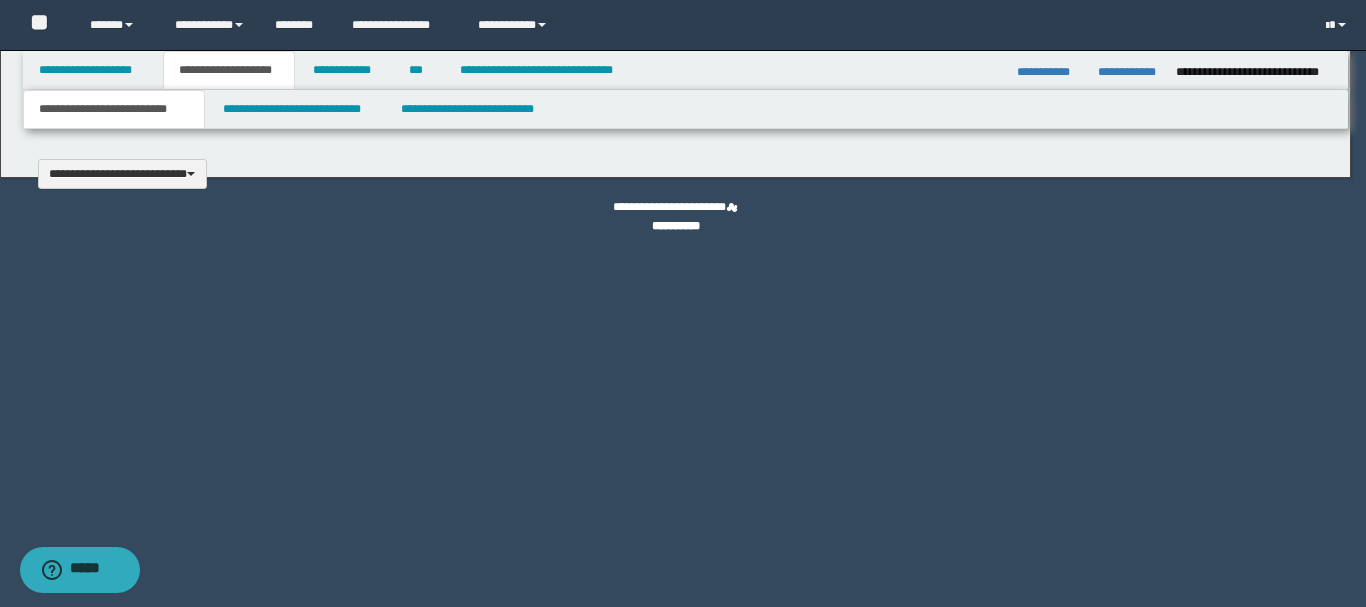 type 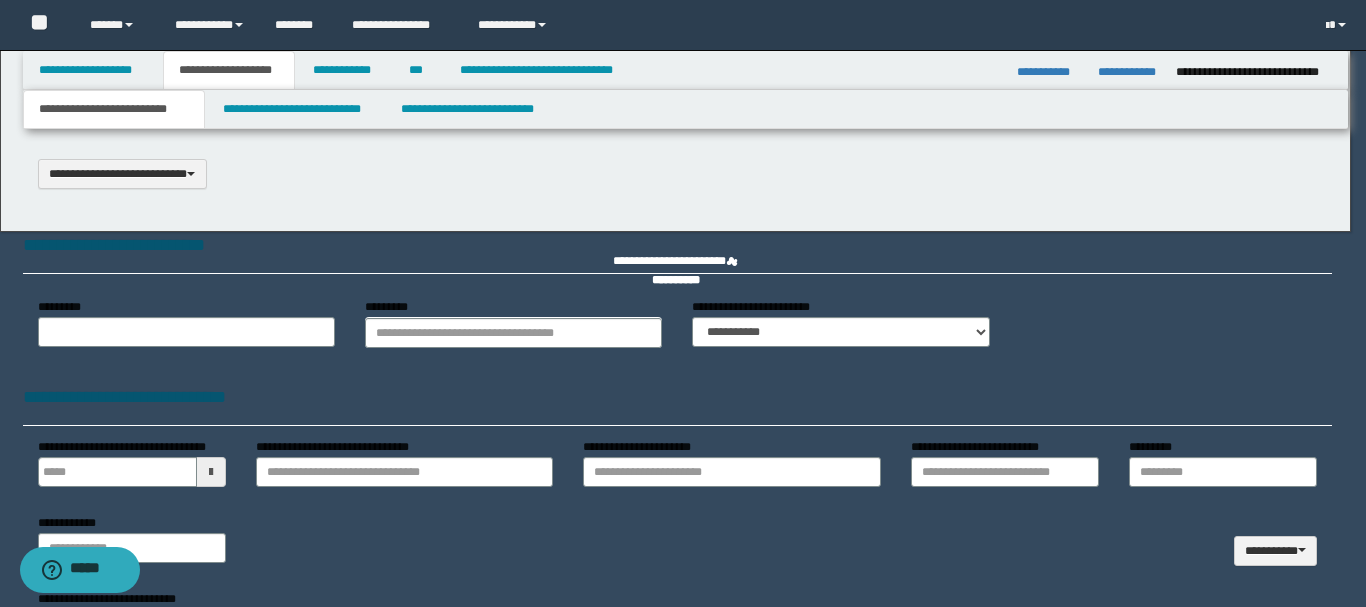 scroll, scrollTop: 0, scrollLeft: 0, axis: both 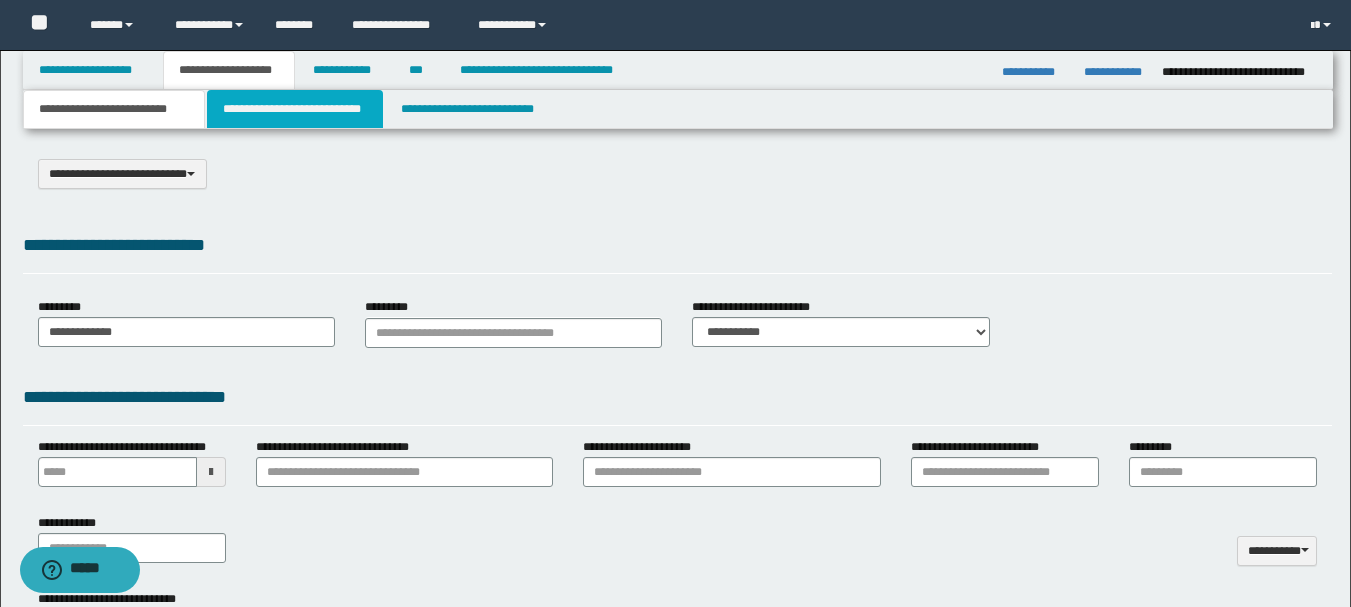 click on "**********" at bounding box center (295, 109) 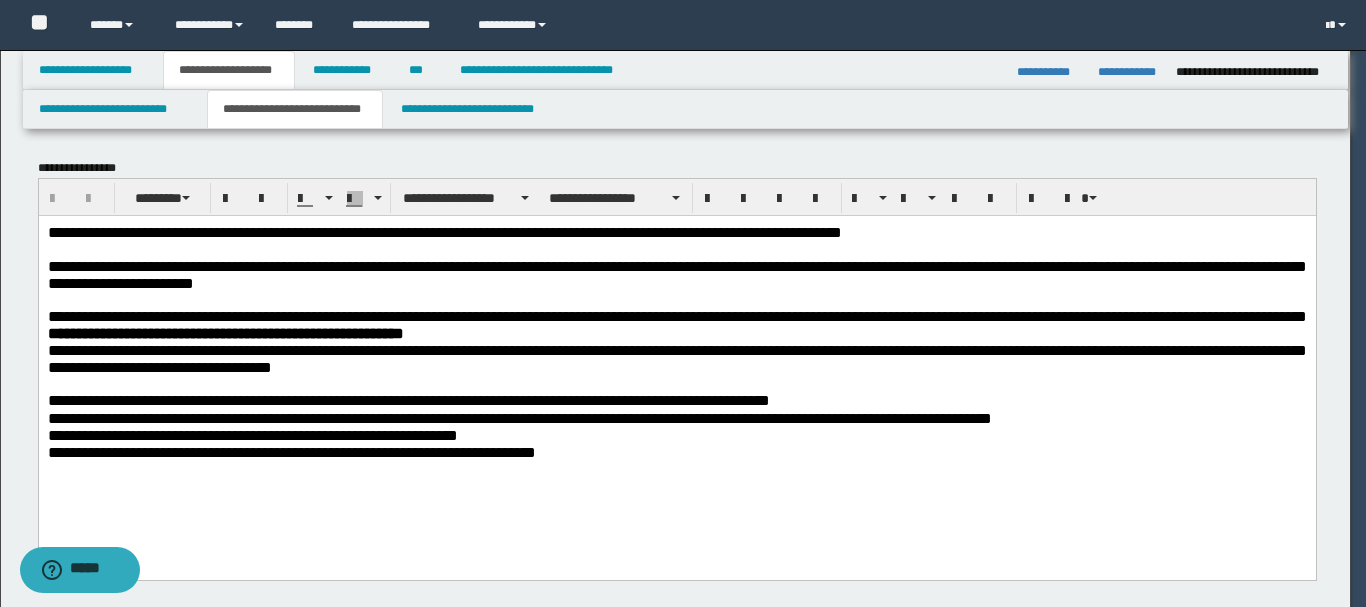 scroll, scrollTop: 0, scrollLeft: 0, axis: both 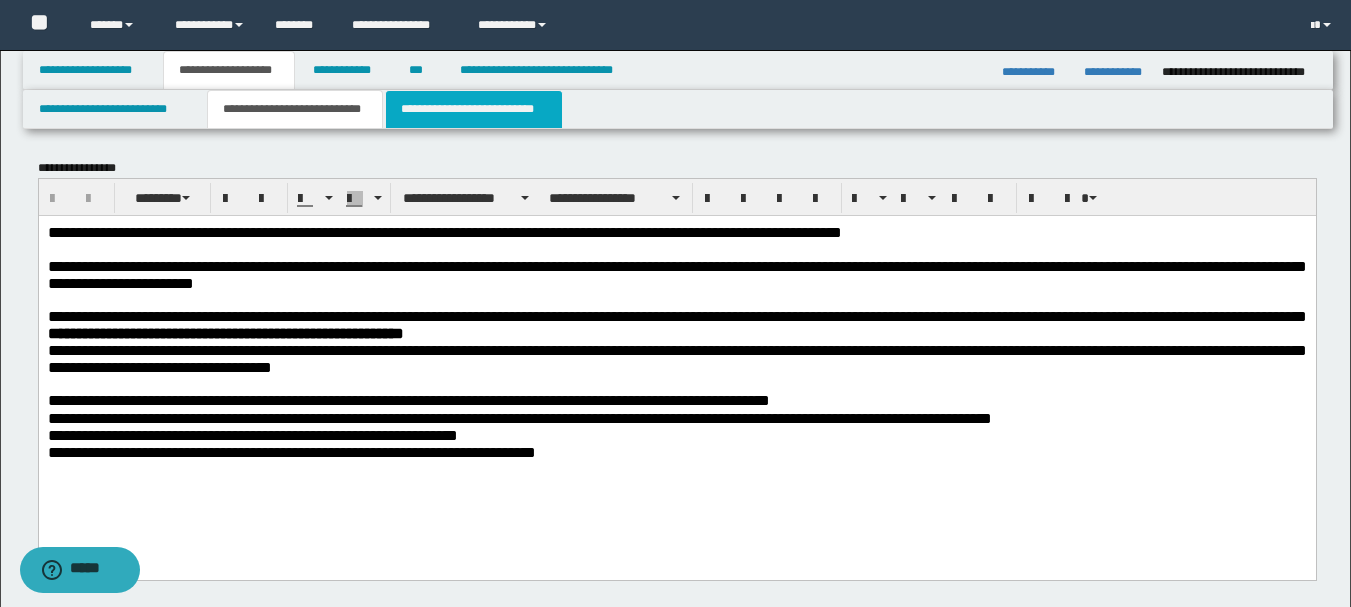 click on "**********" at bounding box center (474, 109) 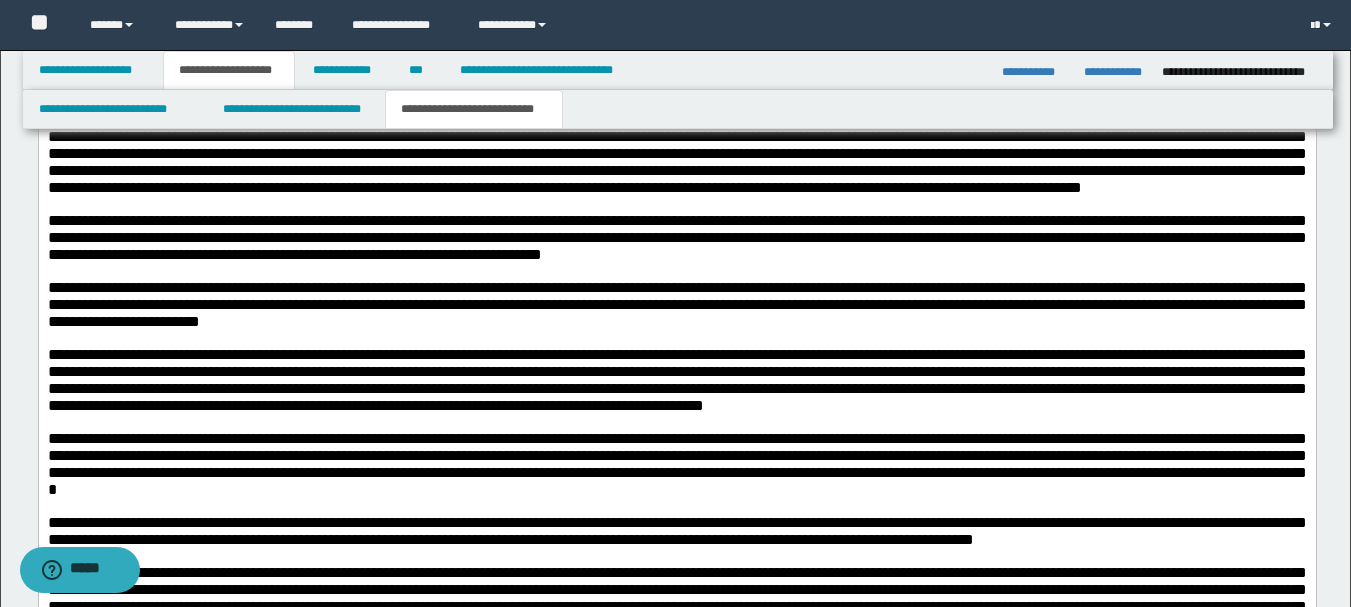 scroll, scrollTop: 1558, scrollLeft: 0, axis: vertical 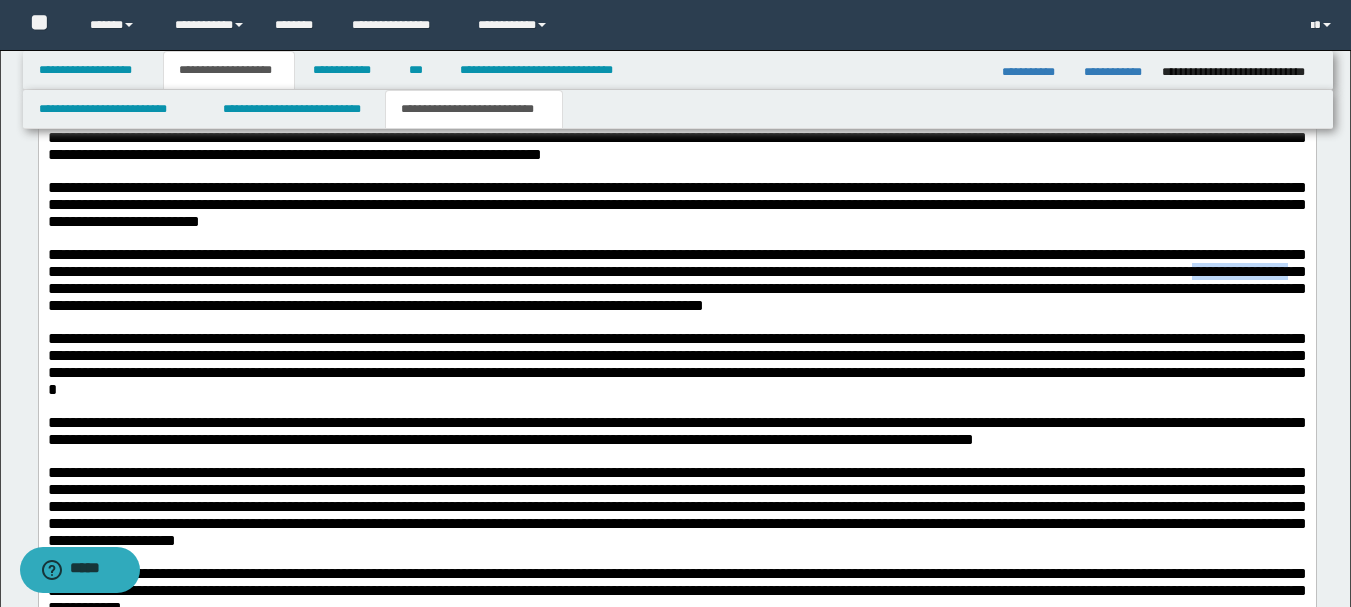 drag, startPoint x: 584, startPoint y: 318, endPoint x: 462, endPoint y: 321, distance: 122.03688 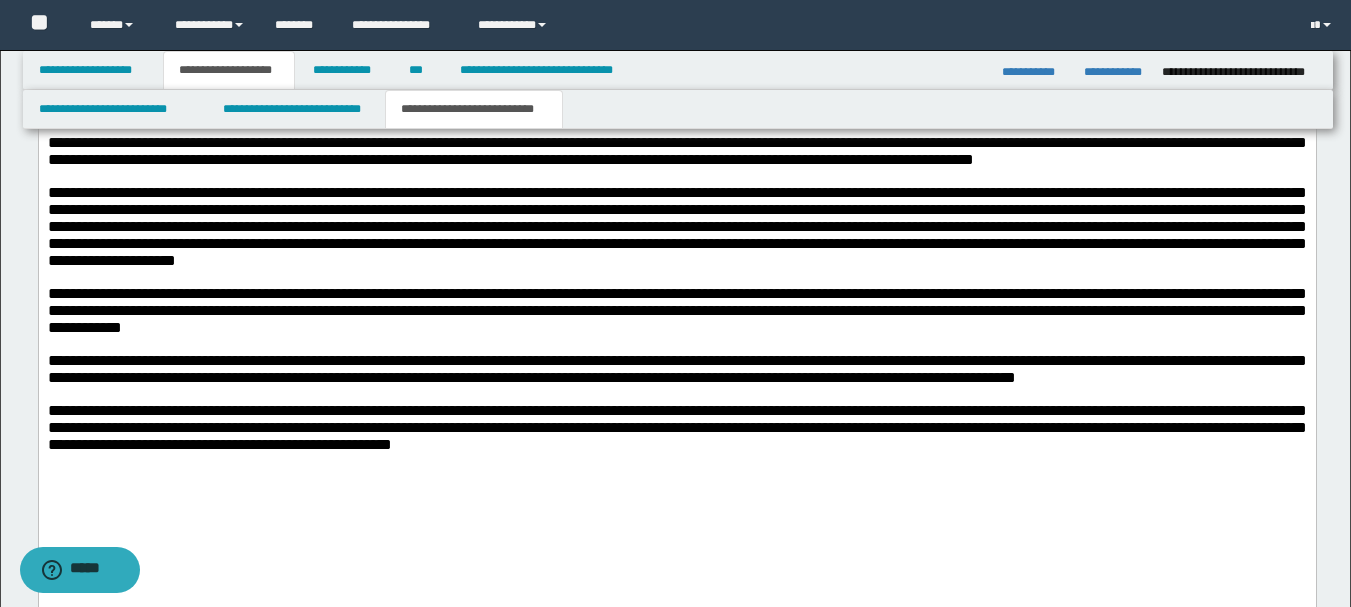 scroll, scrollTop: 1958, scrollLeft: 0, axis: vertical 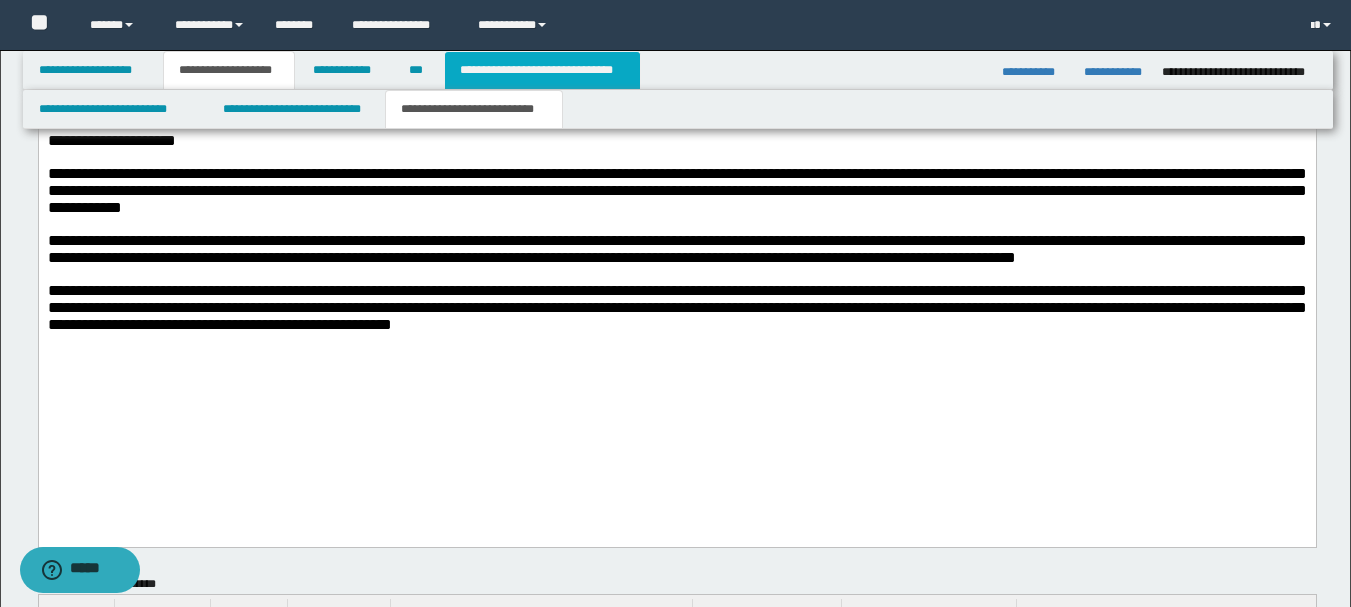 click on "**********" at bounding box center [542, 70] 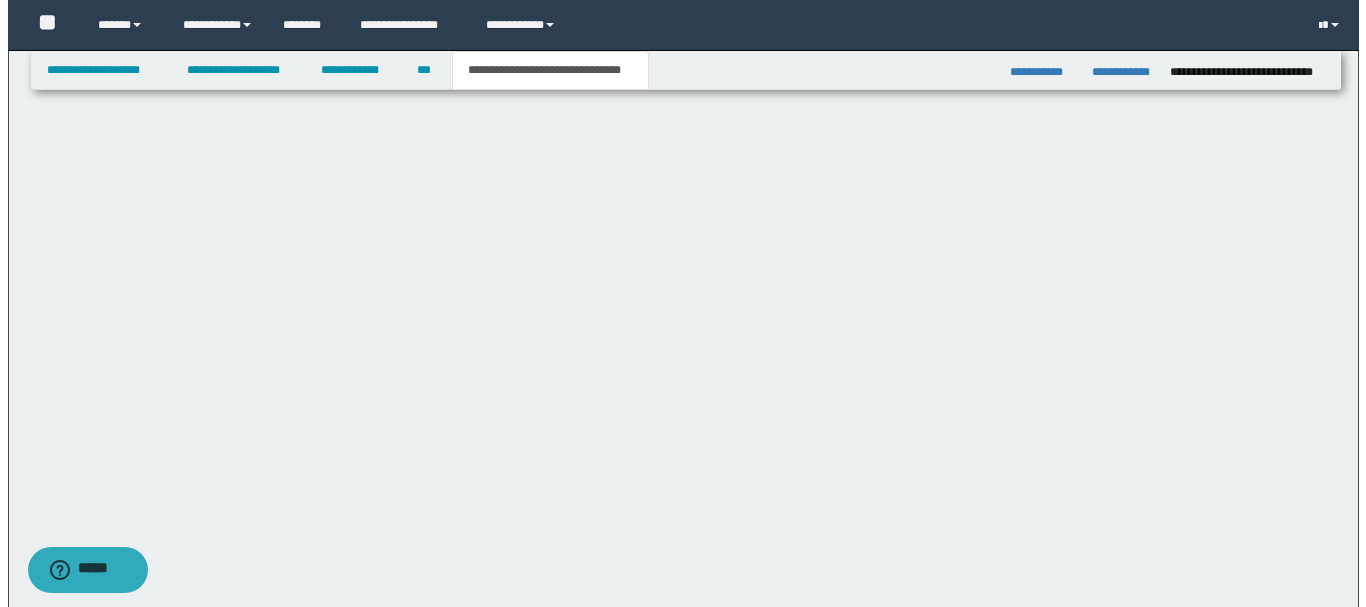 scroll, scrollTop: 0, scrollLeft: 0, axis: both 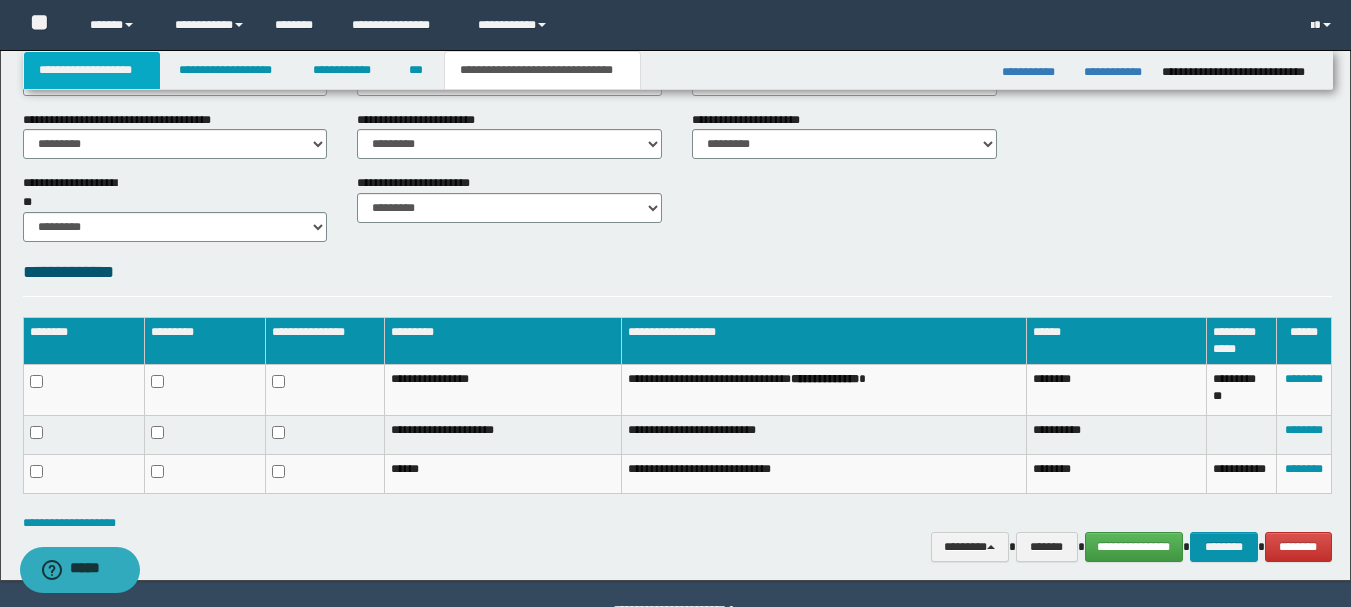 click on "**********" at bounding box center [92, 70] 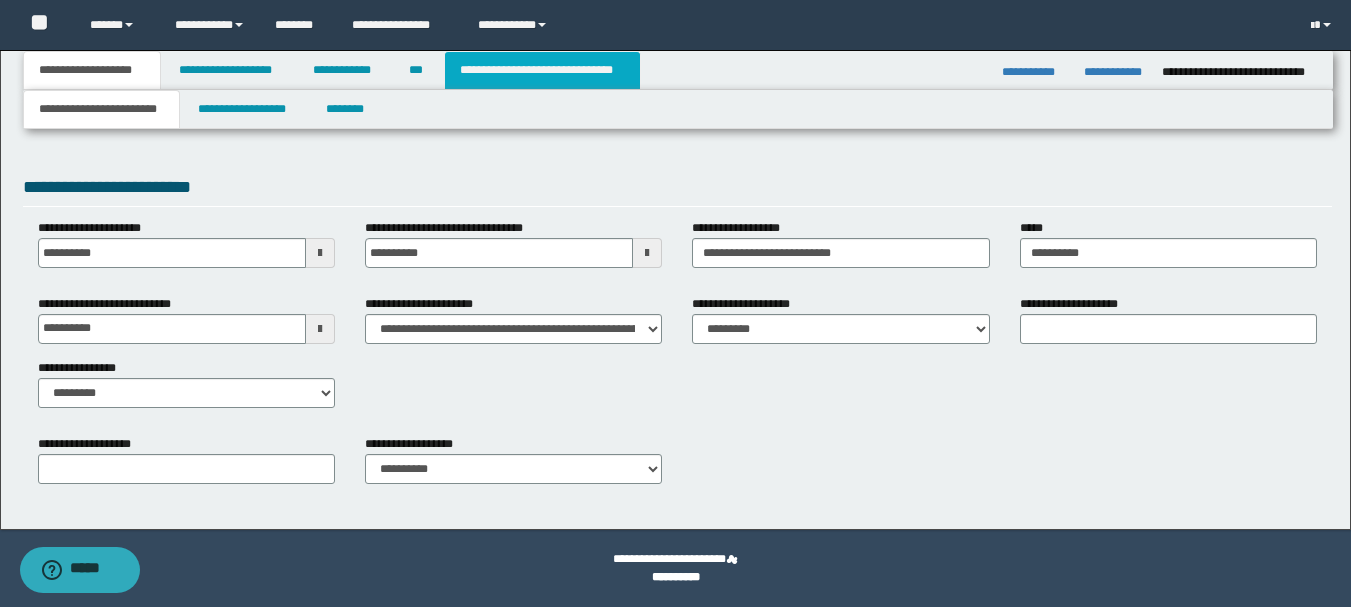 click on "**********" at bounding box center (542, 70) 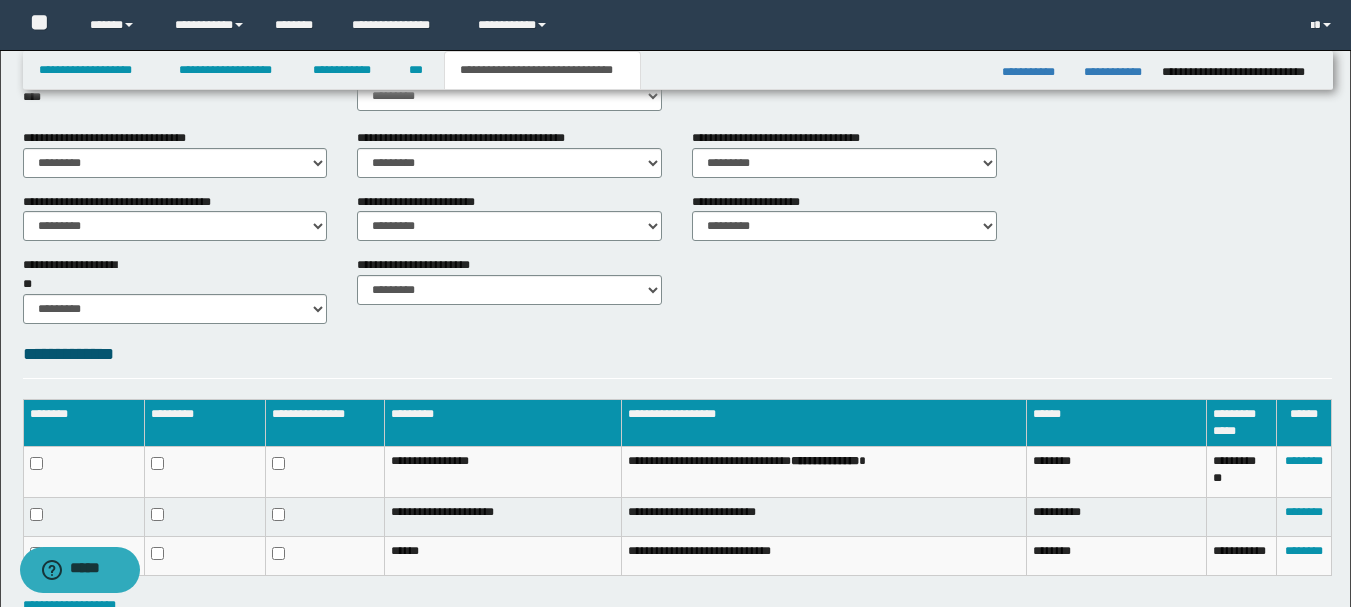 scroll, scrollTop: 786, scrollLeft: 0, axis: vertical 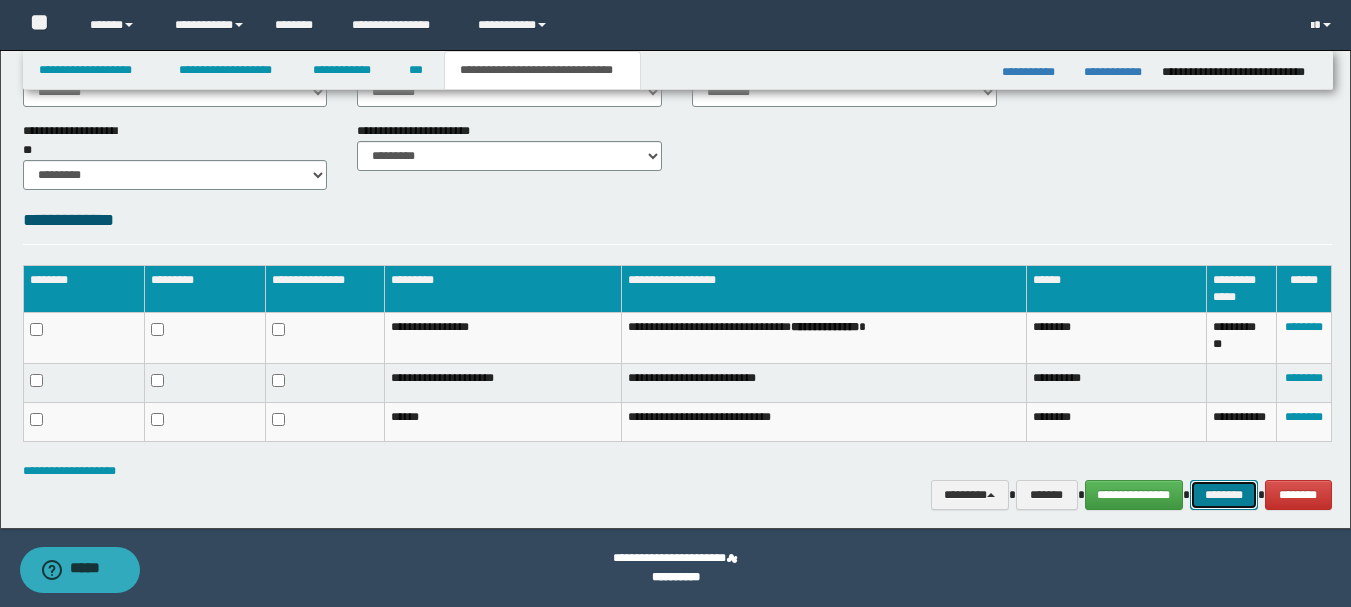 click on "********" at bounding box center (1224, 495) 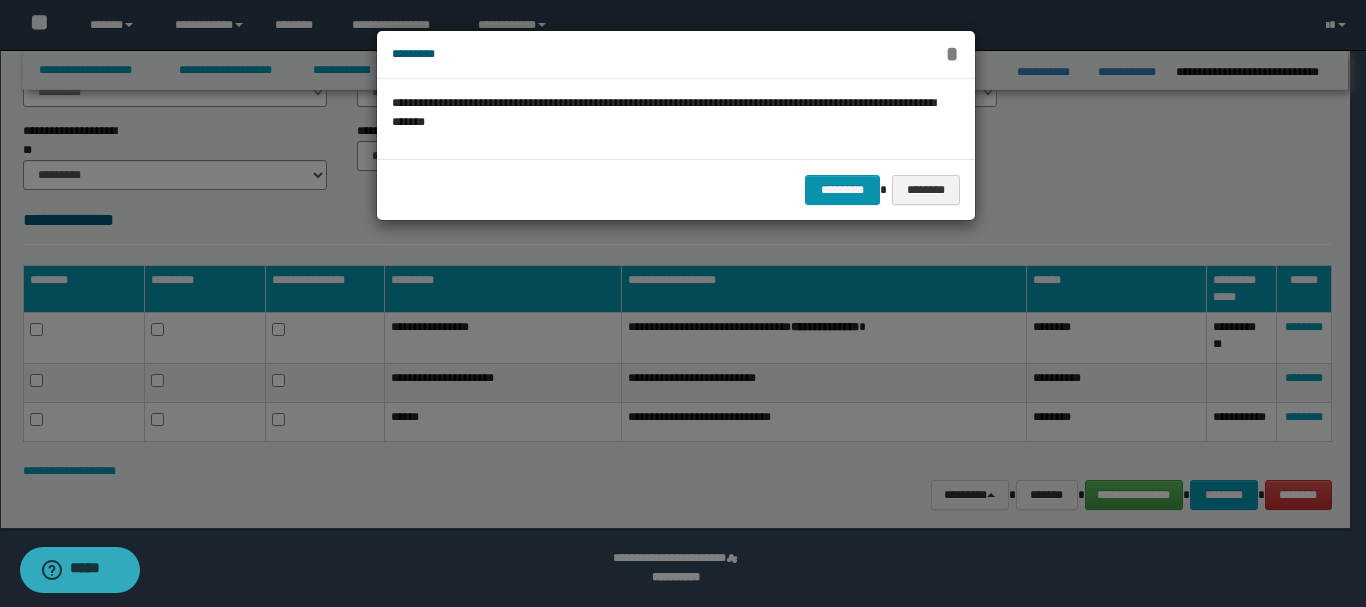 click on "*" at bounding box center (952, 54) 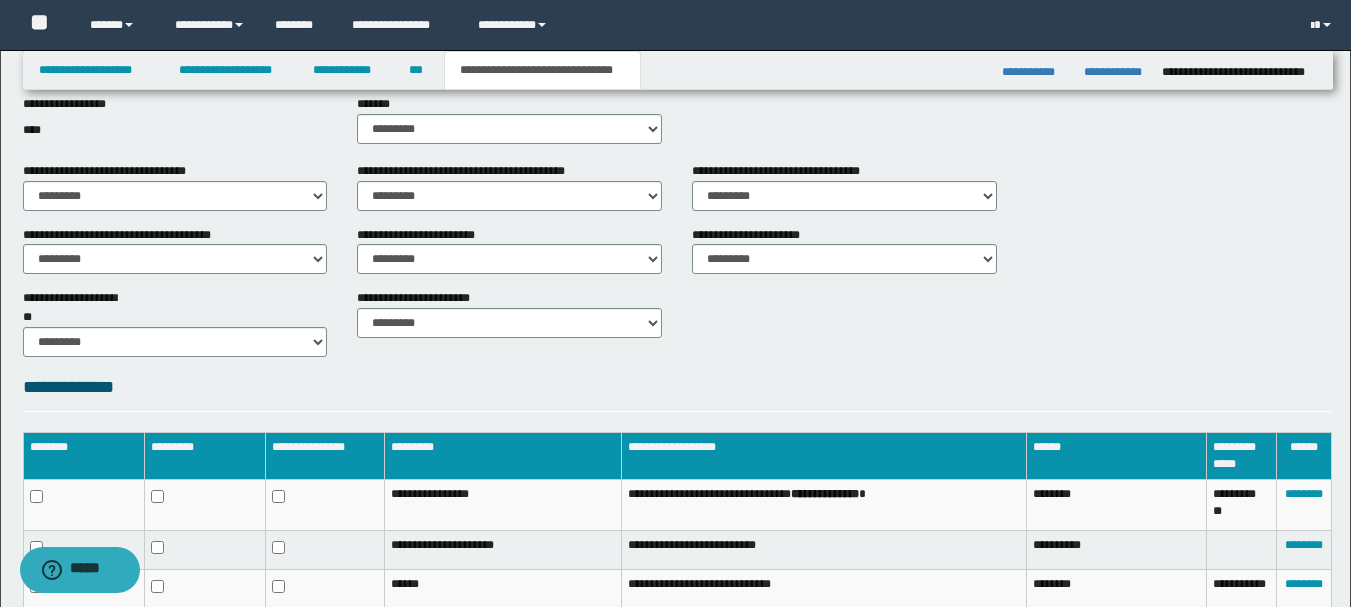 scroll, scrollTop: 586, scrollLeft: 0, axis: vertical 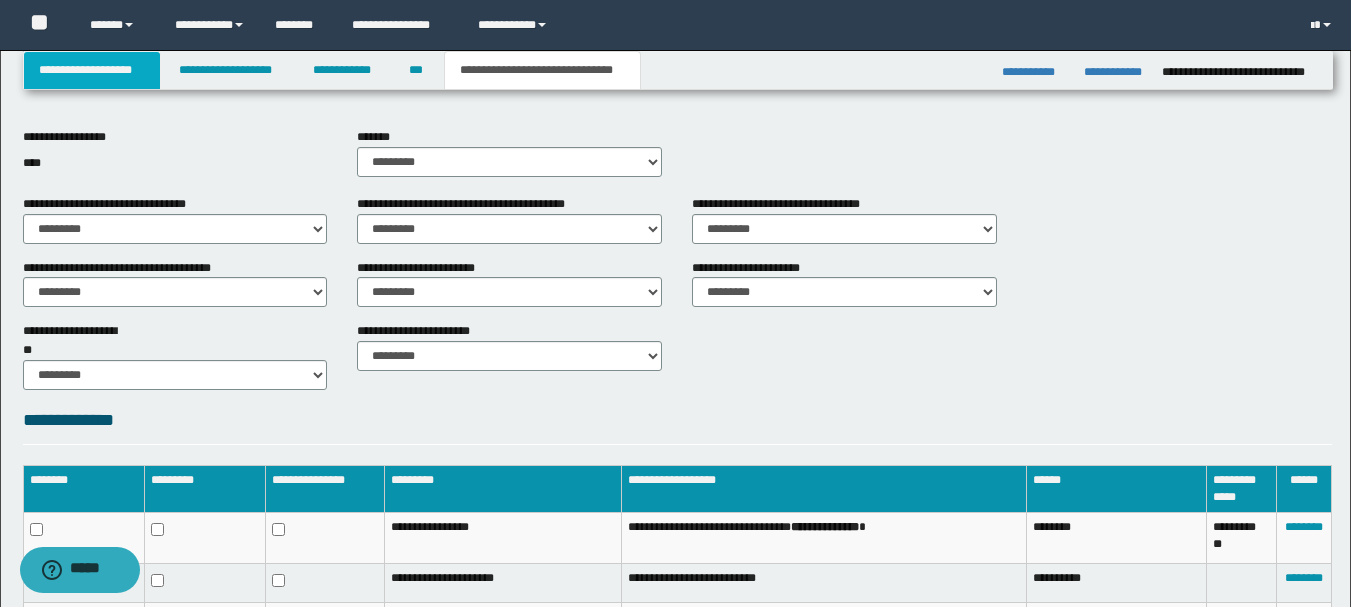click on "**********" at bounding box center (92, 70) 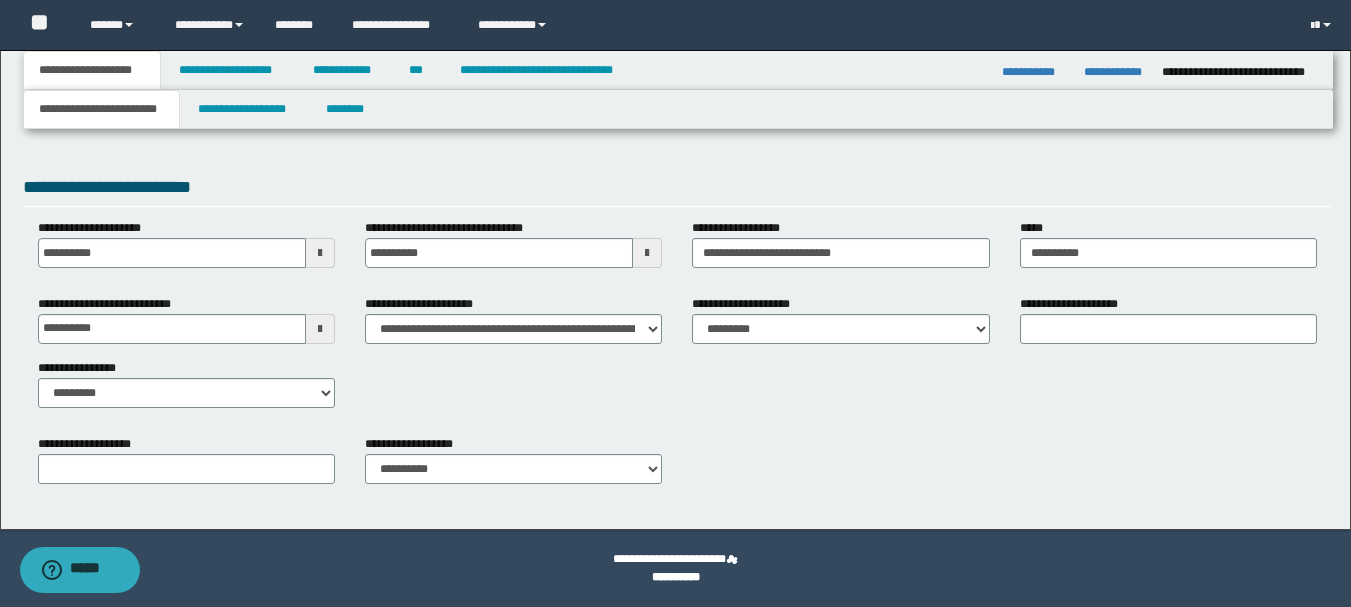 scroll, scrollTop: 183, scrollLeft: 0, axis: vertical 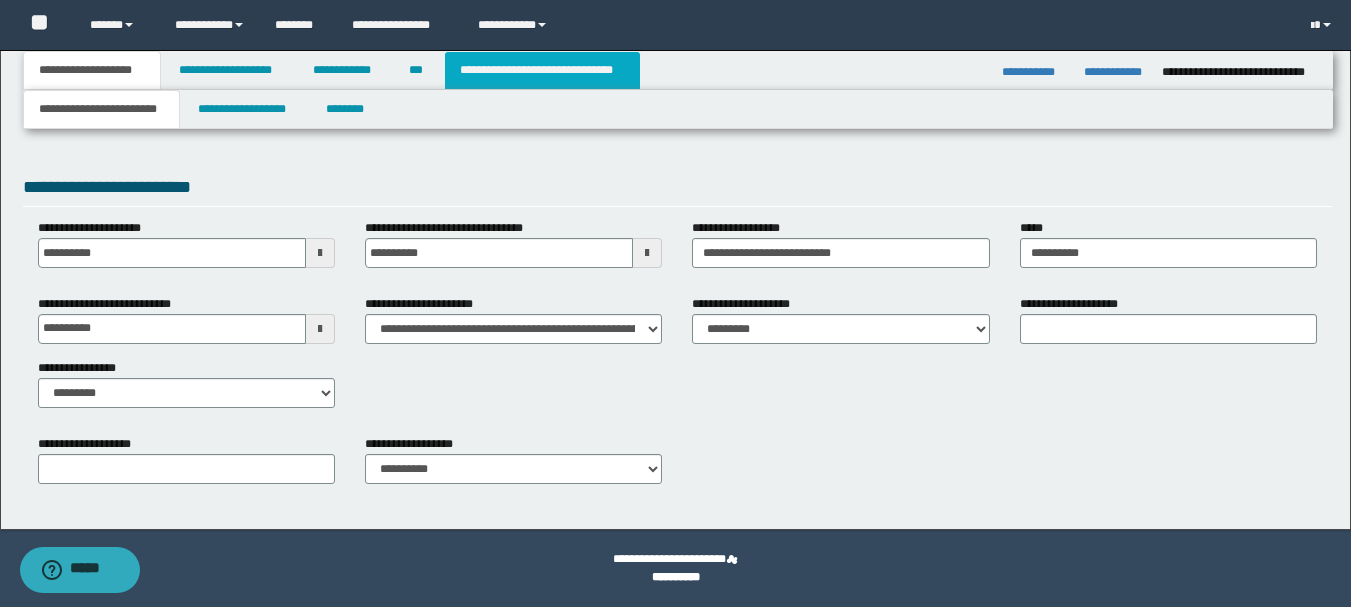 click on "**********" at bounding box center [542, 70] 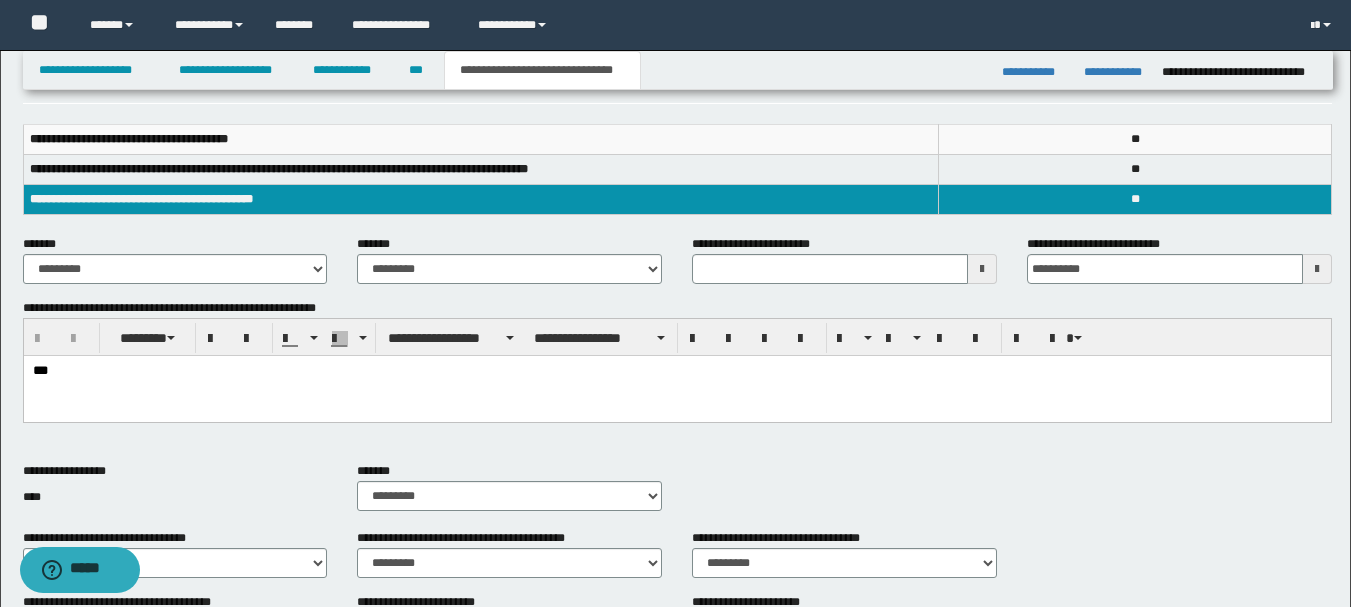 type 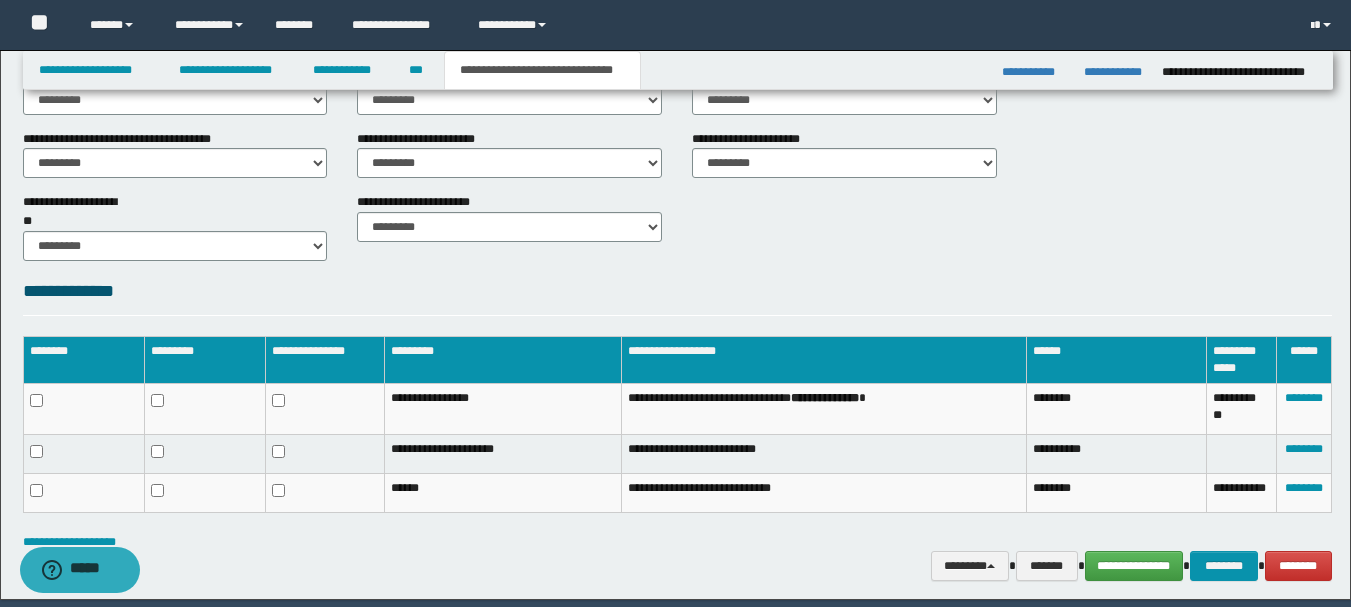 scroll, scrollTop: 752, scrollLeft: 0, axis: vertical 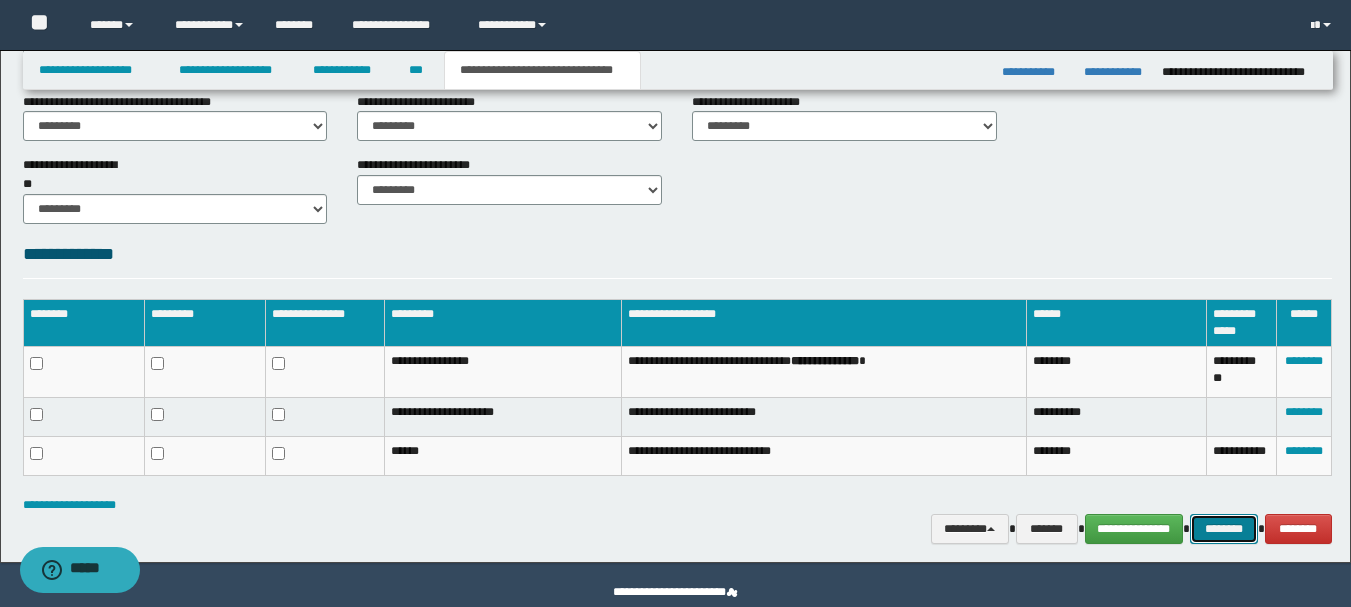 click on "********" at bounding box center (1224, 529) 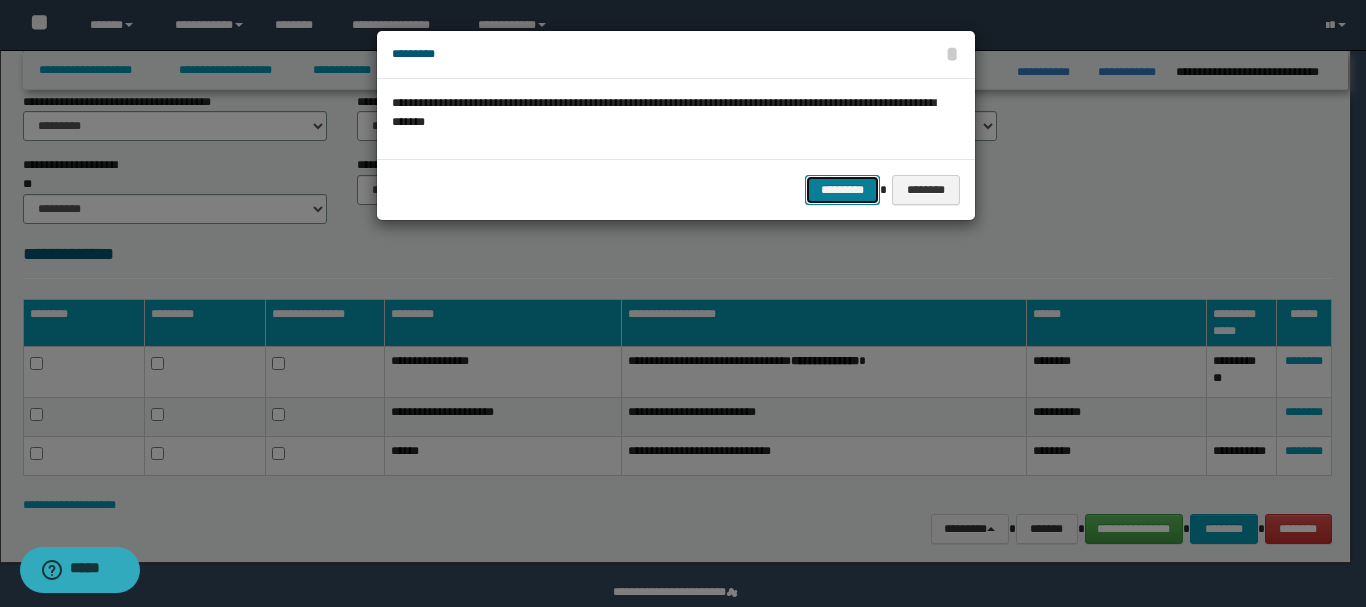 click on "*********" at bounding box center (842, 190) 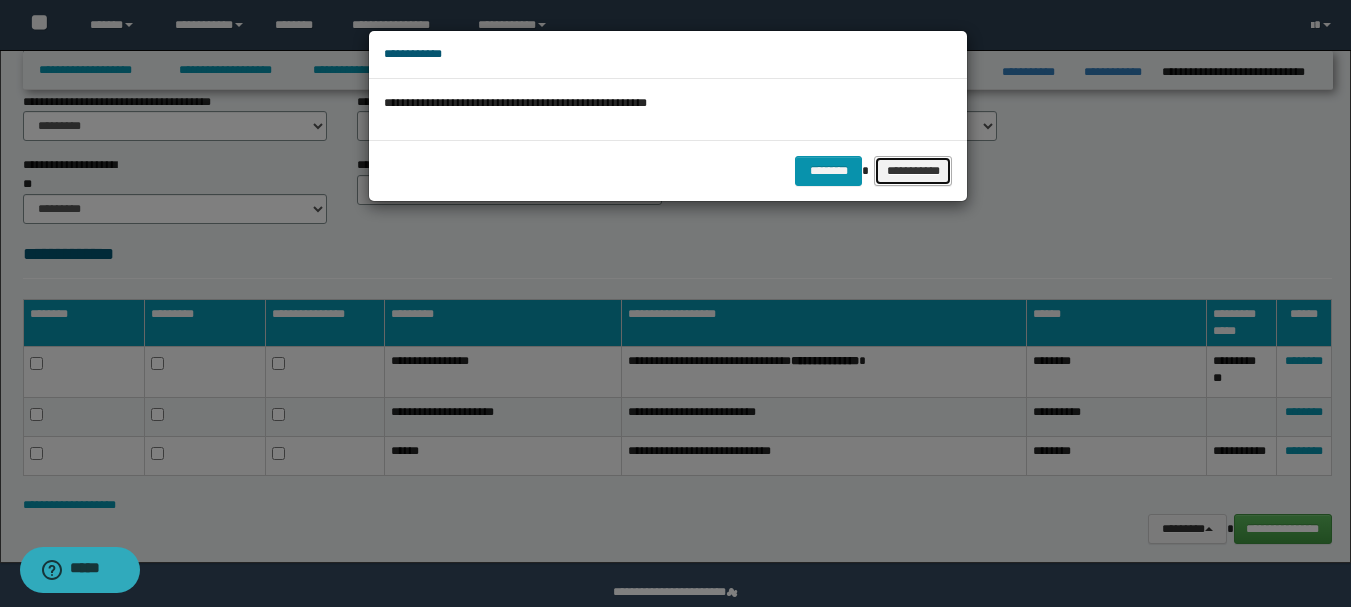 click on "**********" at bounding box center [913, 171] 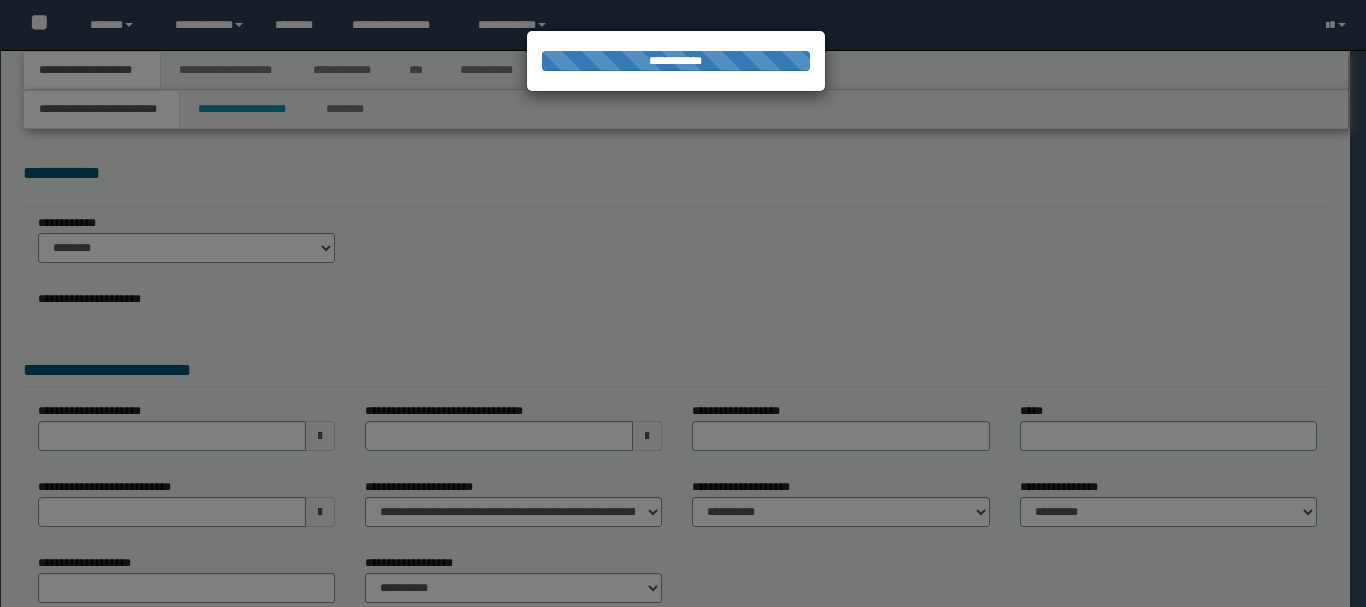 scroll, scrollTop: 0, scrollLeft: 0, axis: both 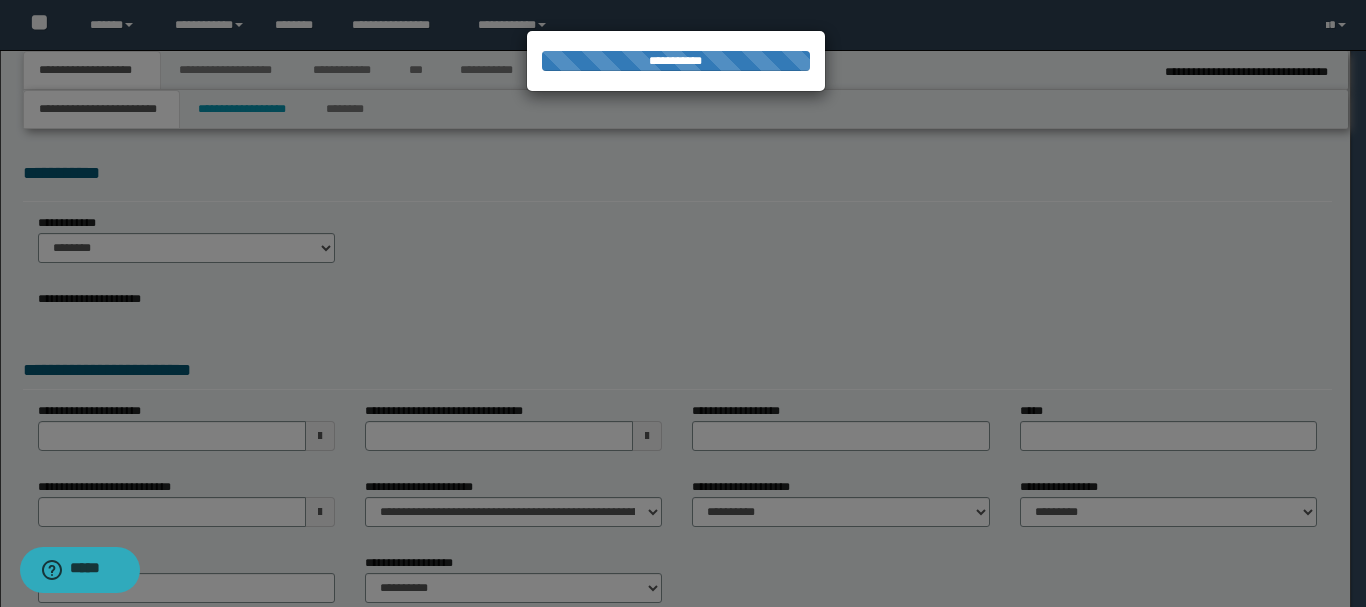 type on "**********" 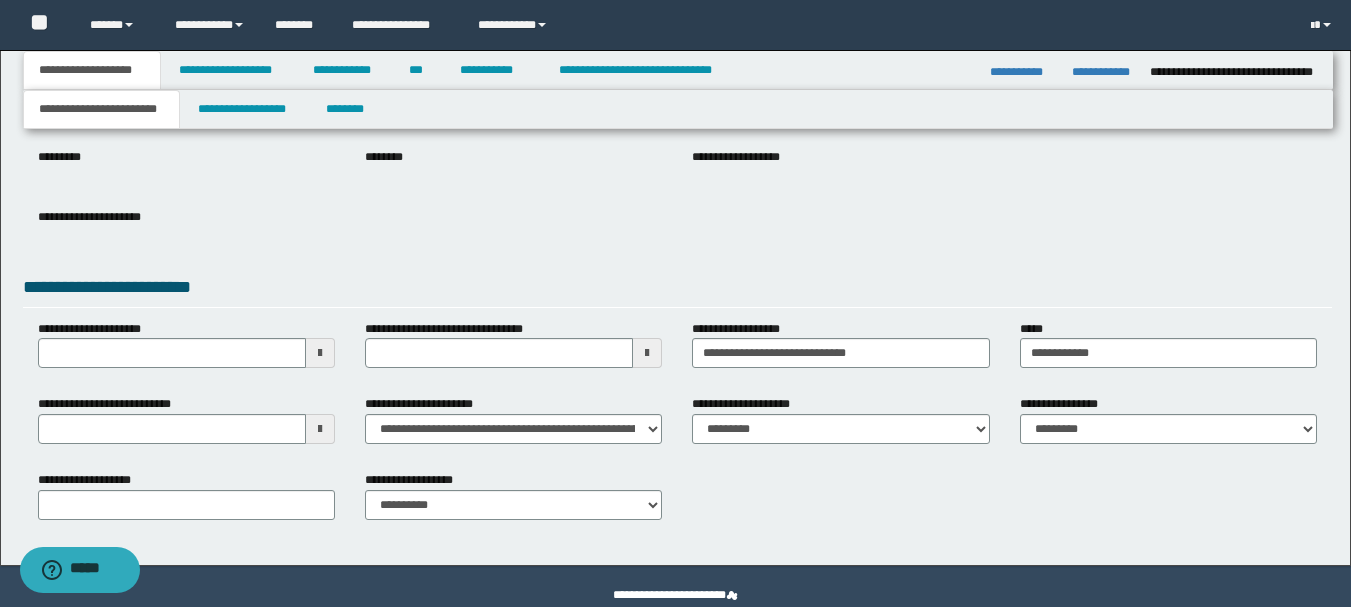 scroll, scrollTop: 277, scrollLeft: 0, axis: vertical 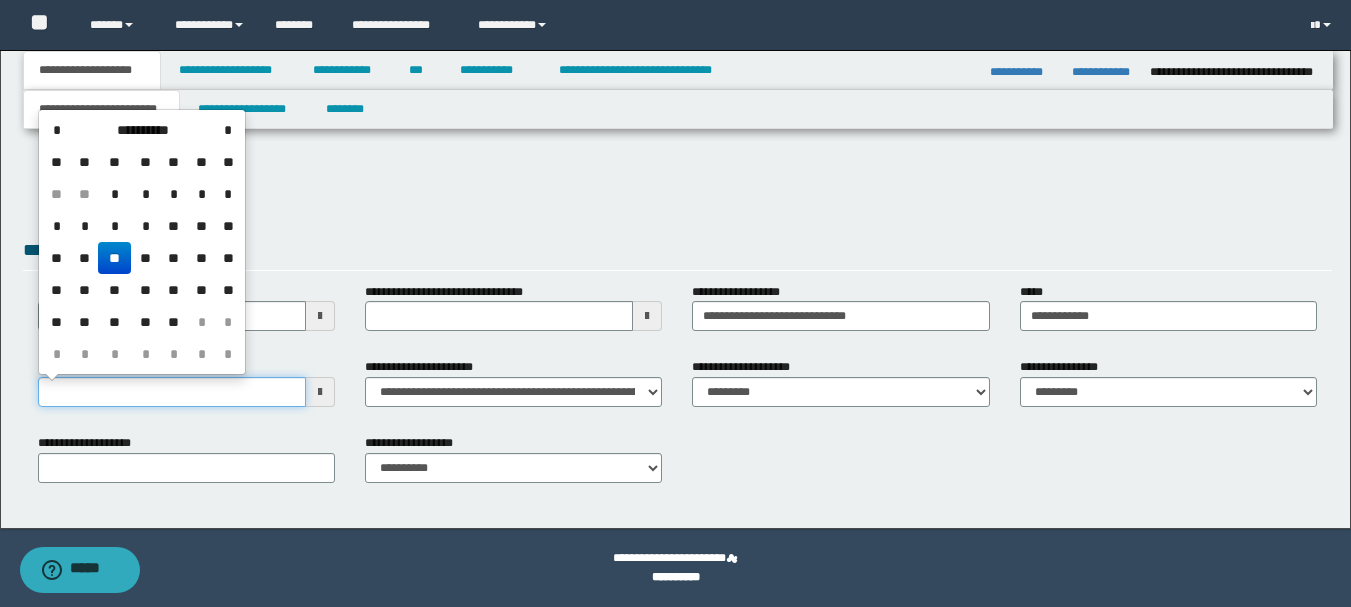 click on "**********" at bounding box center (172, 392) 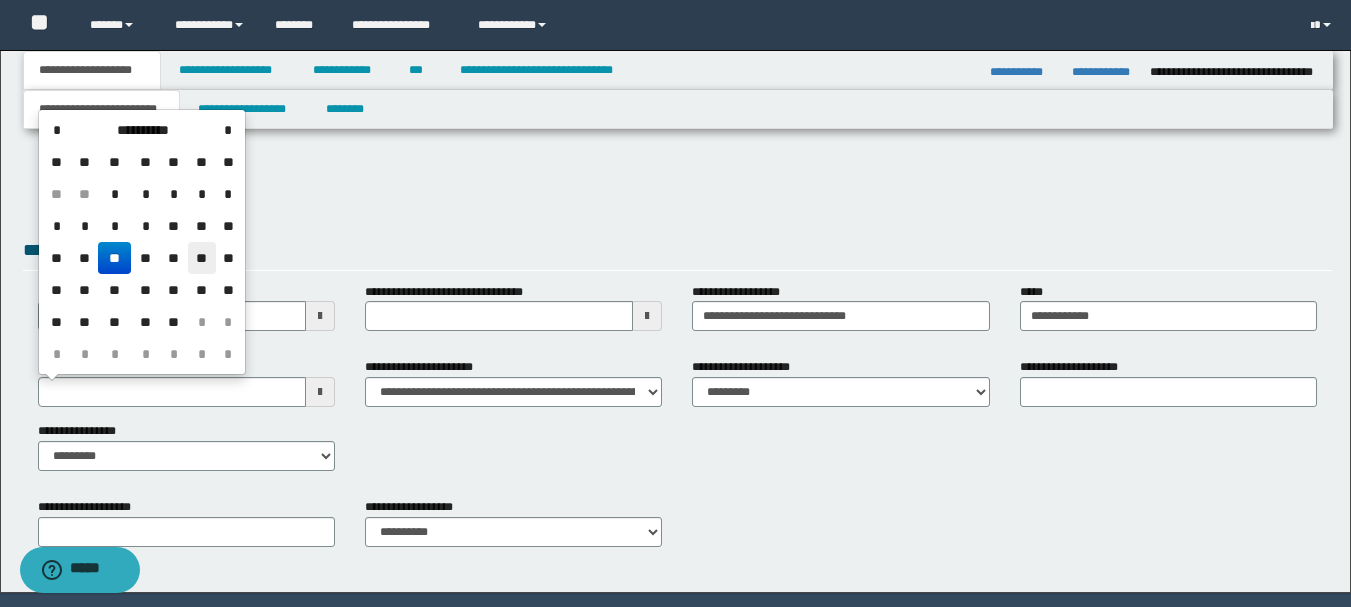 click on "**" at bounding box center [202, 258] 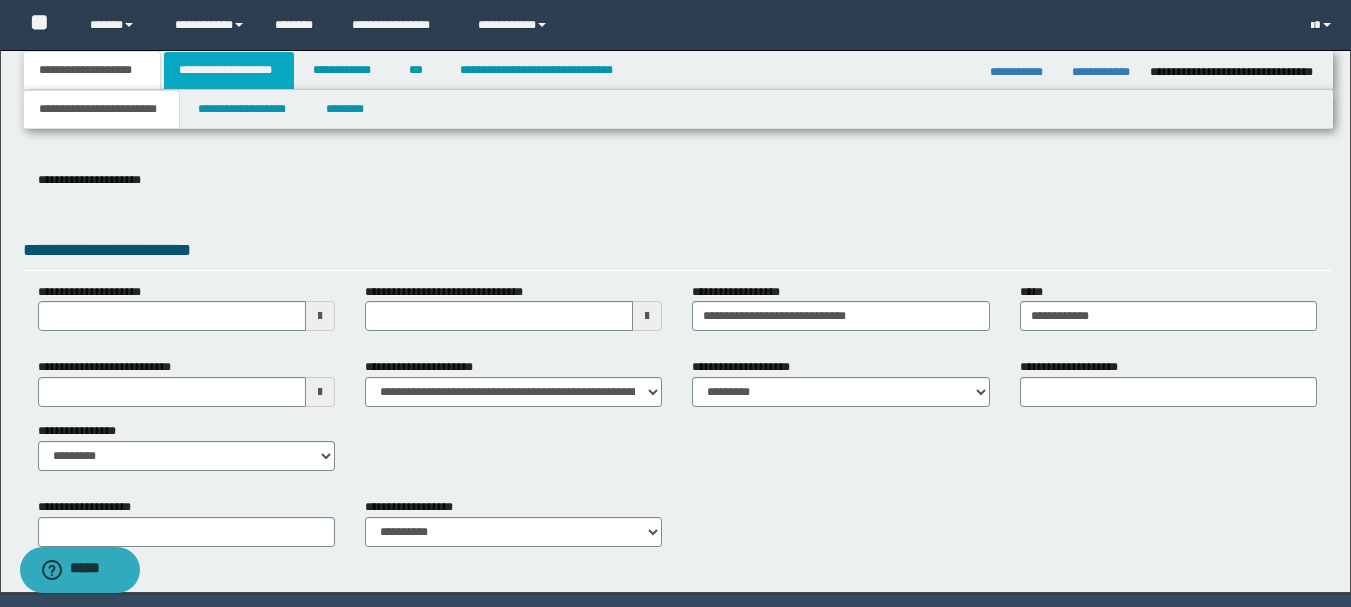 click on "**********" at bounding box center (229, 70) 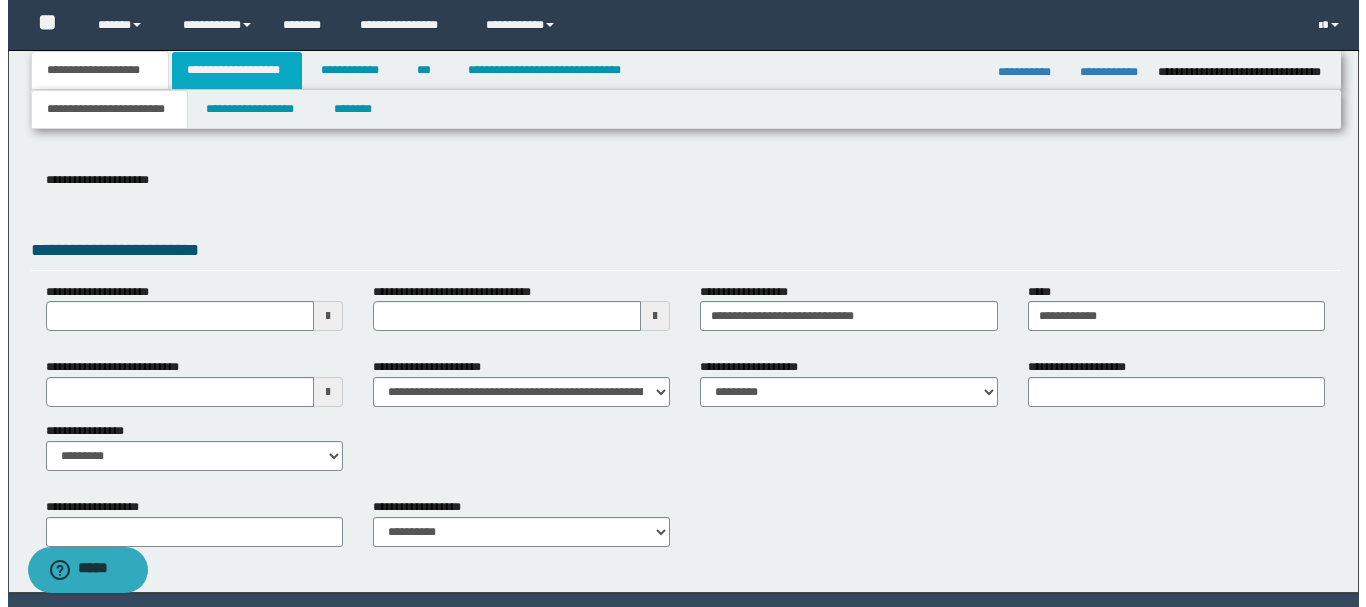 scroll, scrollTop: 0, scrollLeft: 0, axis: both 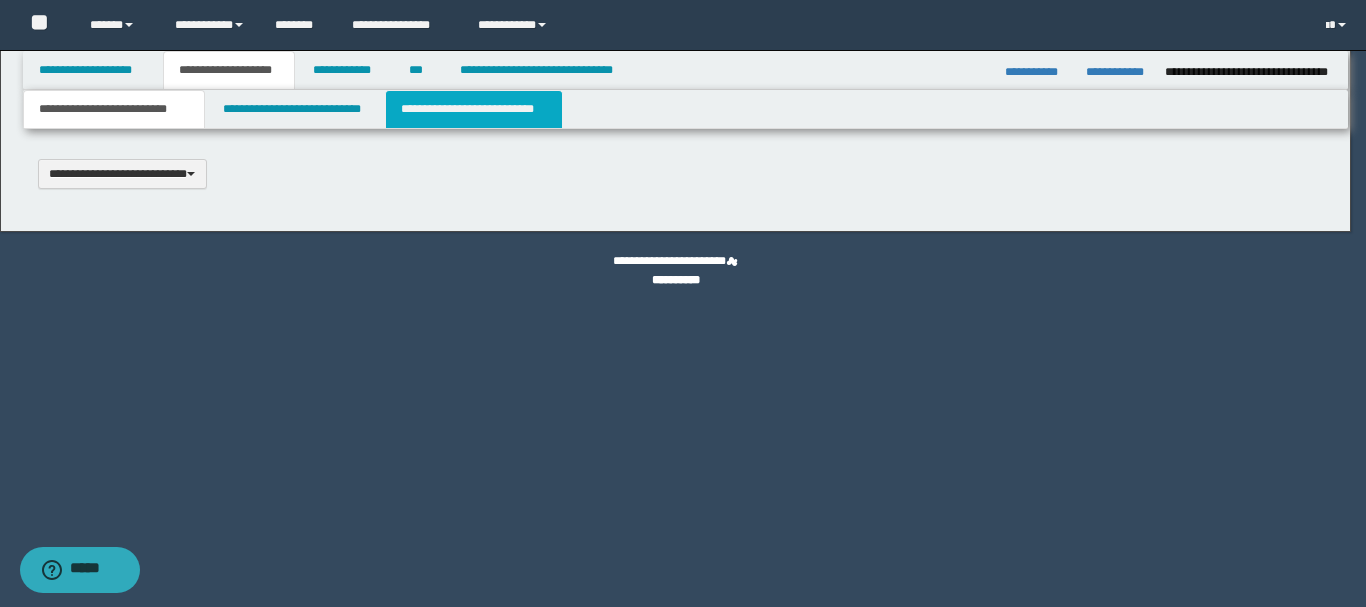 type 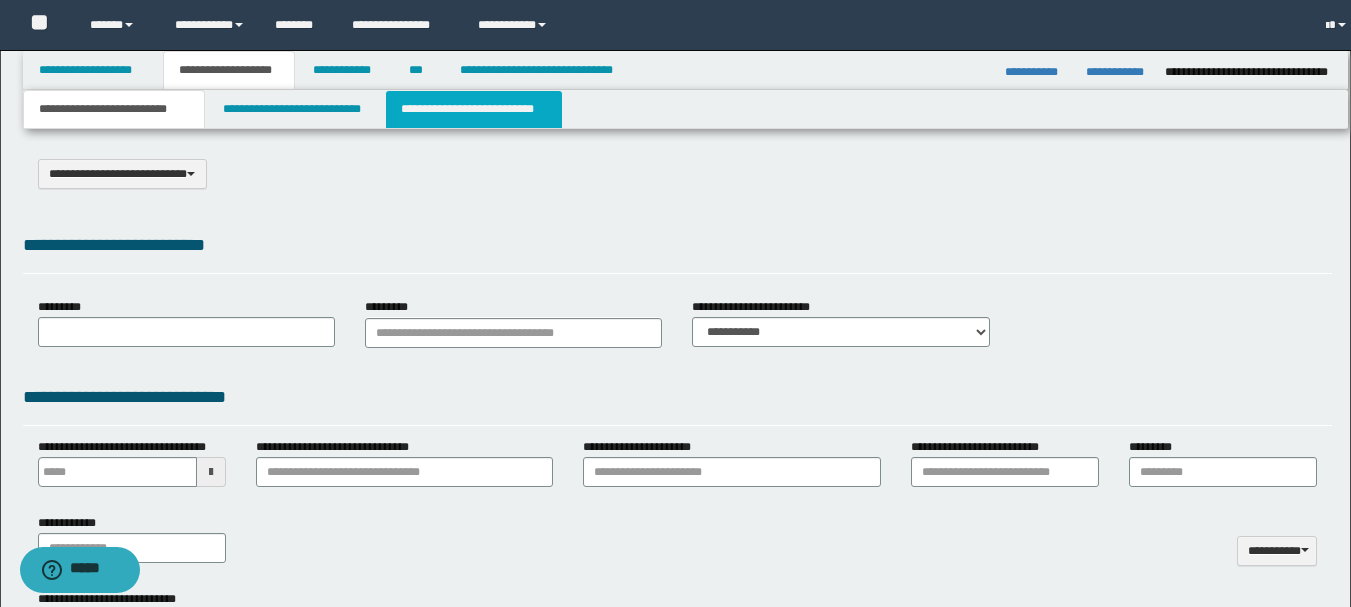 type on "**********" 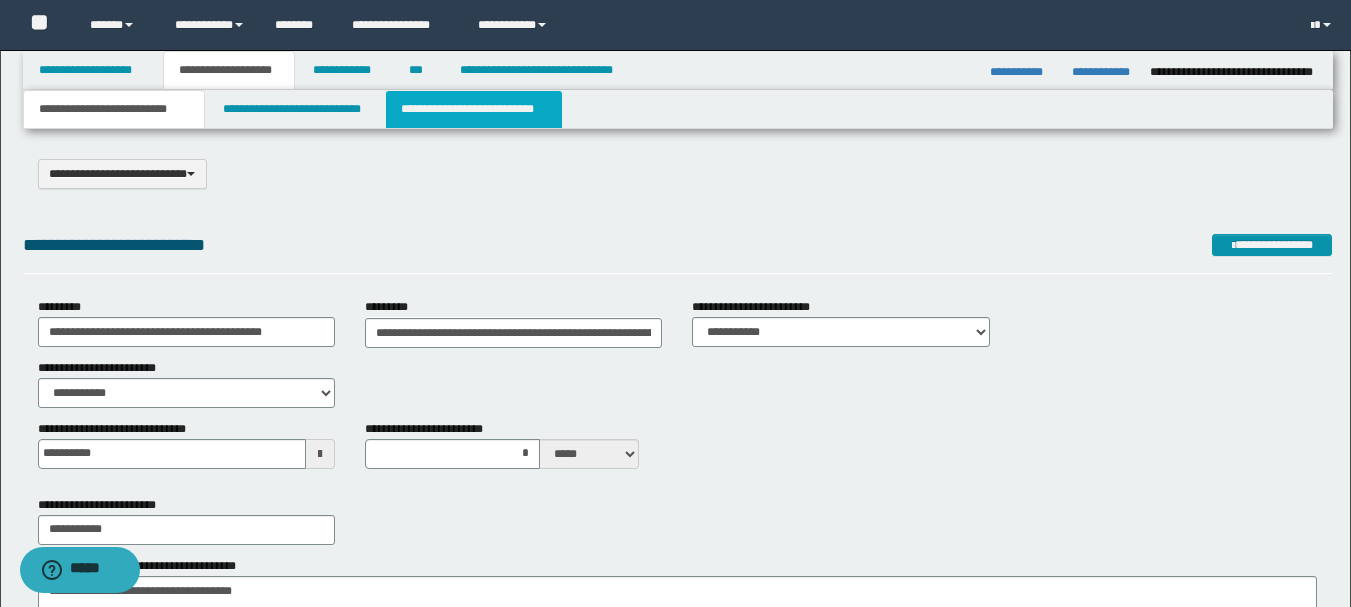 click on "**********" at bounding box center [474, 109] 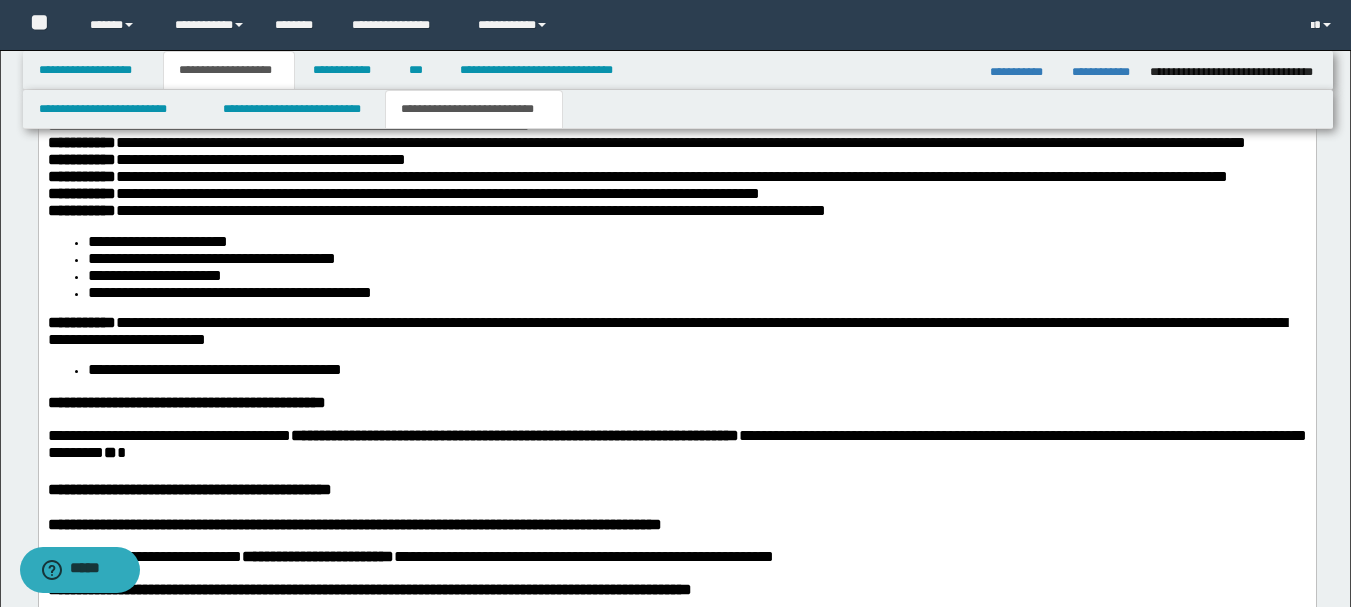 scroll, scrollTop: 1800, scrollLeft: 0, axis: vertical 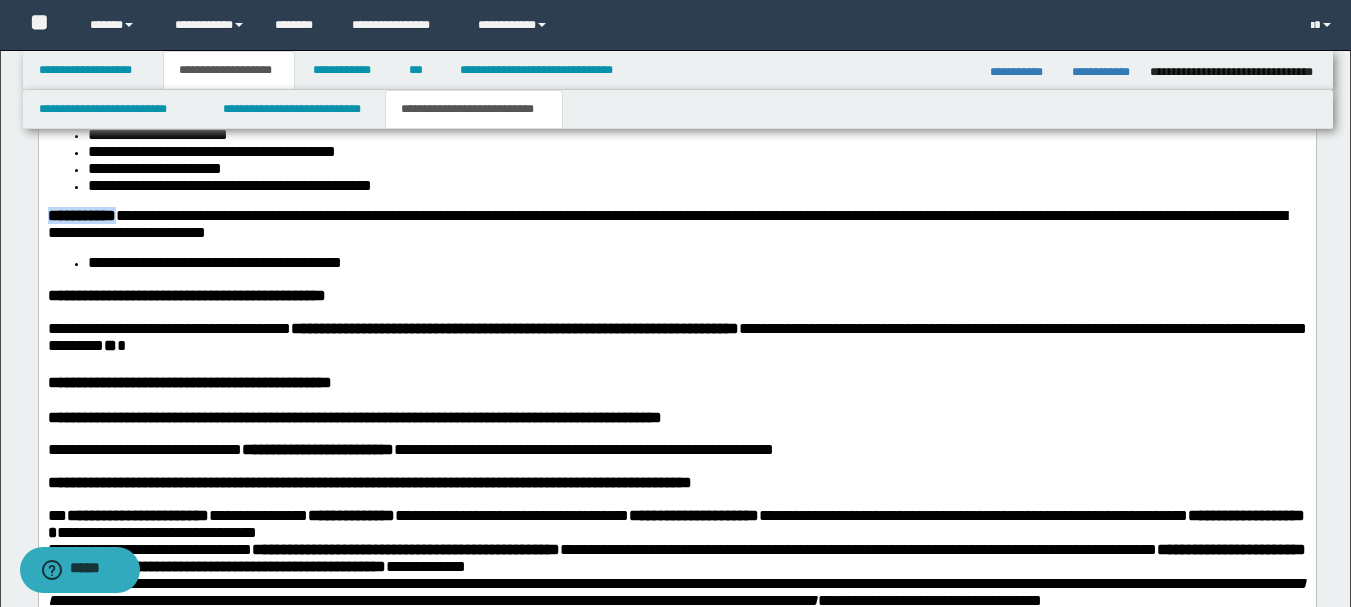 drag, startPoint x: 132, startPoint y: 266, endPoint x: 16, endPoint y: 263, distance: 116.03879 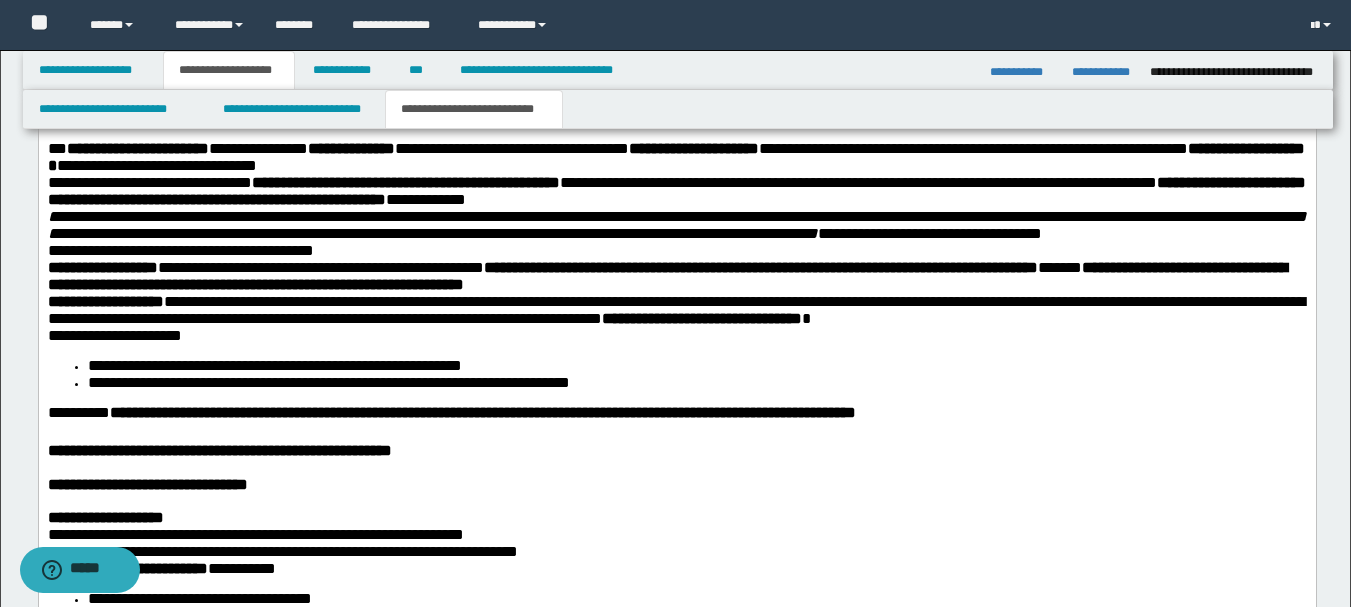 scroll, scrollTop: 2200, scrollLeft: 0, axis: vertical 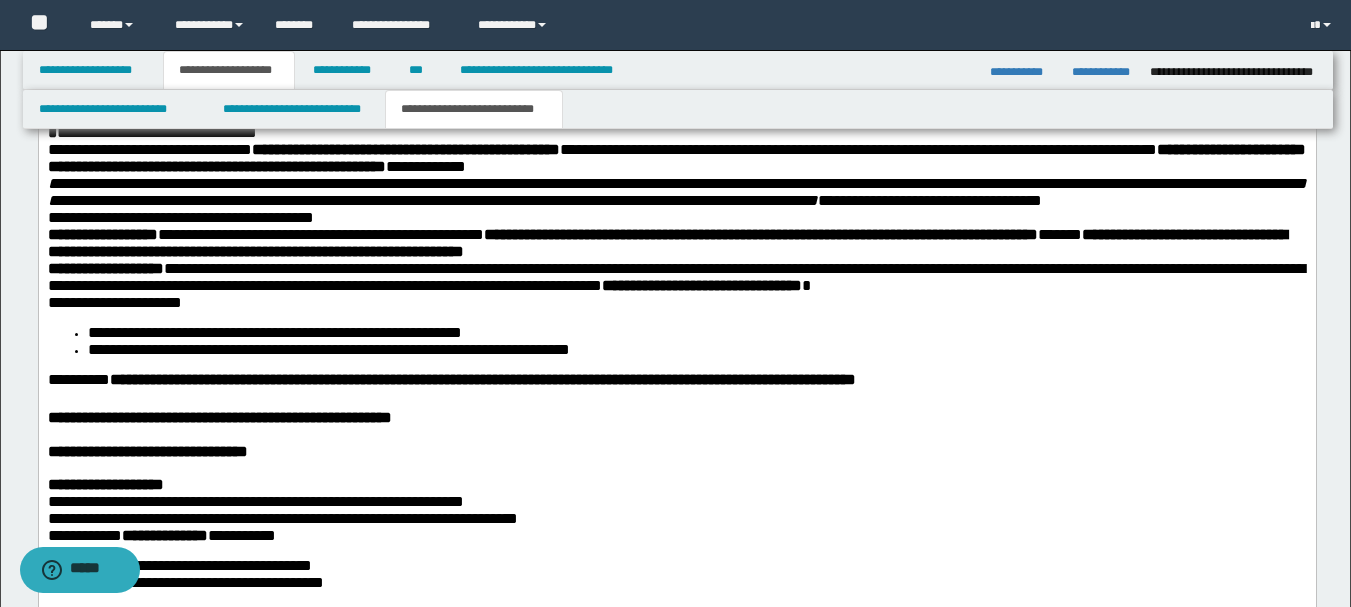 click on "**********" at bounding box center [676, 193] 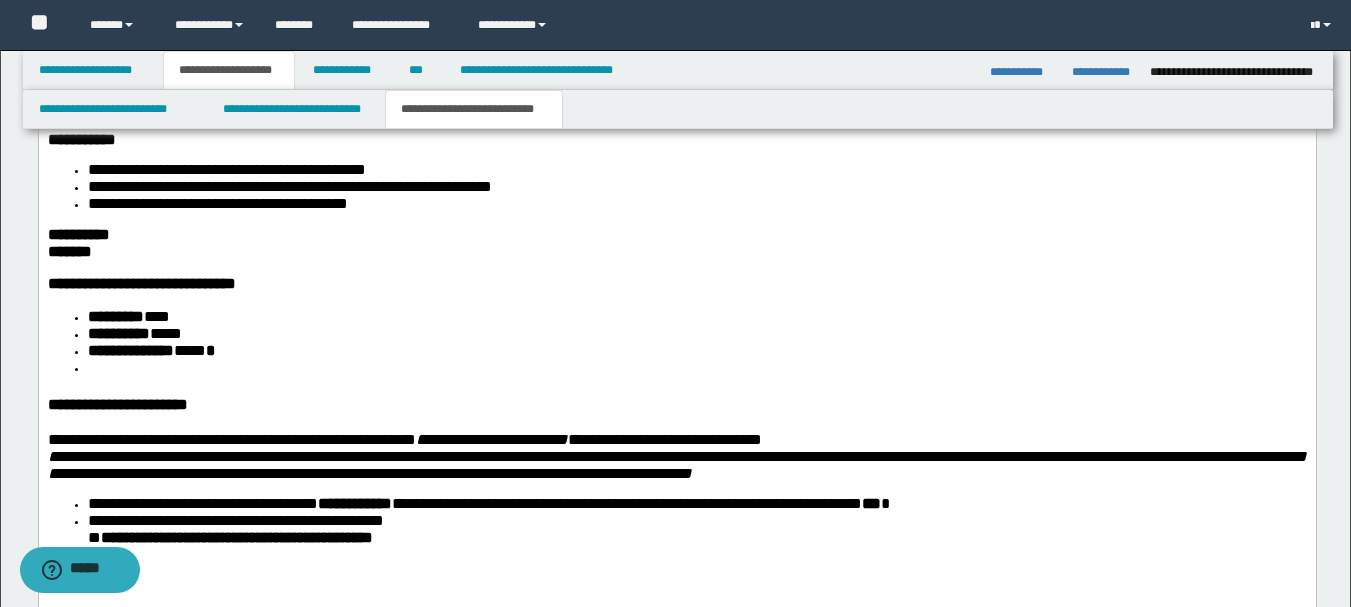 scroll, scrollTop: 3600, scrollLeft: 0, axis: vertical 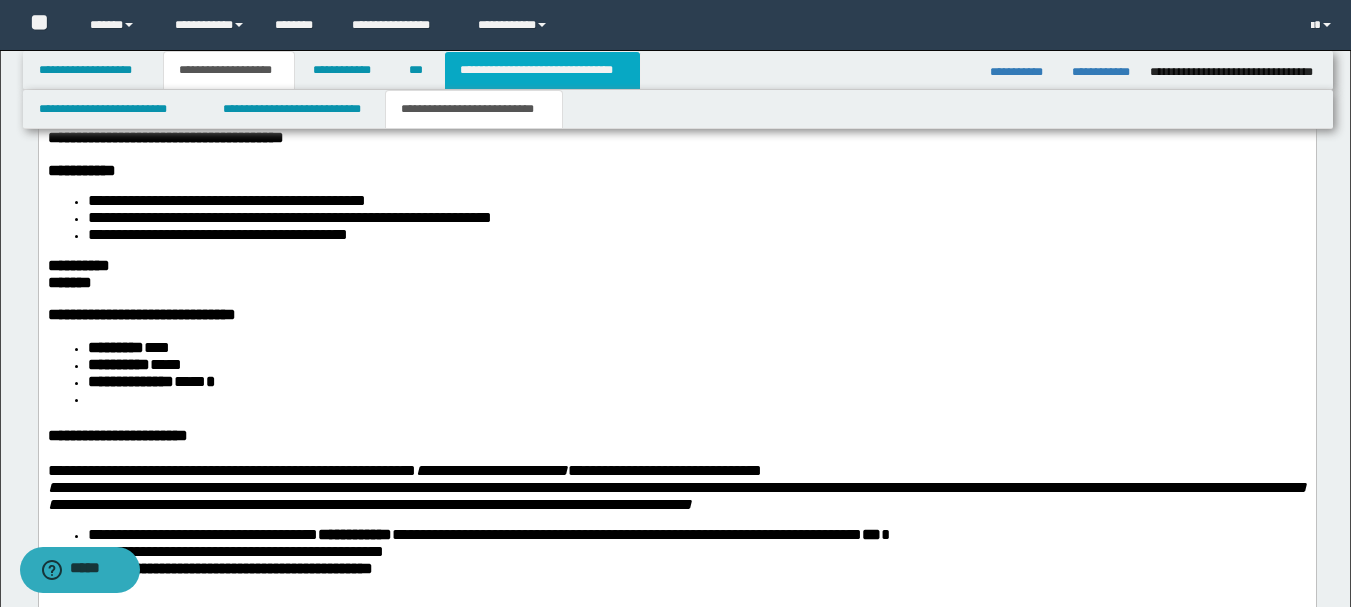 click on "**********" at bounding box center [542, 70] 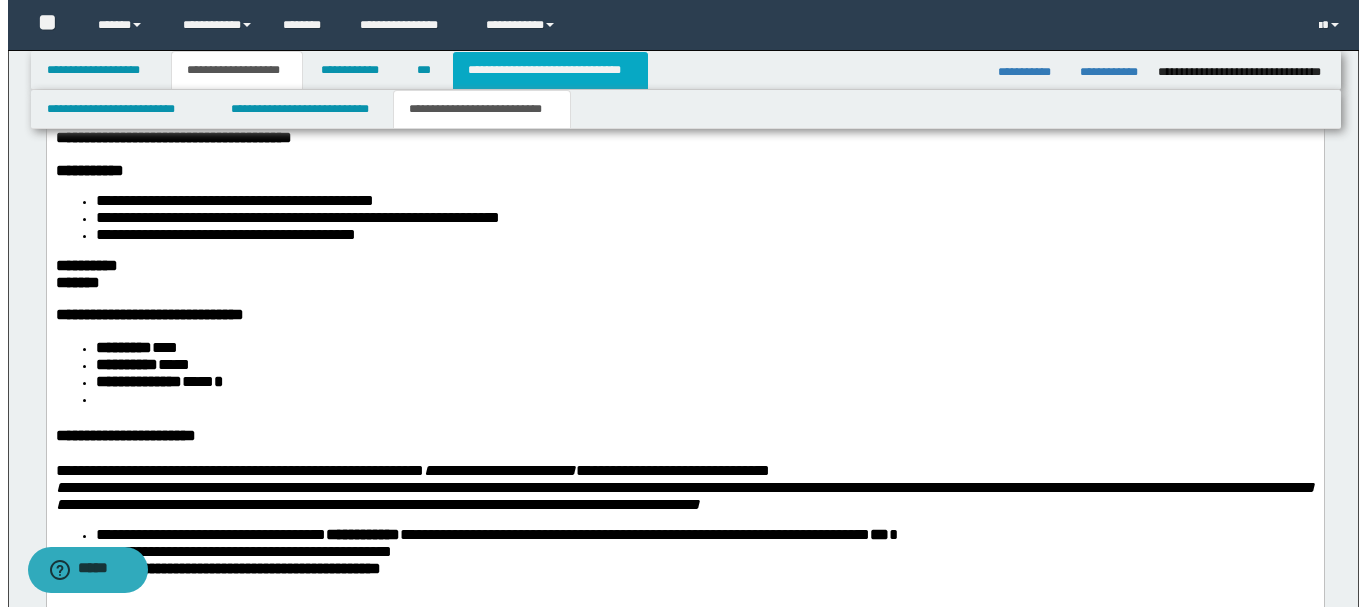 scroll, scrollTop: 0, scrollLeft: 0, axis: both 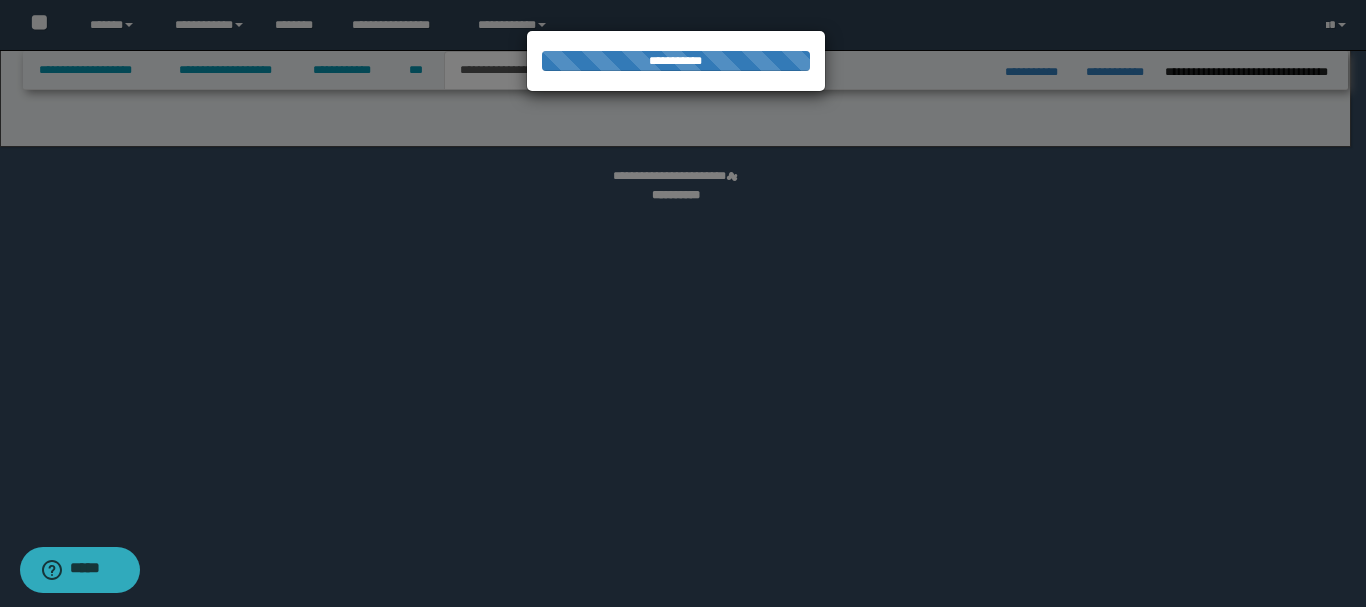 select on "*" 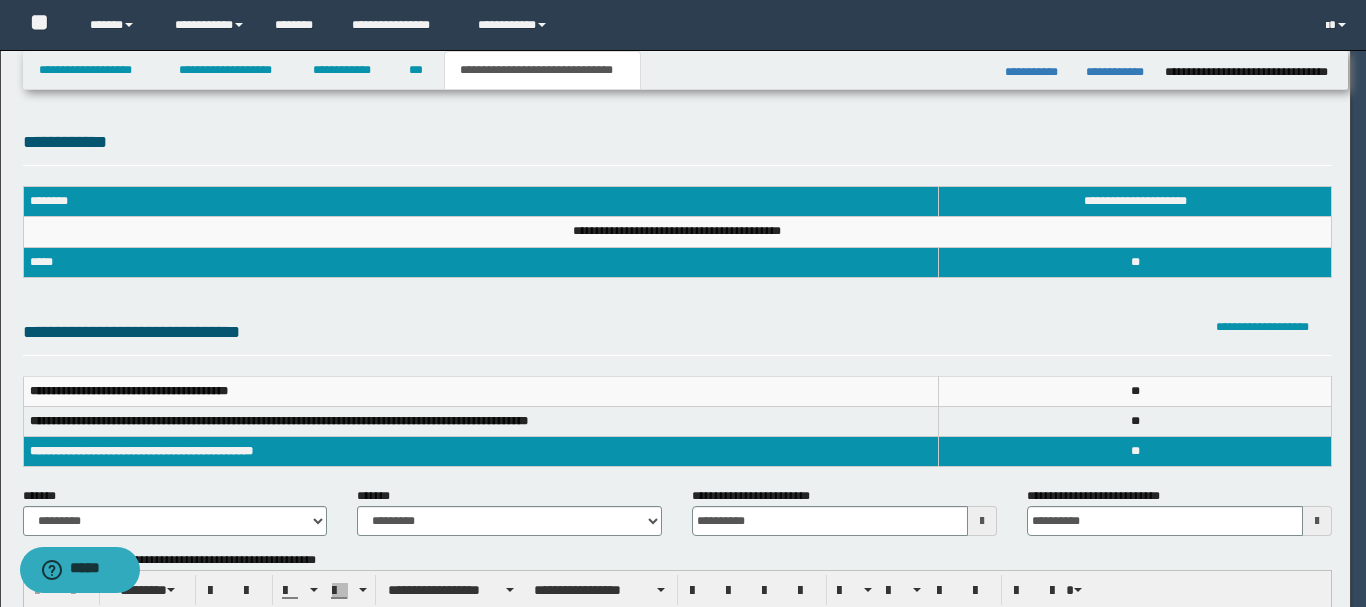 scroll, scrollTop: 0, scrollLeft: 0, axis: both 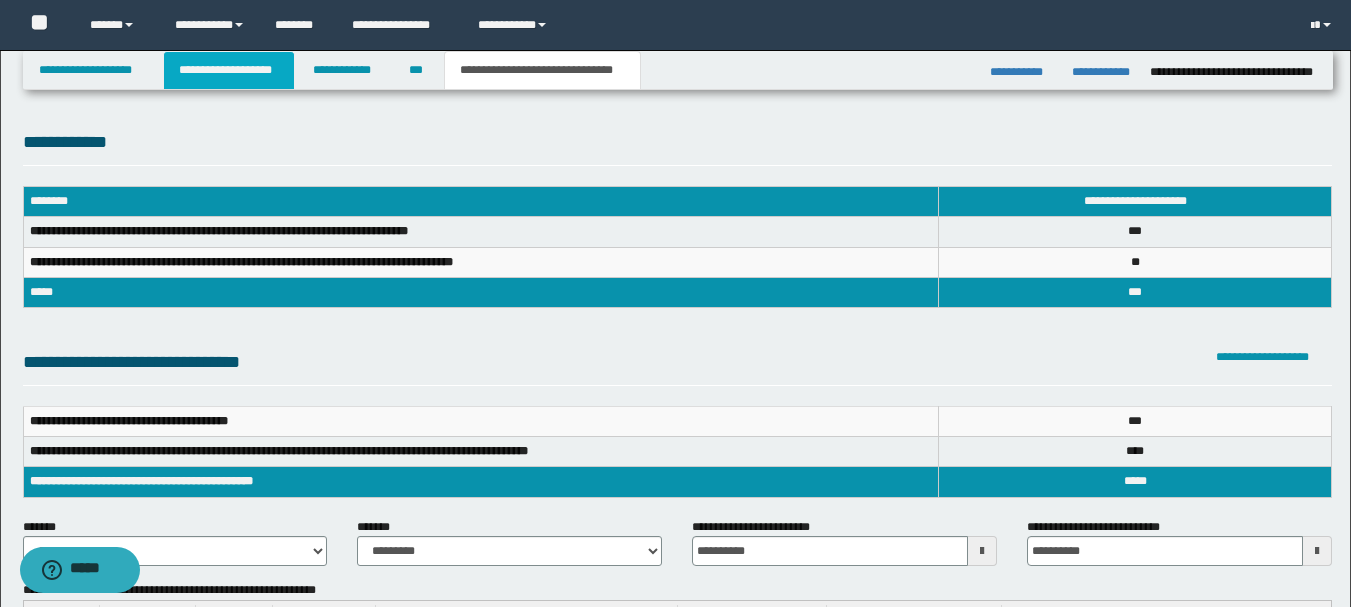 click on "**********" at bounding box center (229, 70) 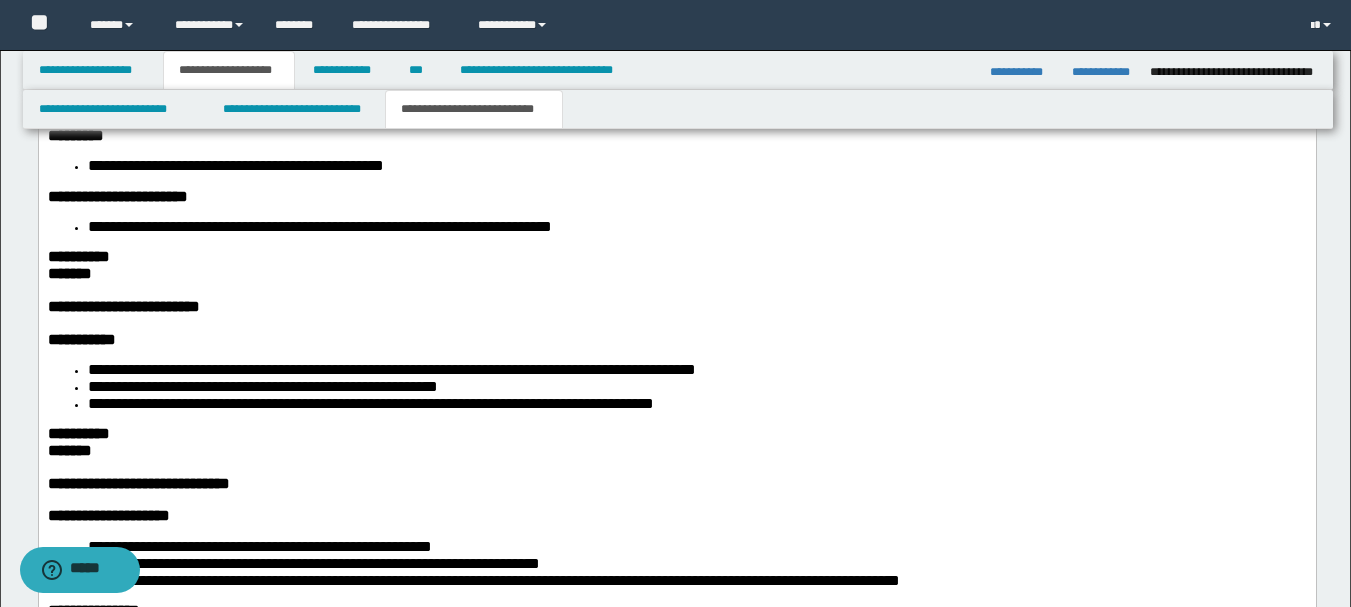 scroll, scrollTop: 2900, scrollLeft: 0, axis: vertical 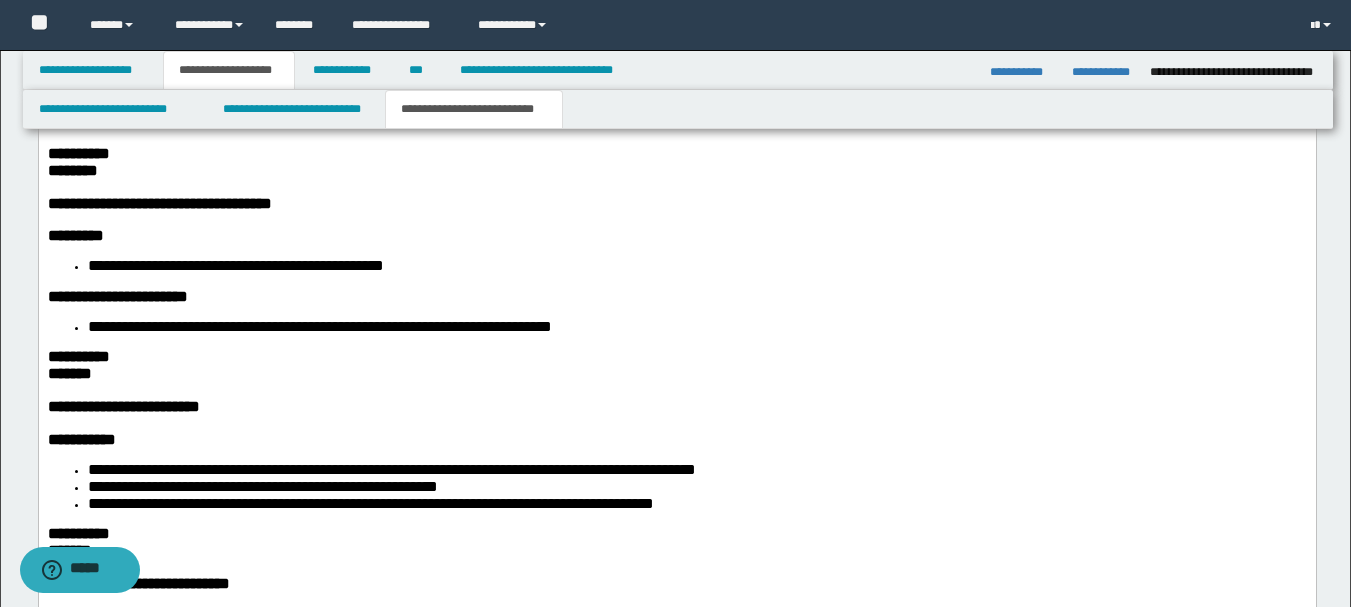 click on "********" at bounding box center (72, 171) 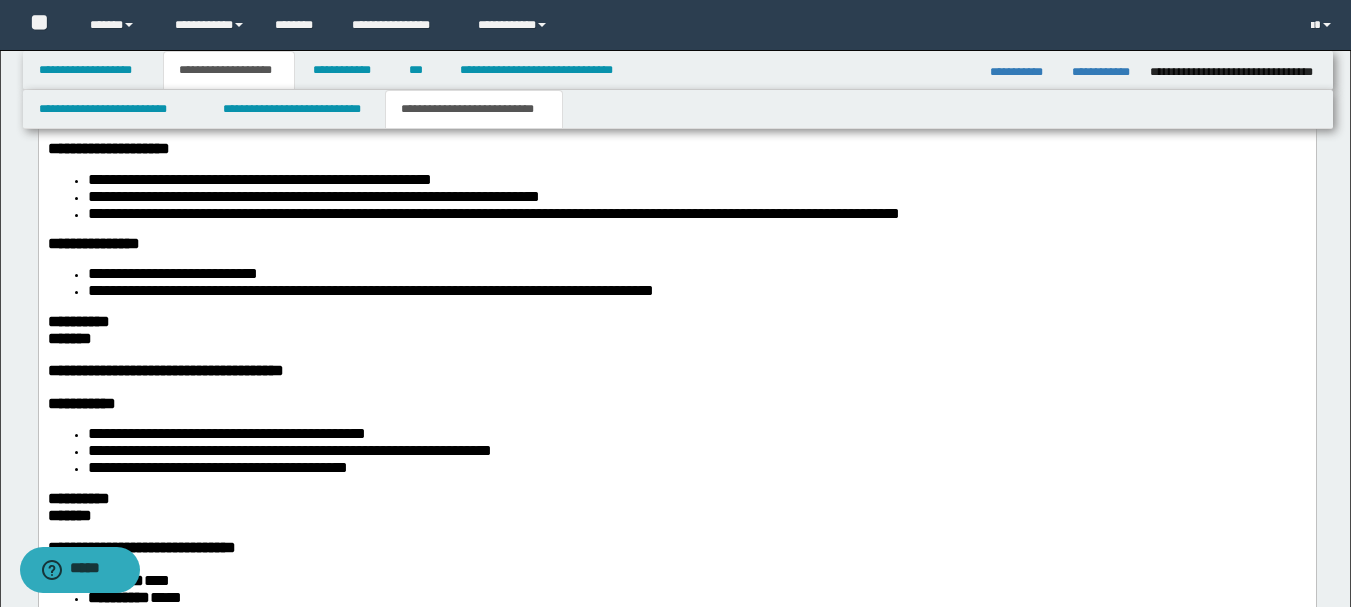scroll, scrollTop: 3400, scrollLeft: 0, axis: vertical 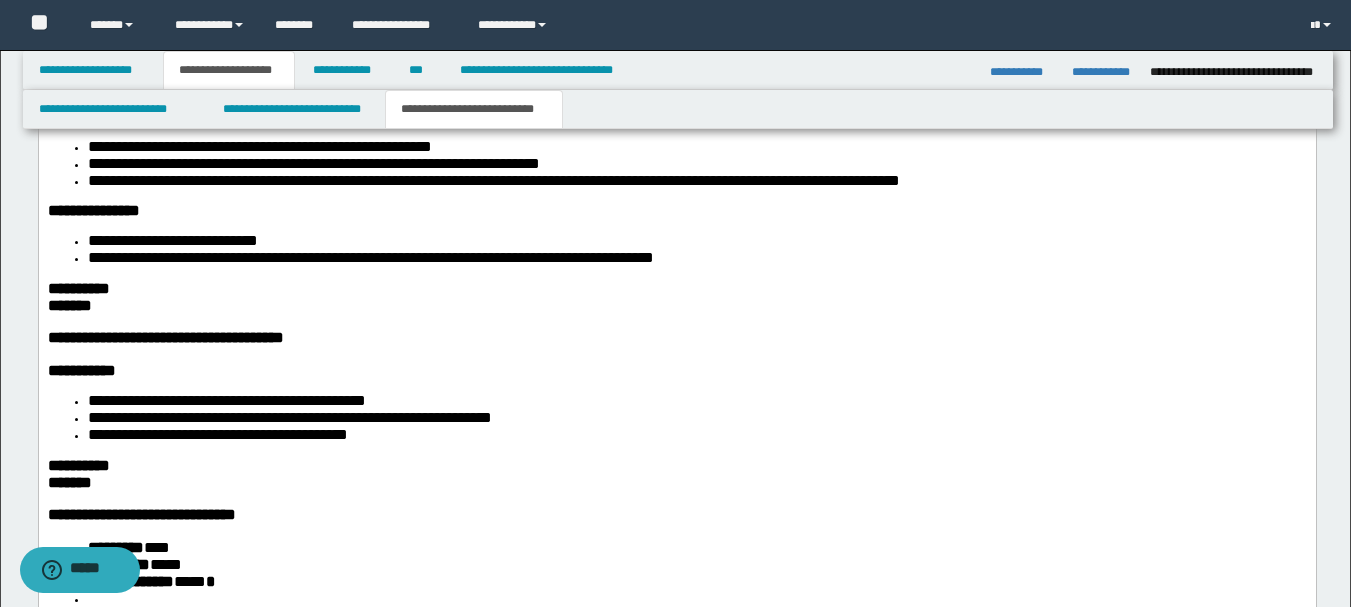 click on "**********" at bounding box center (370, 258) 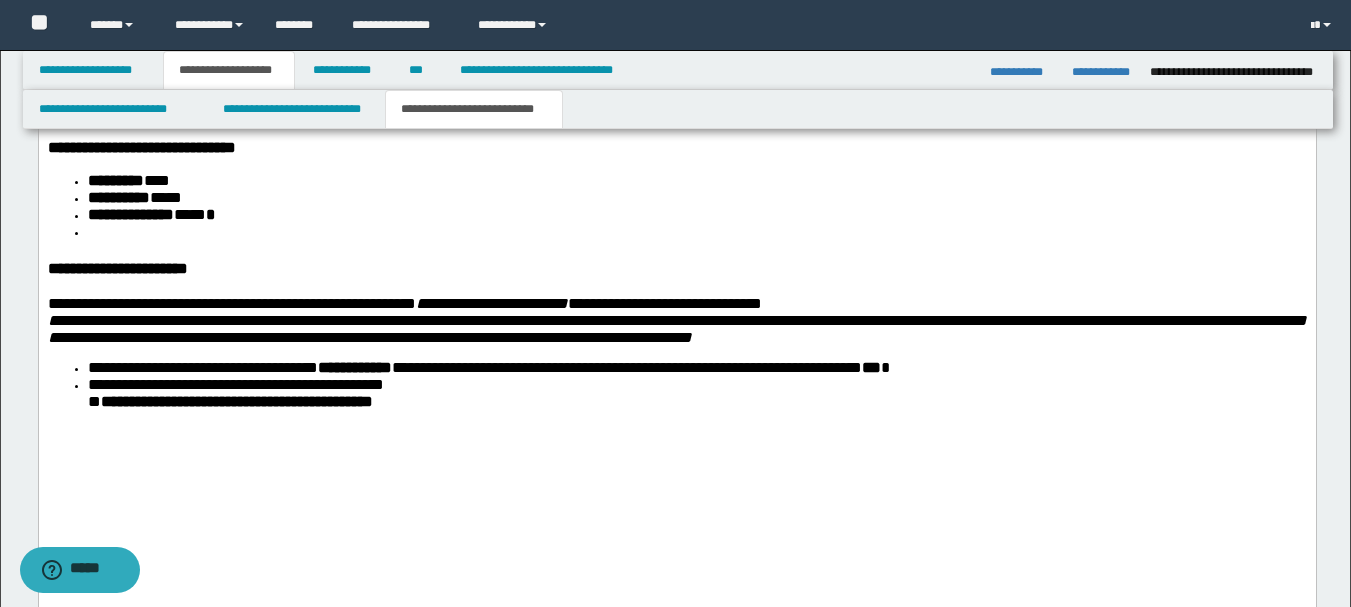 scroll, scrollTop: 3800, scrollLeft: 0, axis: vertical 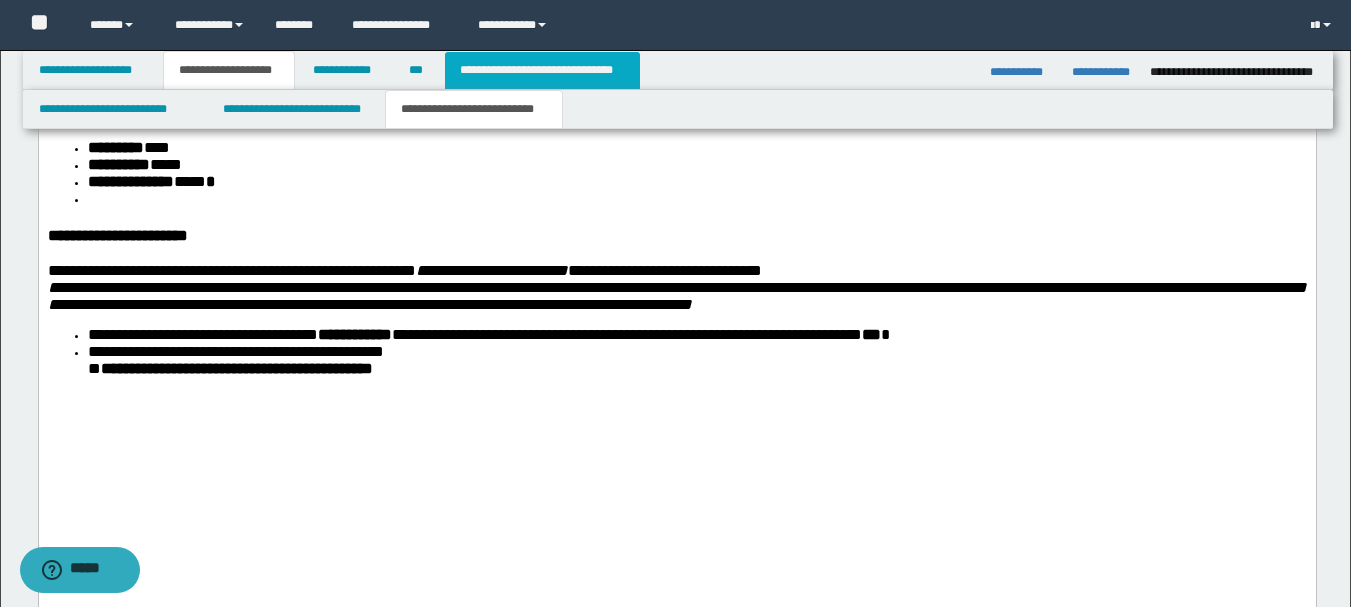 click on "**********" at bounding box center (542, 70) 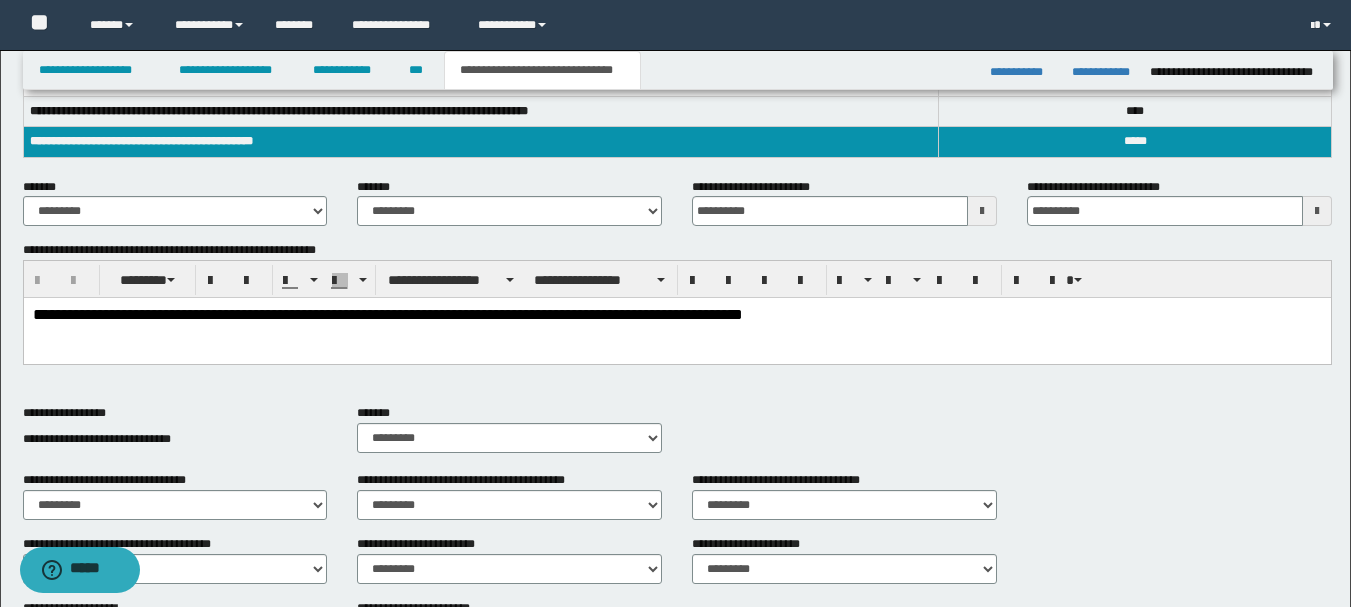 scroll, scrollTop: 116, scrollLeft: 0, axis: vertical 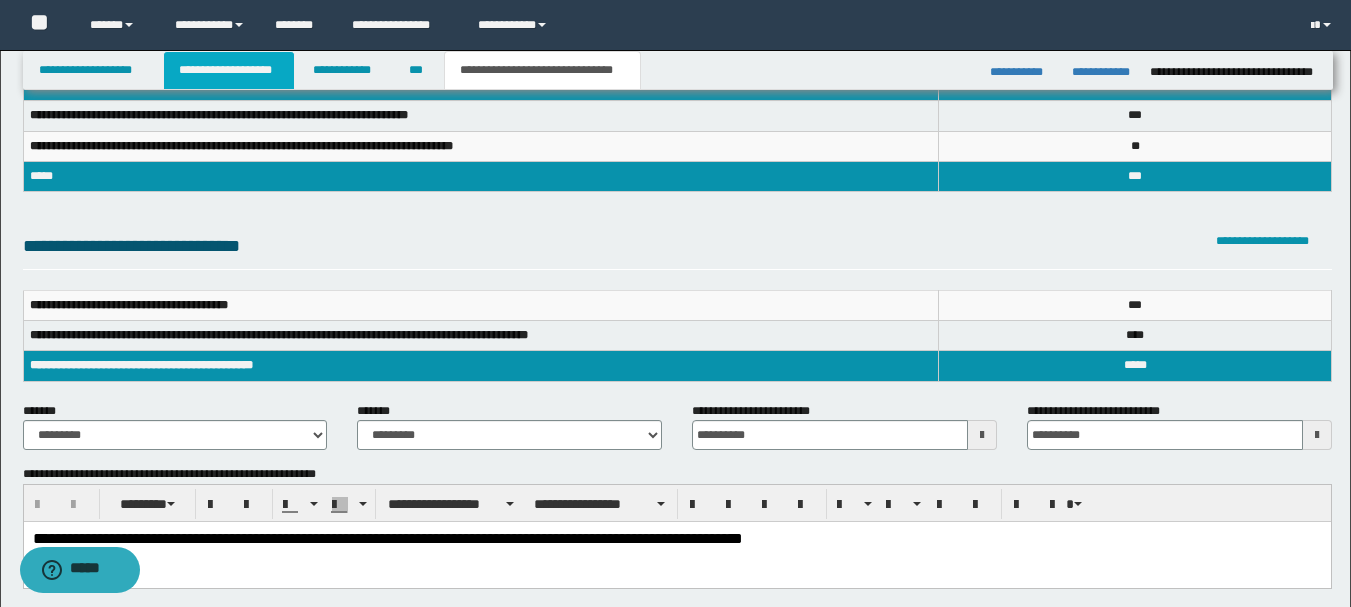 click on "**********" at bounding box center [229, 70] 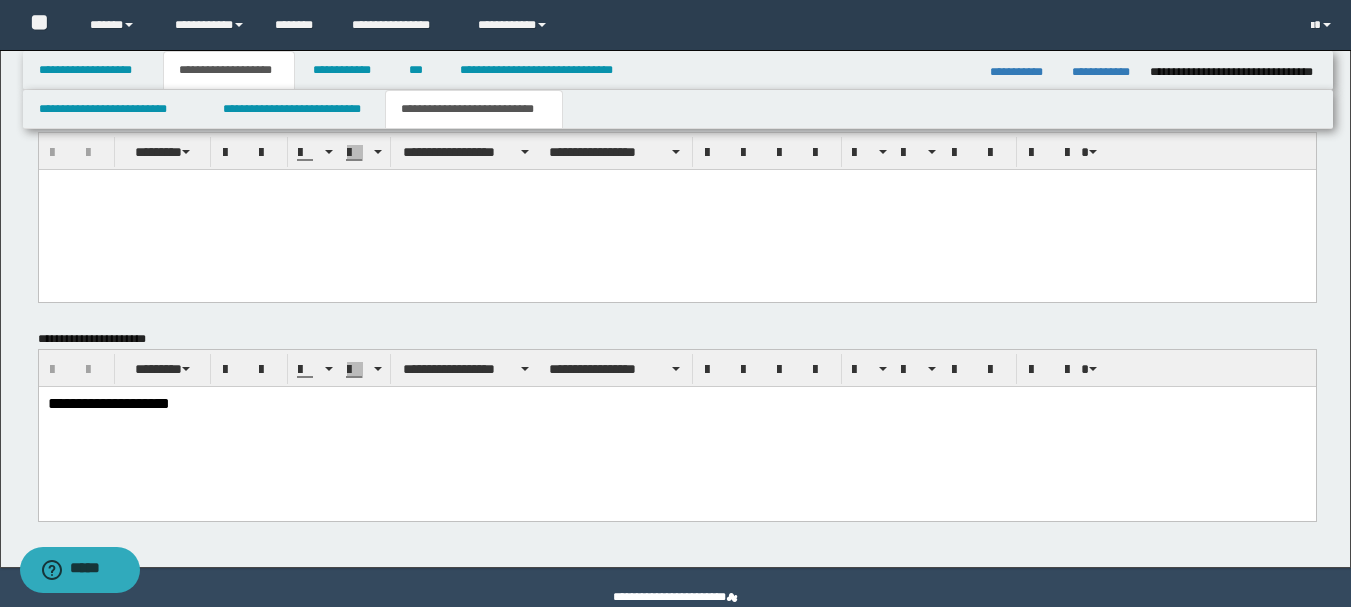 scroll, scrollTop: 4447, scrollLeft: 0, axis: vertical 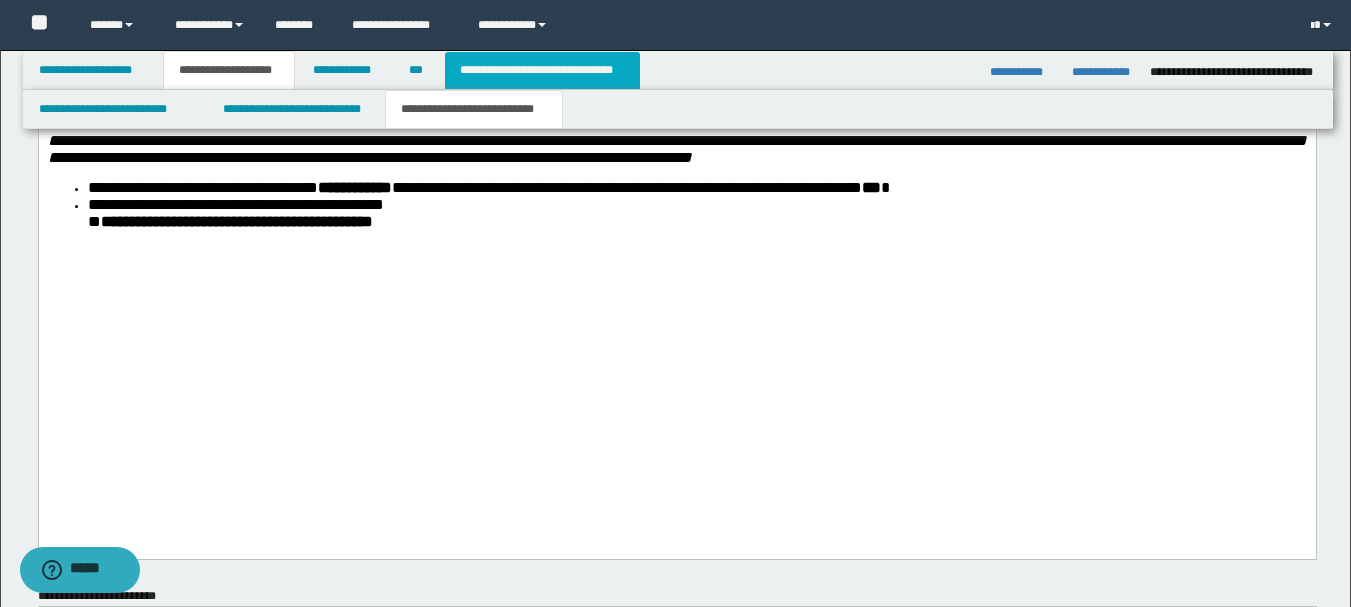 click on "**********" at bounding box center [542, 70] 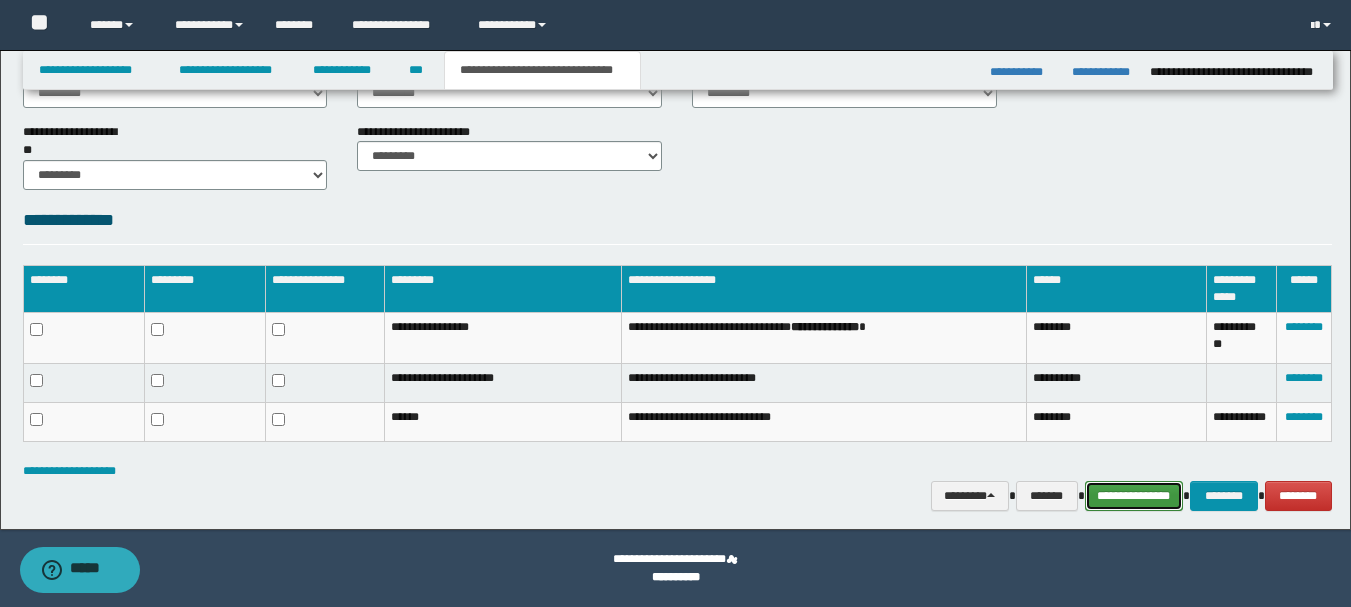 click on "**********" at bounding box center (1134, 496) 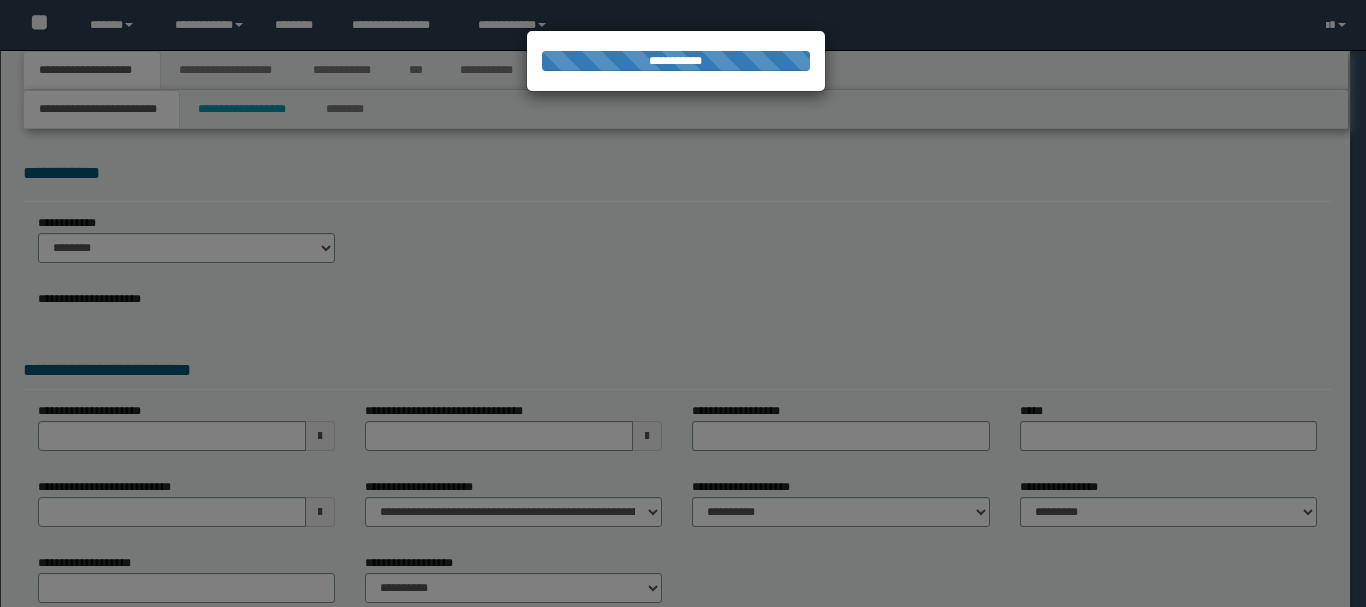 scroll, scrollTop: 0, scrollLeft: 0, axis: both 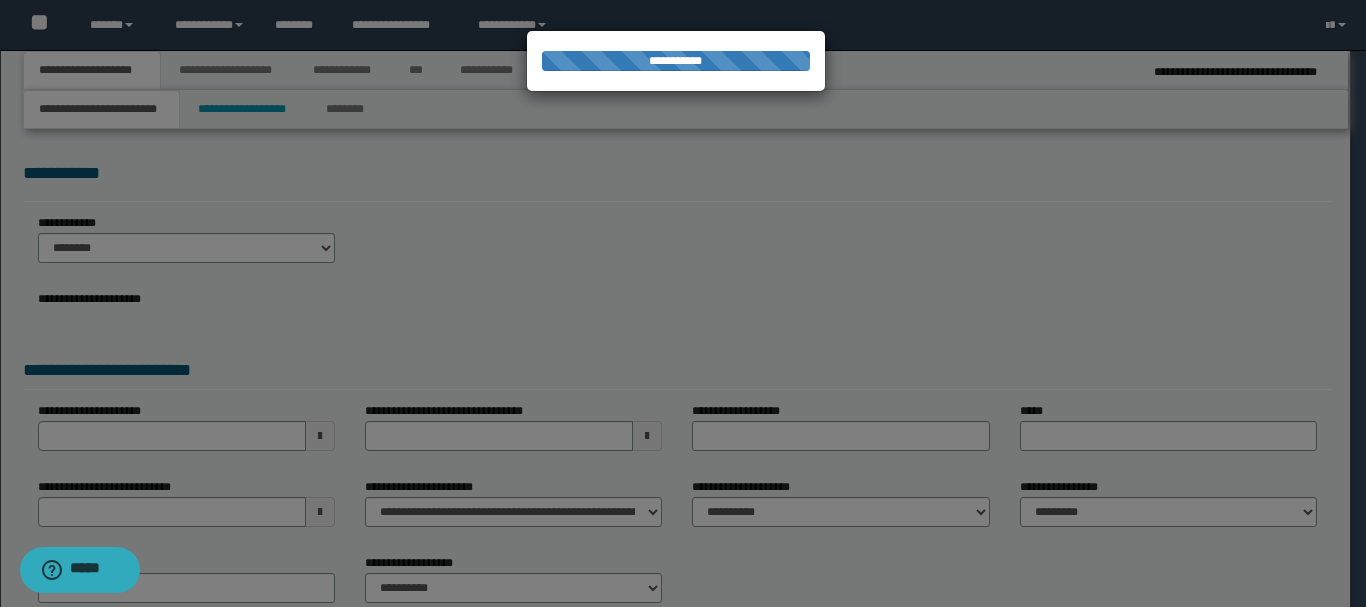 select on "*" 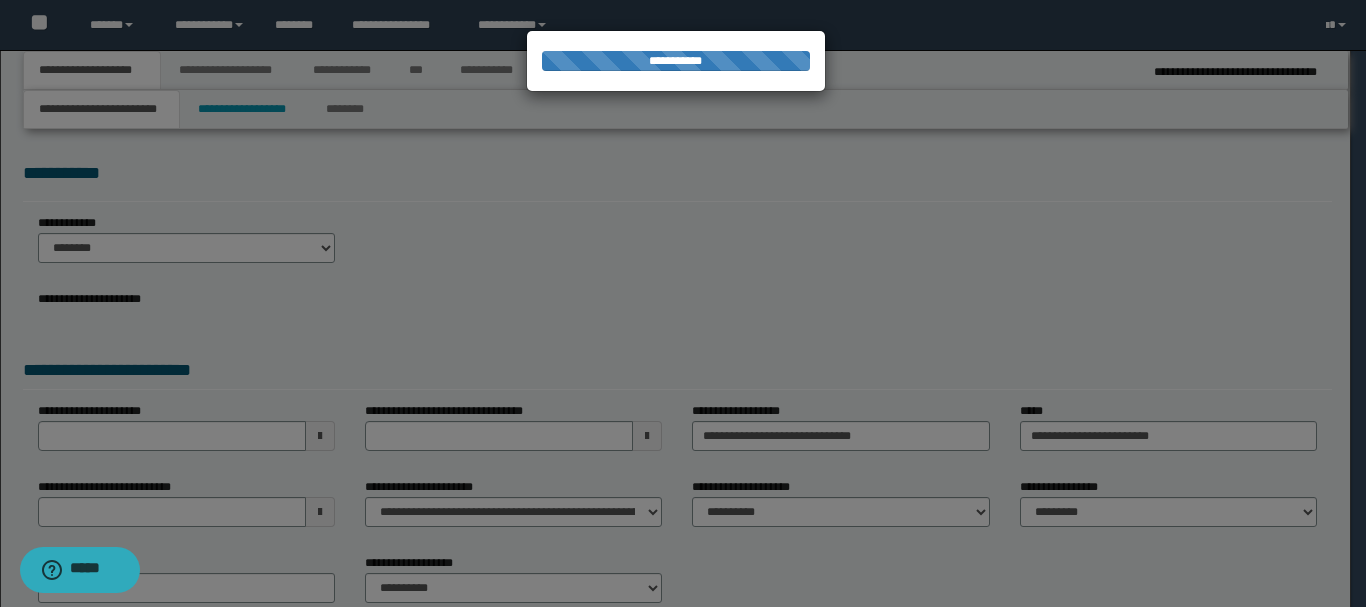 select on "*" 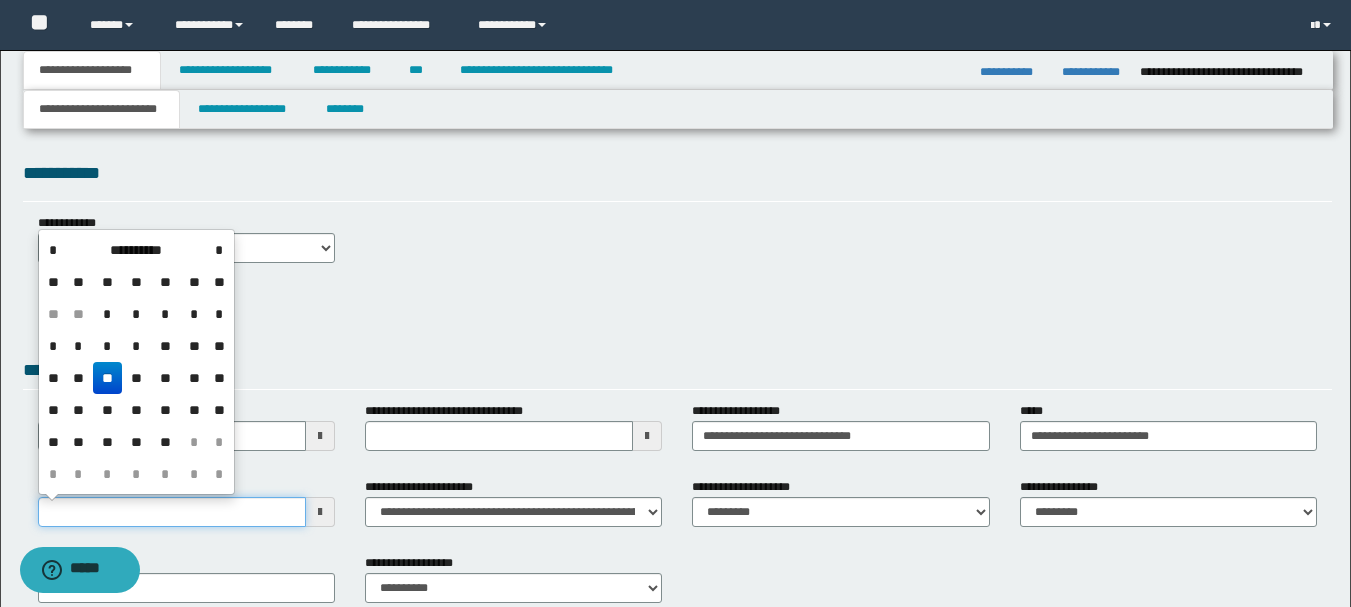 click on "**********" at bounding box center [172, 512] 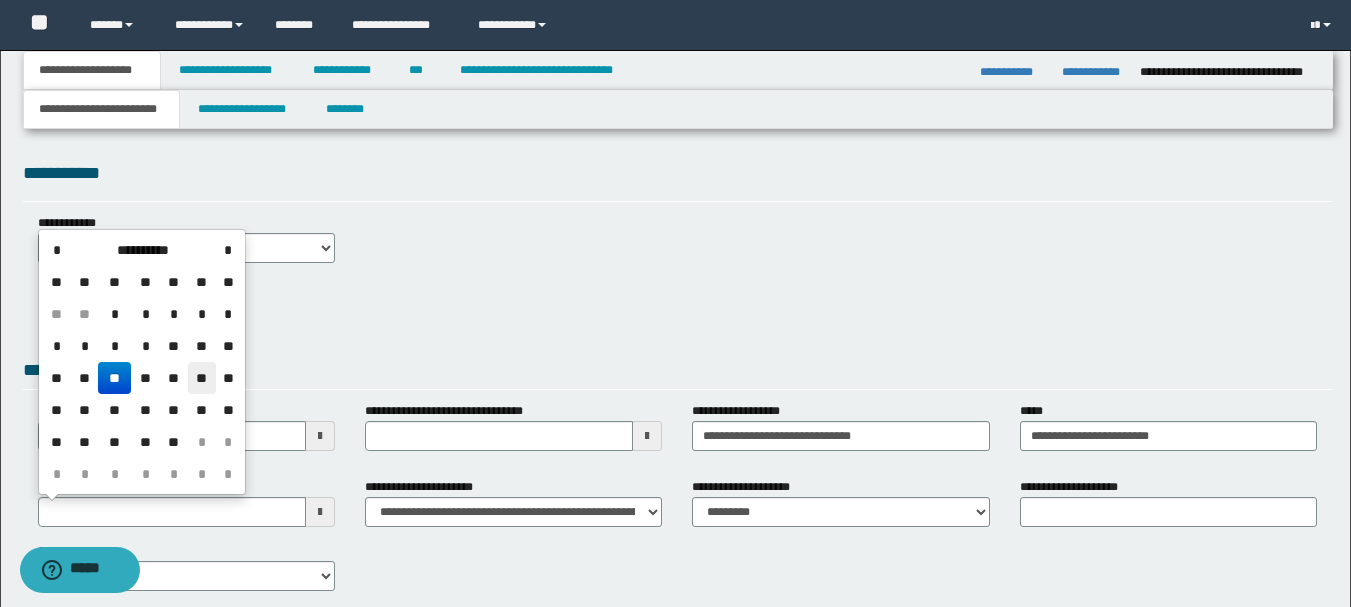 click on "**" at bounding box center (202, 378) 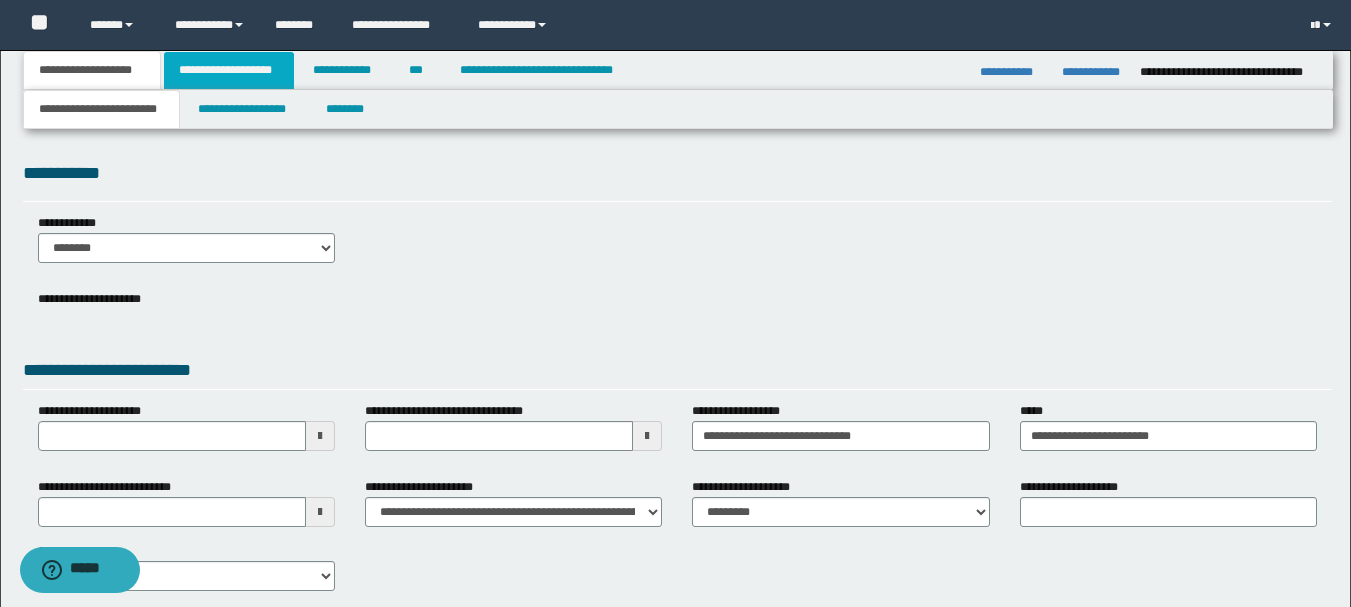 click on "**********" at bounding box center (229, 70) 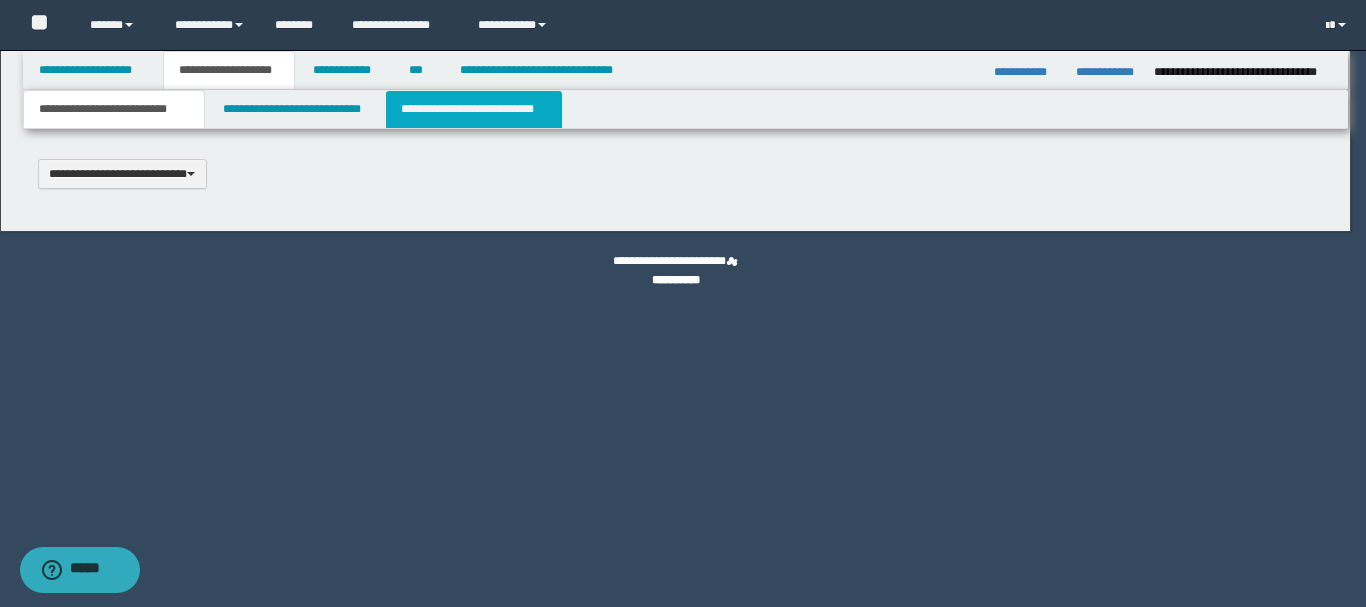 type 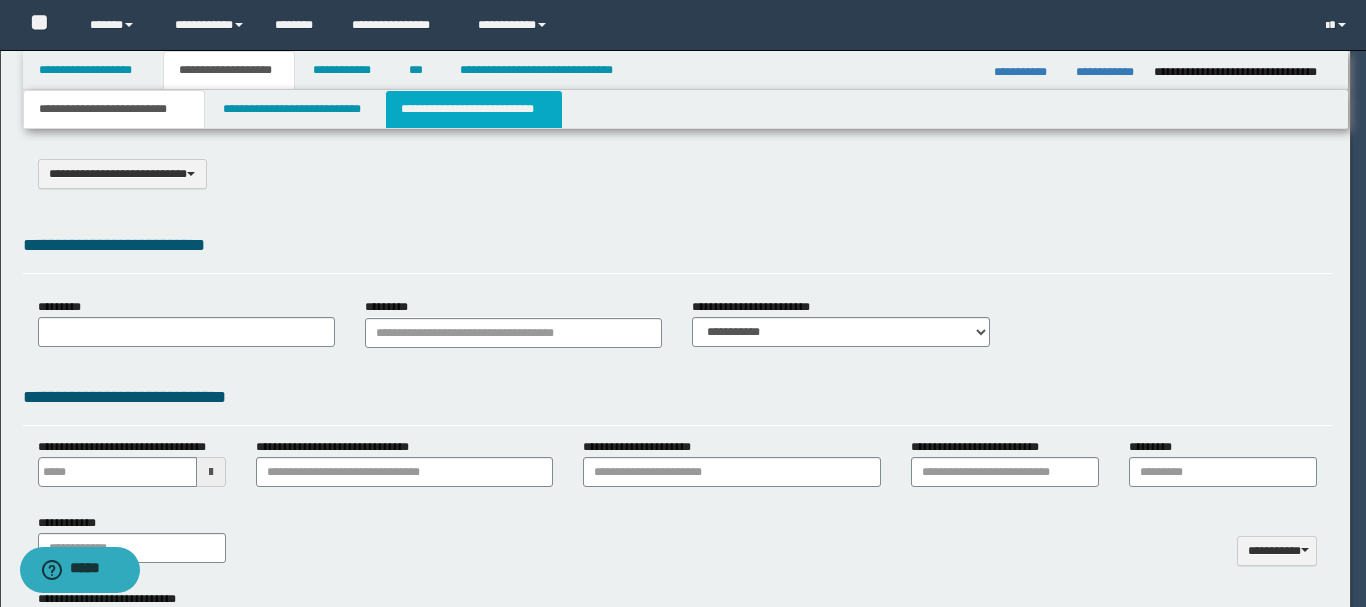 scroll, scrollTop: 0, scrollLeft: 0, axis: both 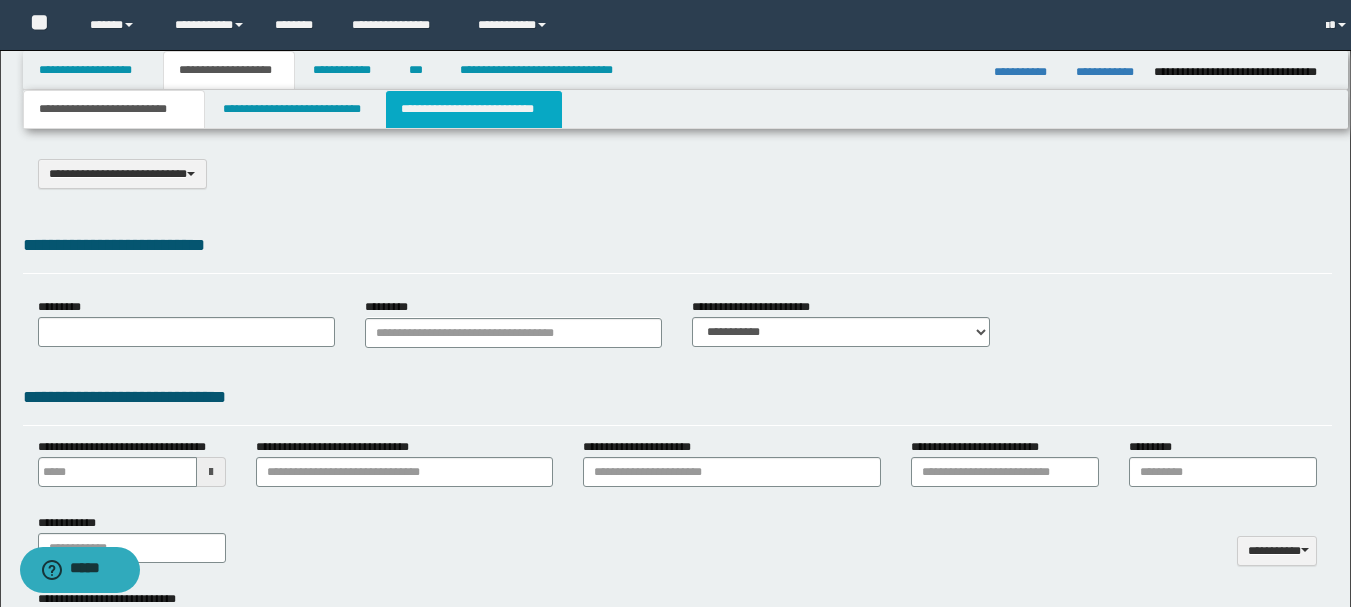 type on "**********" 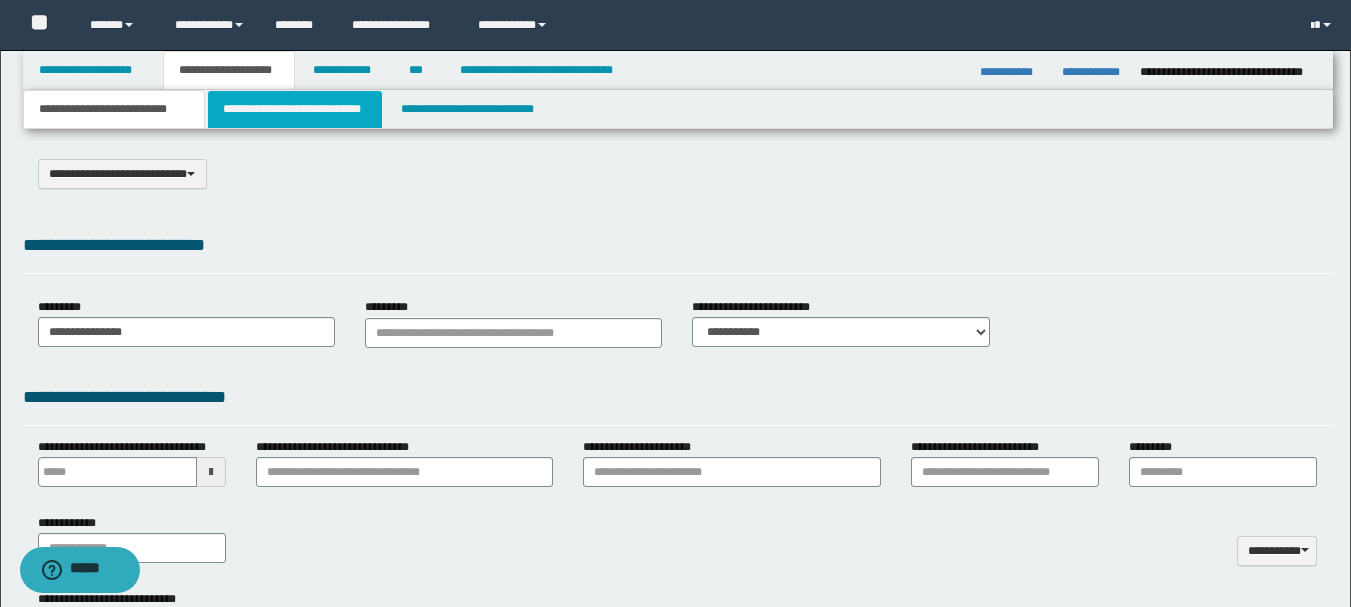 click on "**********" at bounding box center (295, 109) 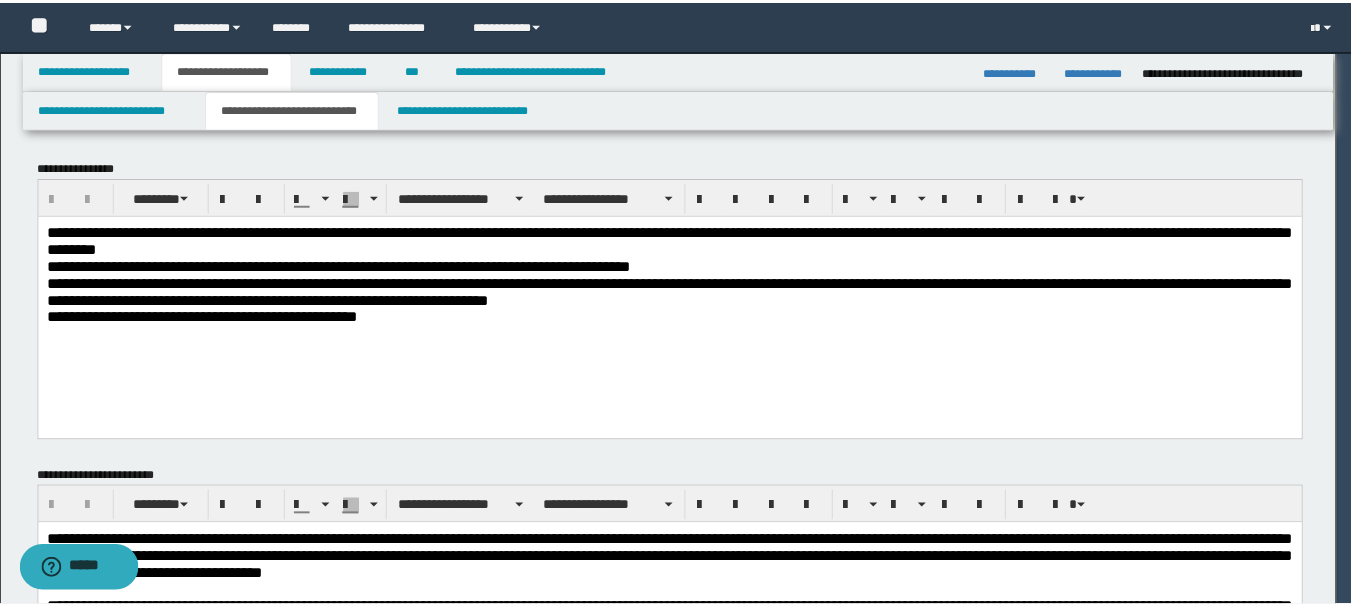 scroll, scrollTop: 0, scrollLeft: 0, axis: both 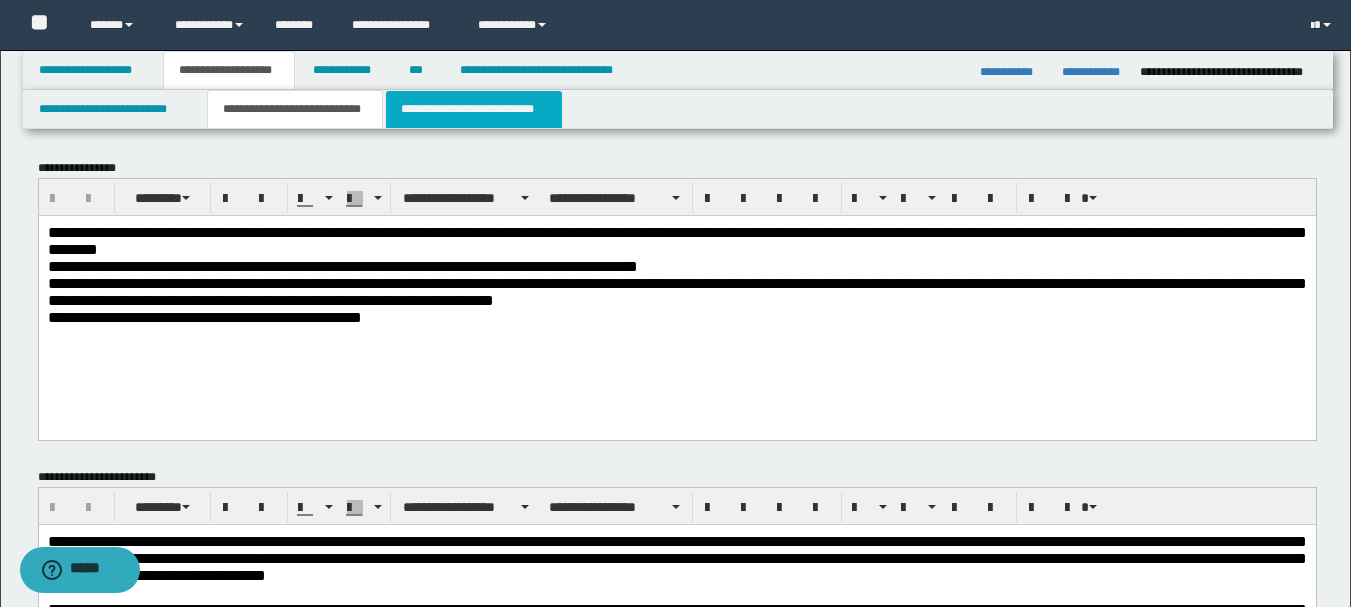 click on "**********" at bounding box center (474, 109) 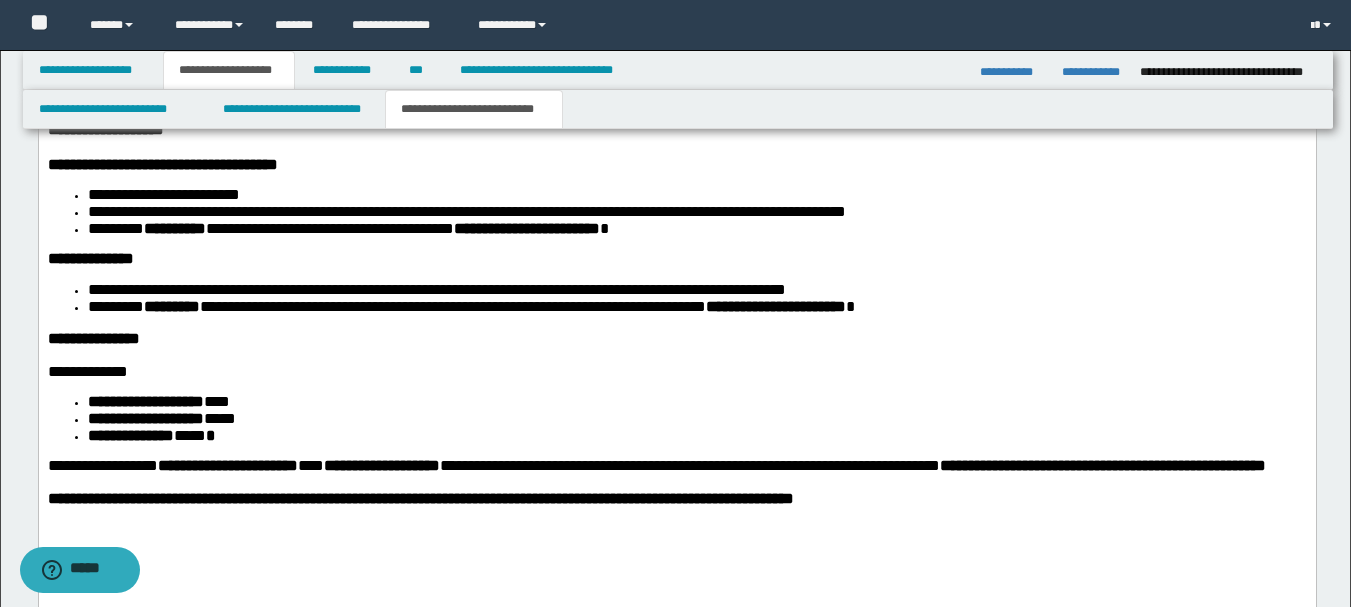 scroll, scrollTop: 2400, scrollLeft: 0, axis: vertical 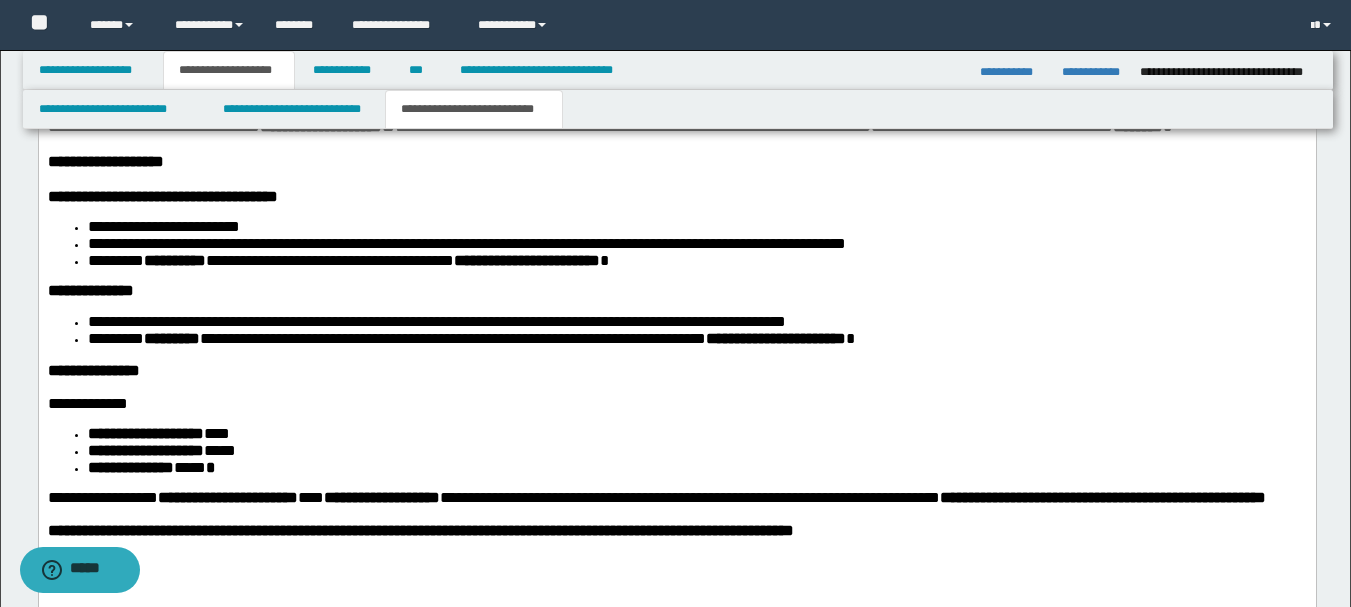 click on "**********" at bounding box center [163, 226] 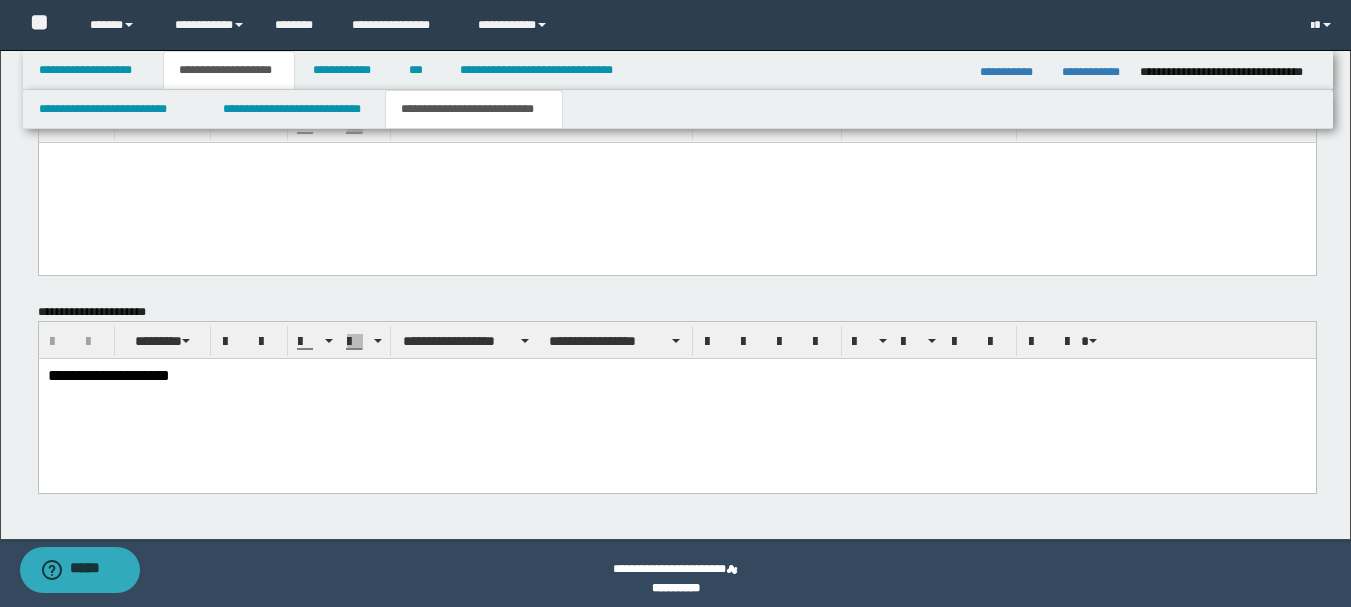 scroll, scrollTop: 3100, scrollLeft: 0, axis: vertical 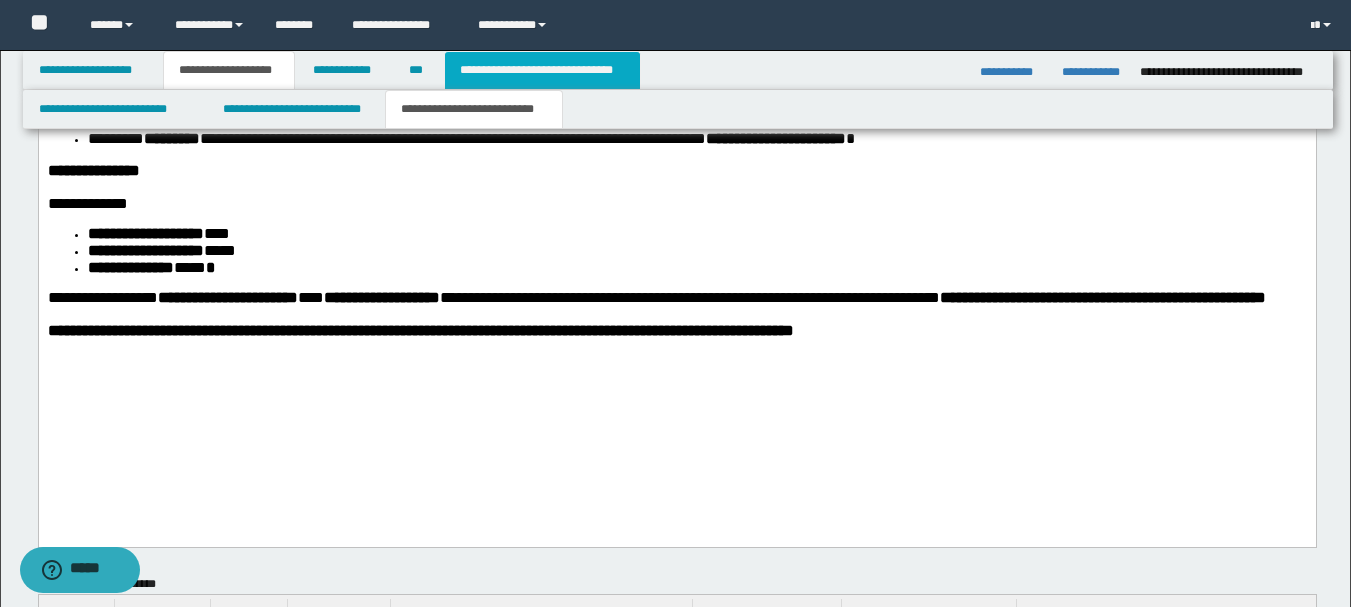 click on "**********" at bounding box center [542, 70] 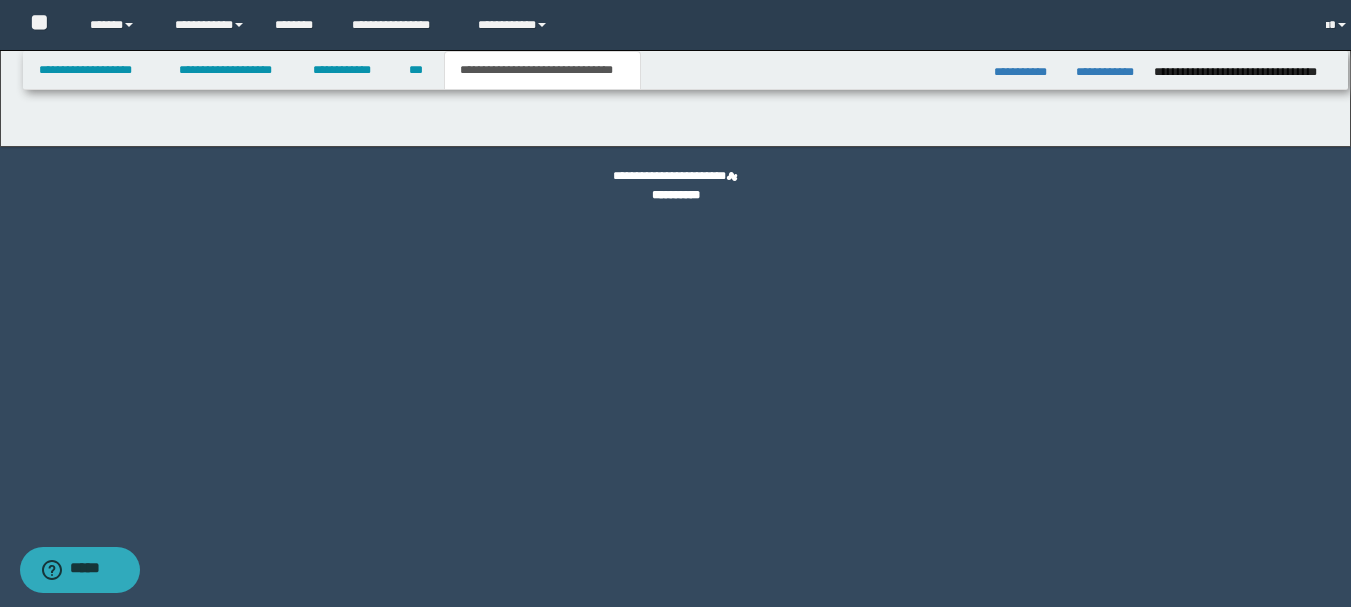 scroll, scrollTop: 0, scrollLeft: 0, axis: both 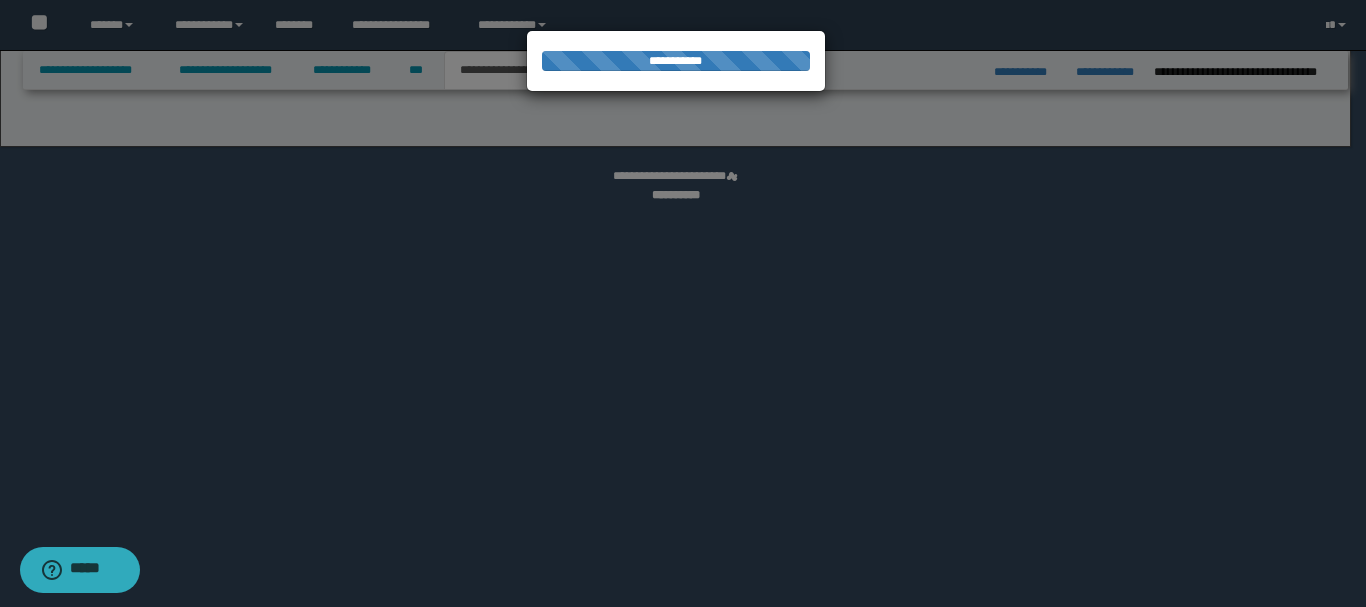 select on "*" 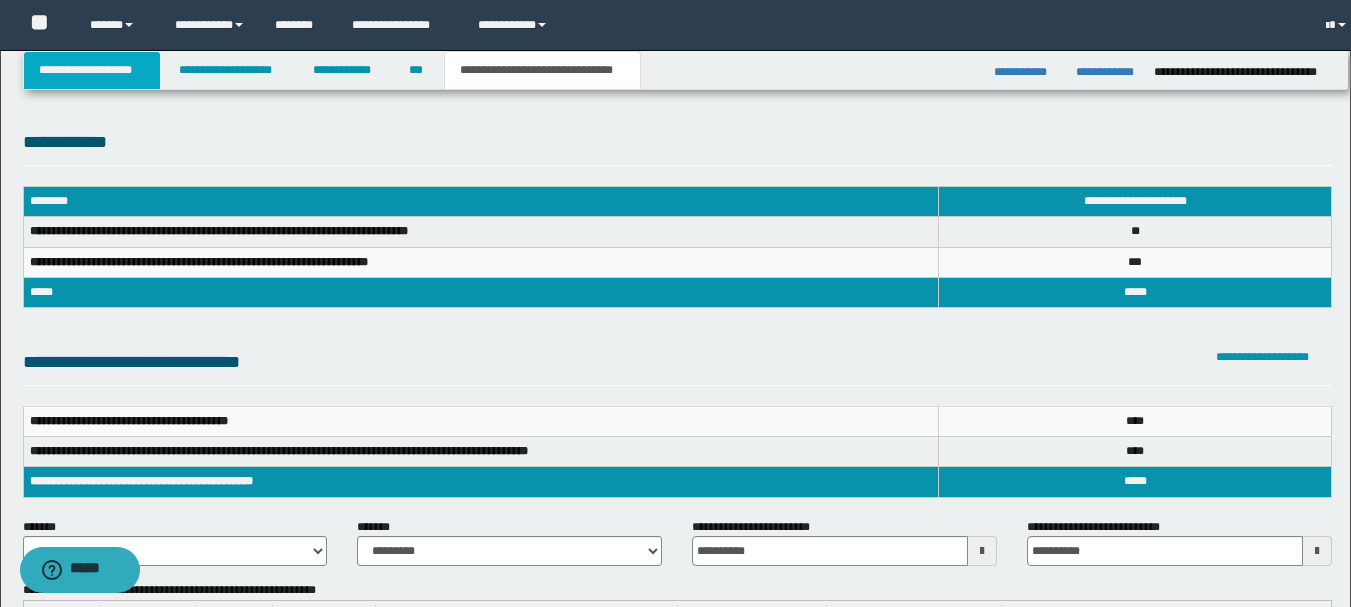 scroll, scrollTop: 0, scrollLeft: 0, axis: both 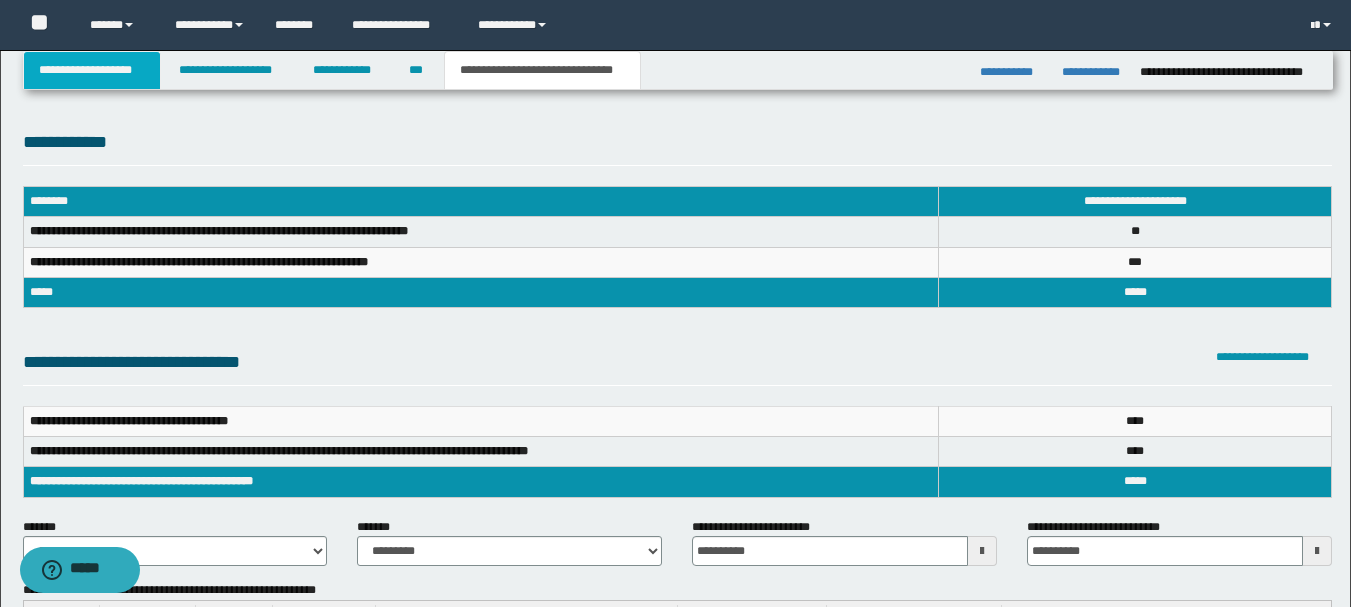 click on "**********" at bounding box center (92, 70) 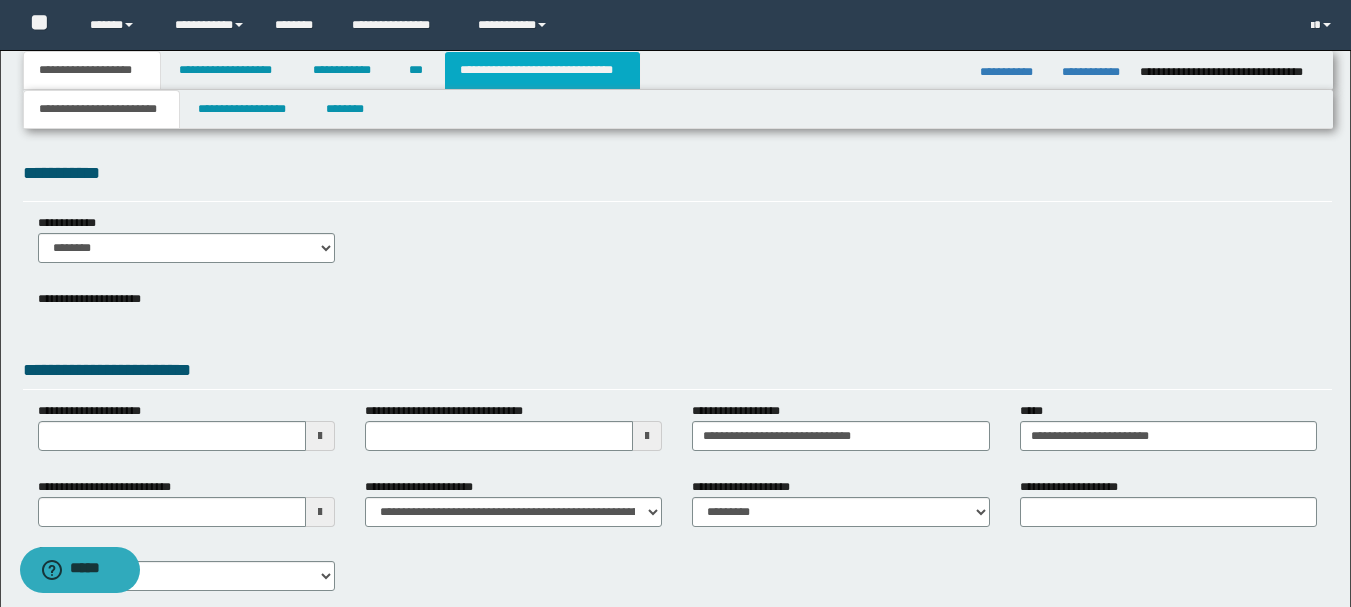 click on "**********" at bounding box center (542, 70) 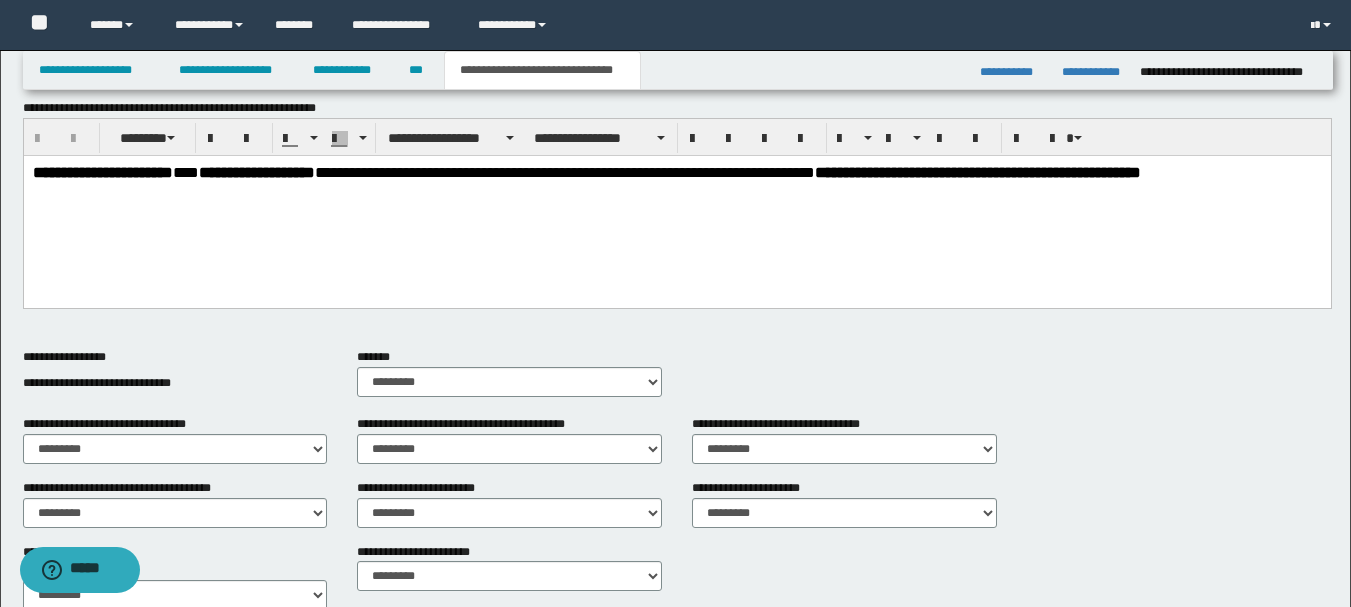 scroll, scrollTop: 902, scrollLeft: 0, axis: vertical 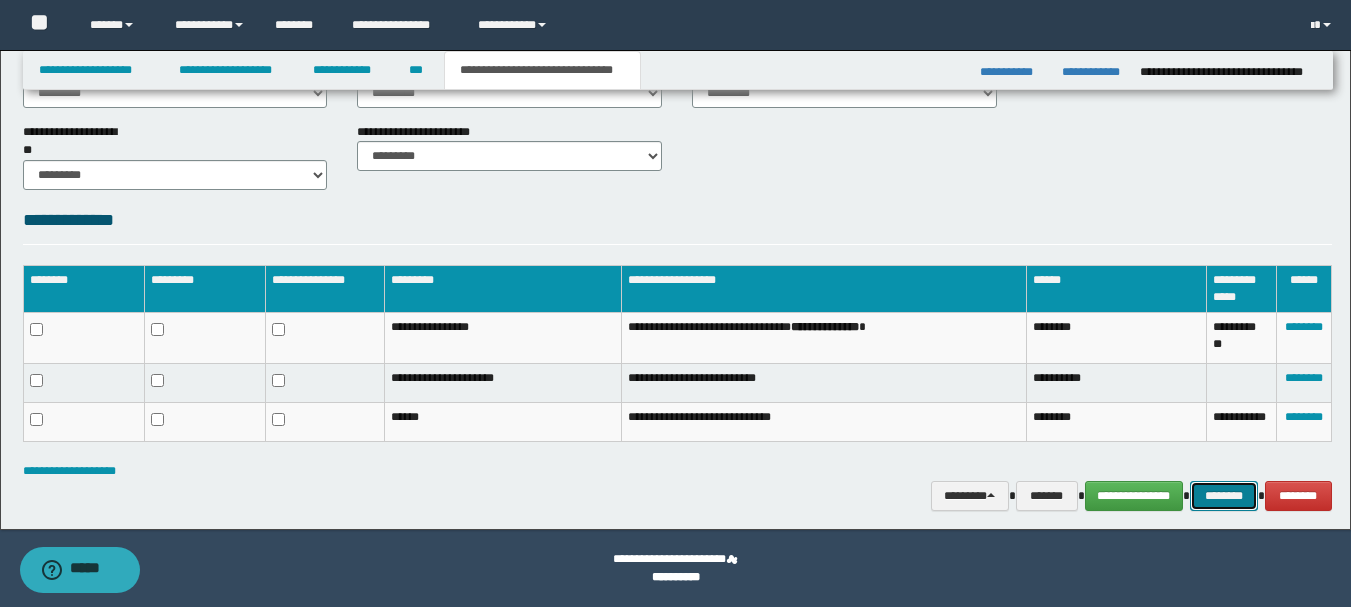 click on "********" at bounding box center (1224, 496) 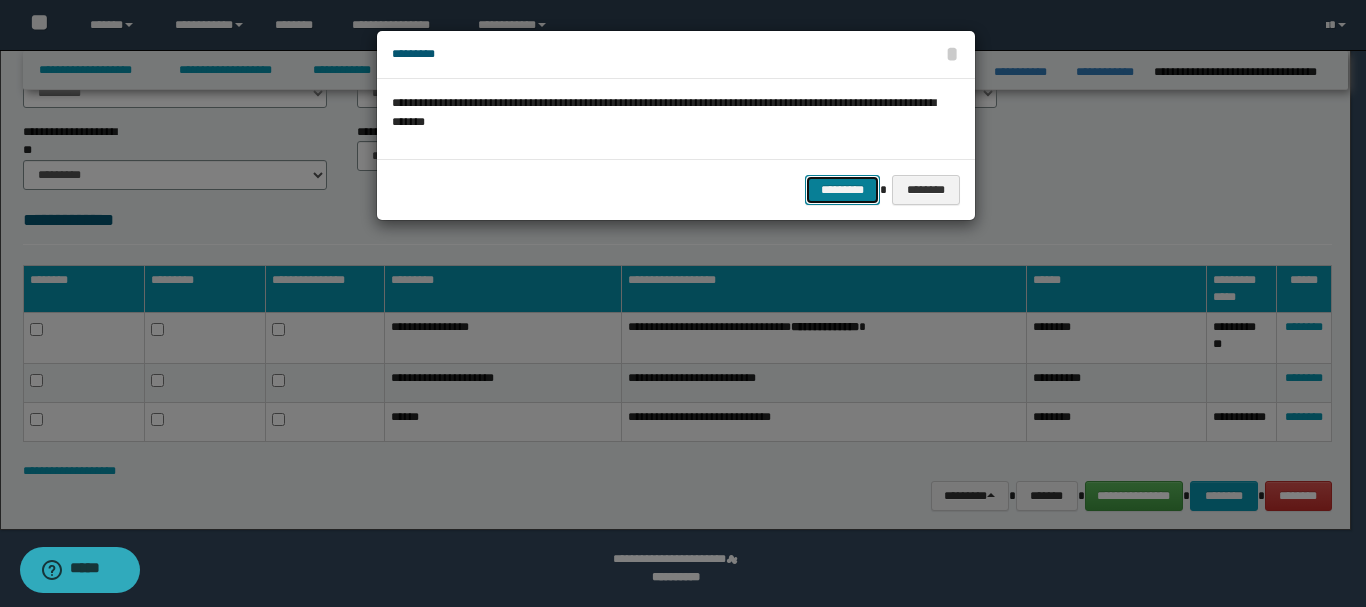 click on "*********" at bounding box center [842, 190] 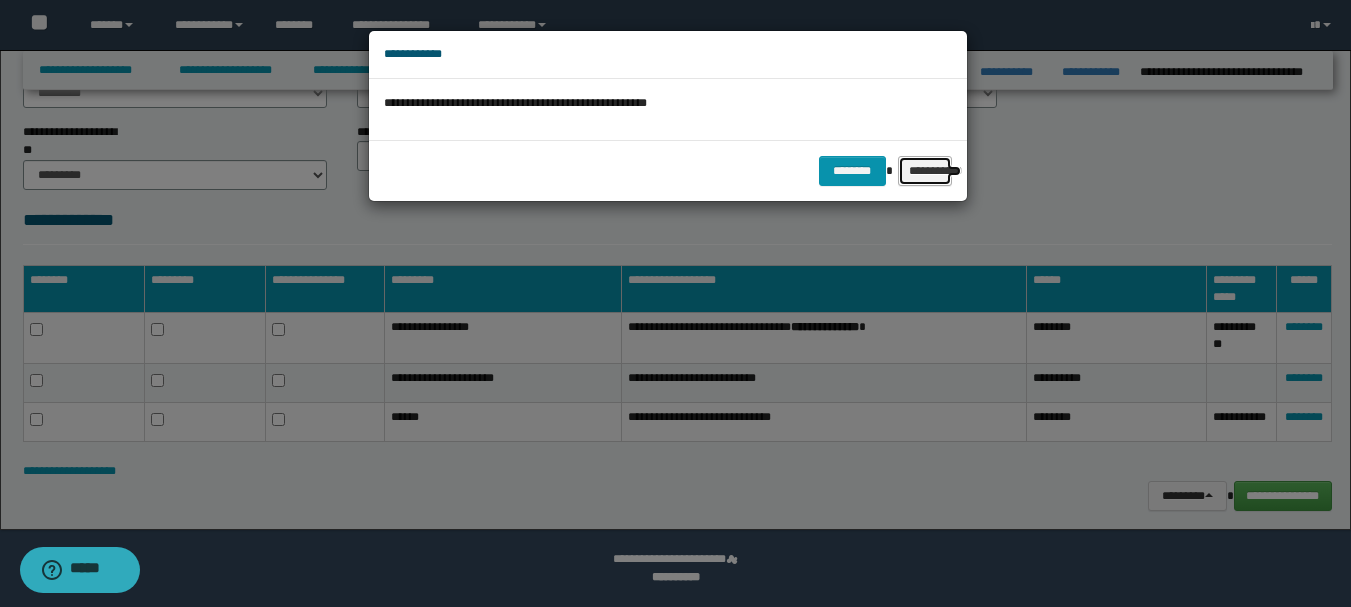 click on "**********" at bounding box center [925, 171] 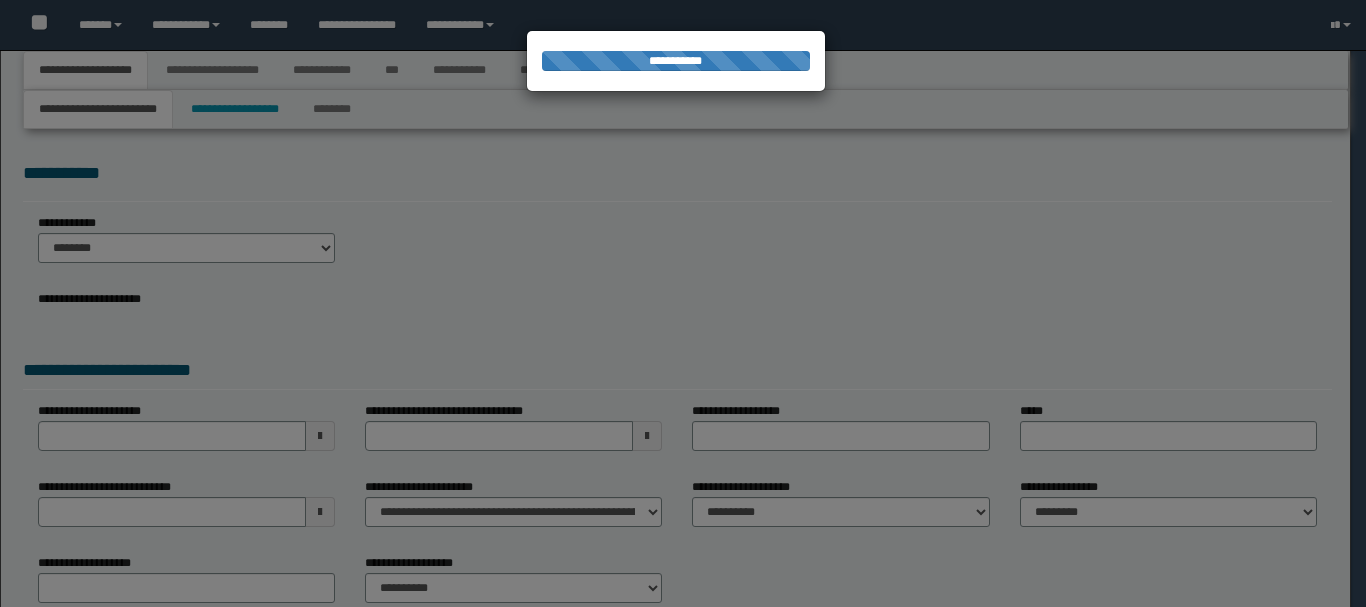 scroll, scrollTop: 0, scrollLeft: 0, axis: both 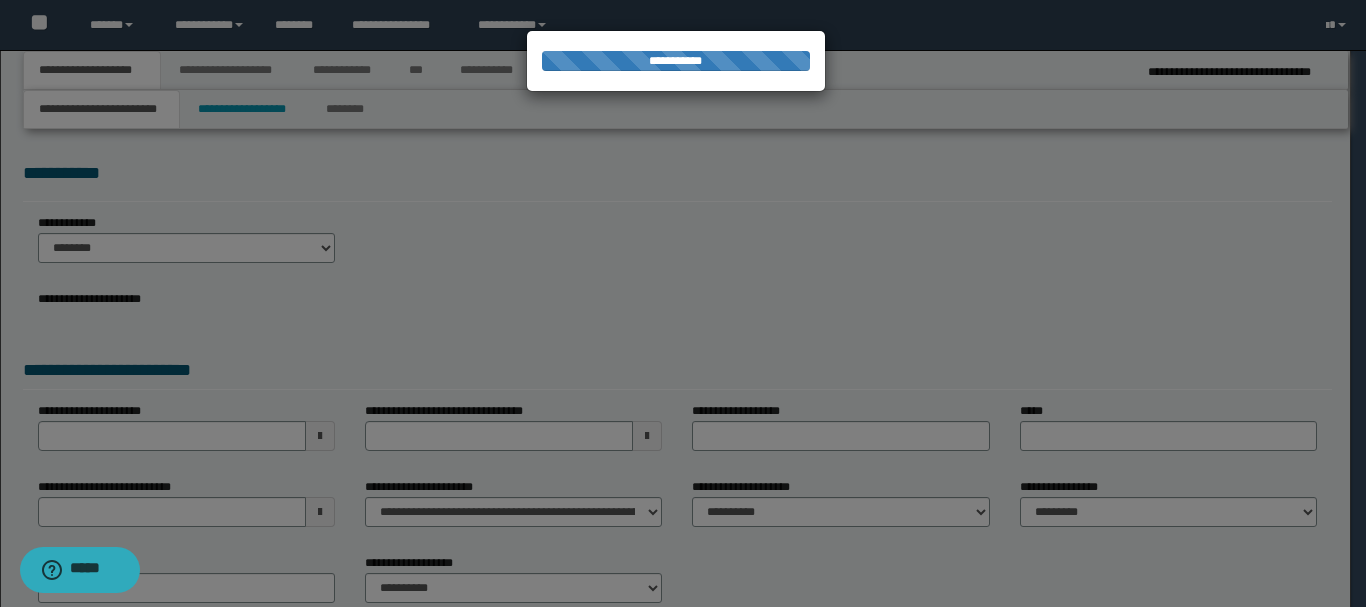 select on "*" 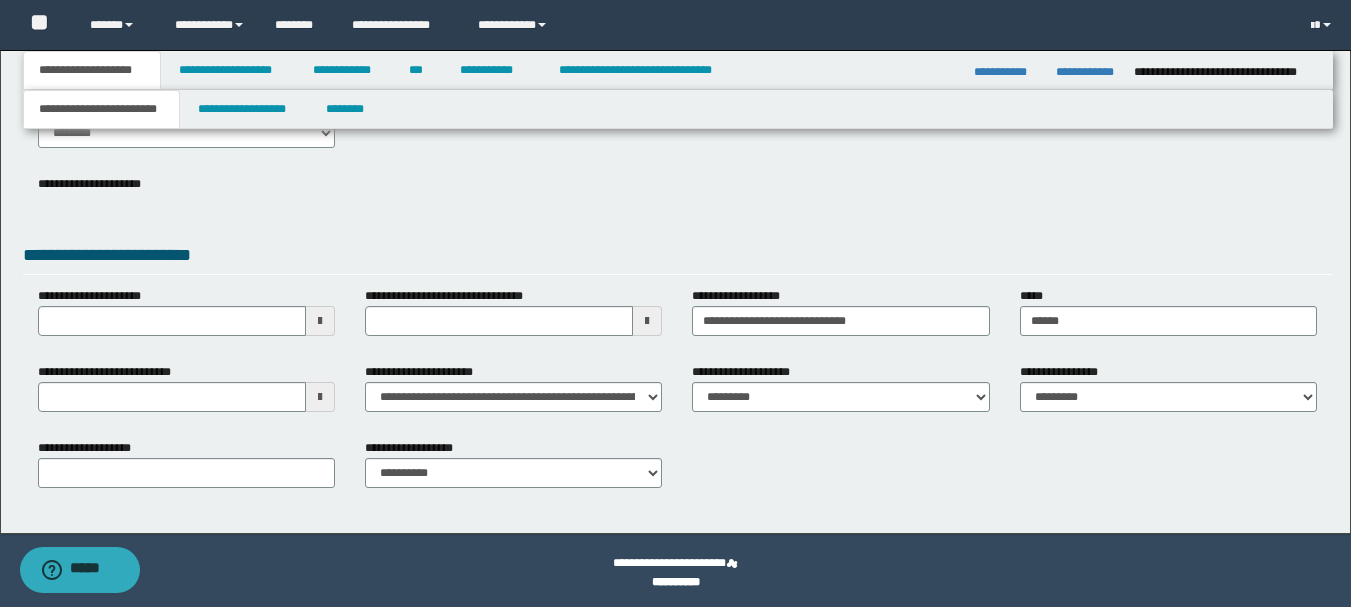 scroll, scrollTop: 119, scrollLeft: 0, axis: vertical 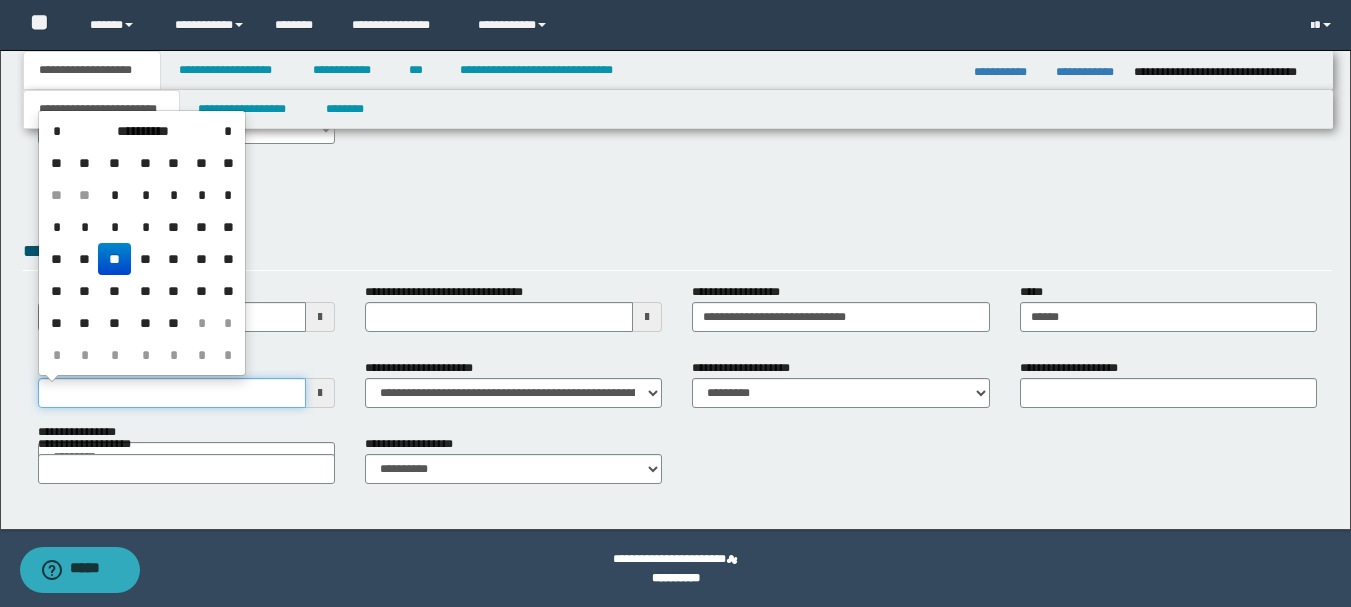 click on "**********" at bounding box center [172, 393] 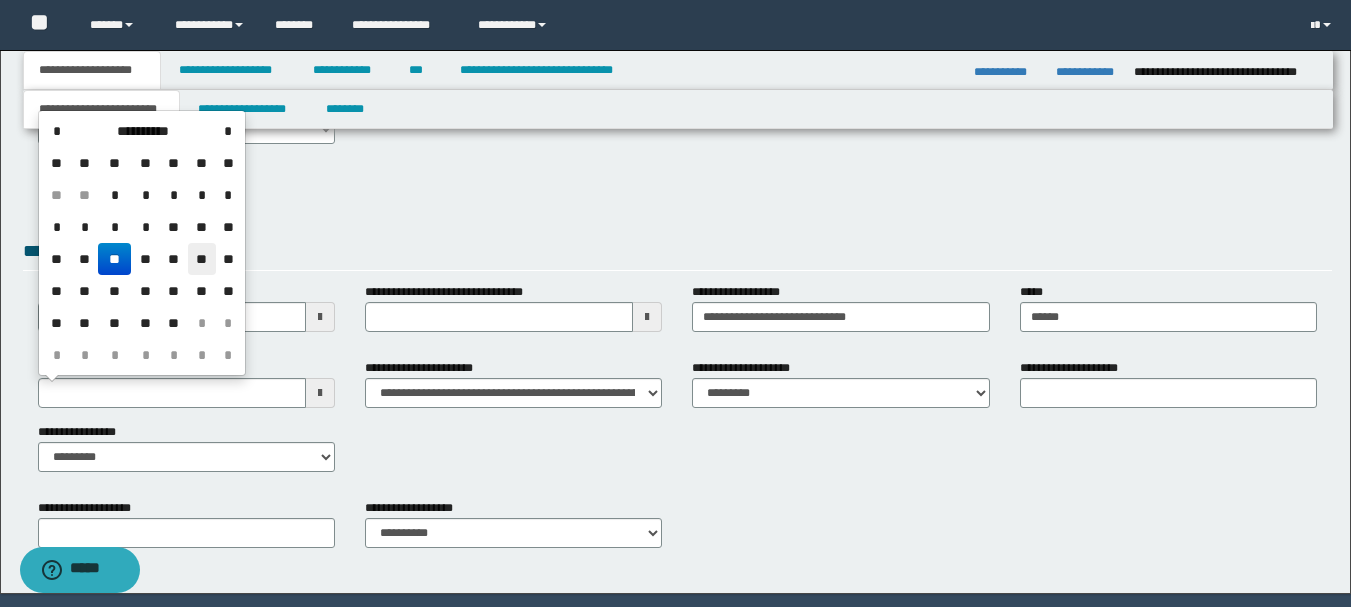 click on "**" at bounding box center (202, 259) 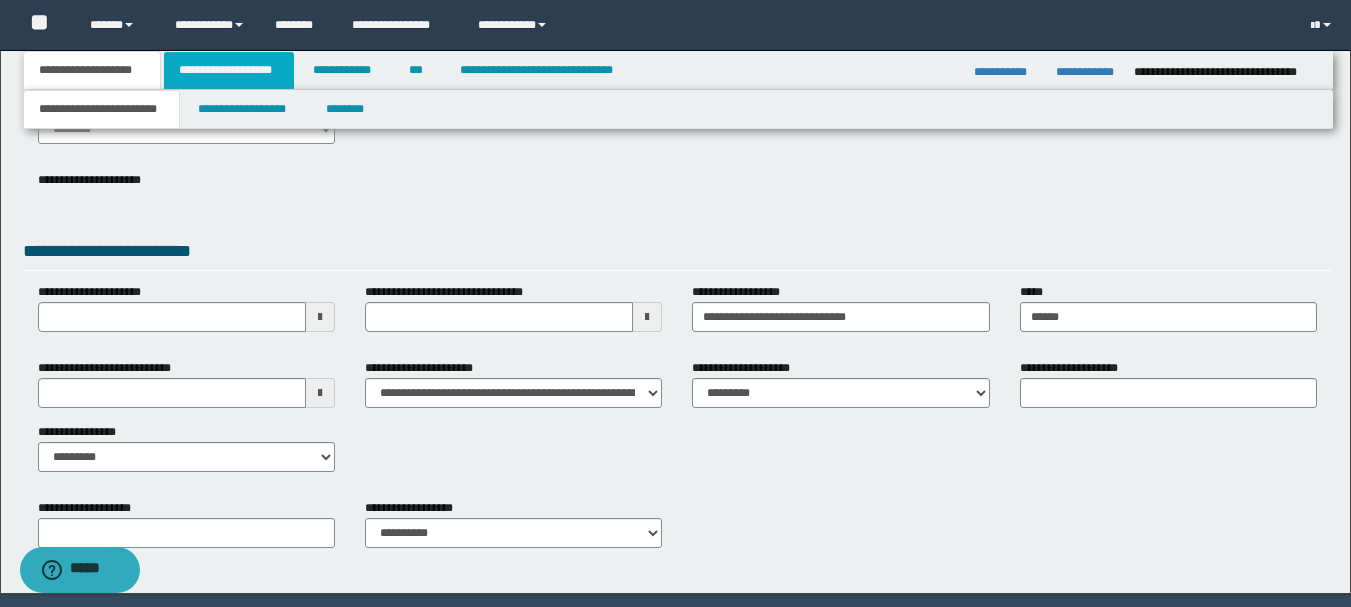 click on "**********" at bounding box center (229, 70) 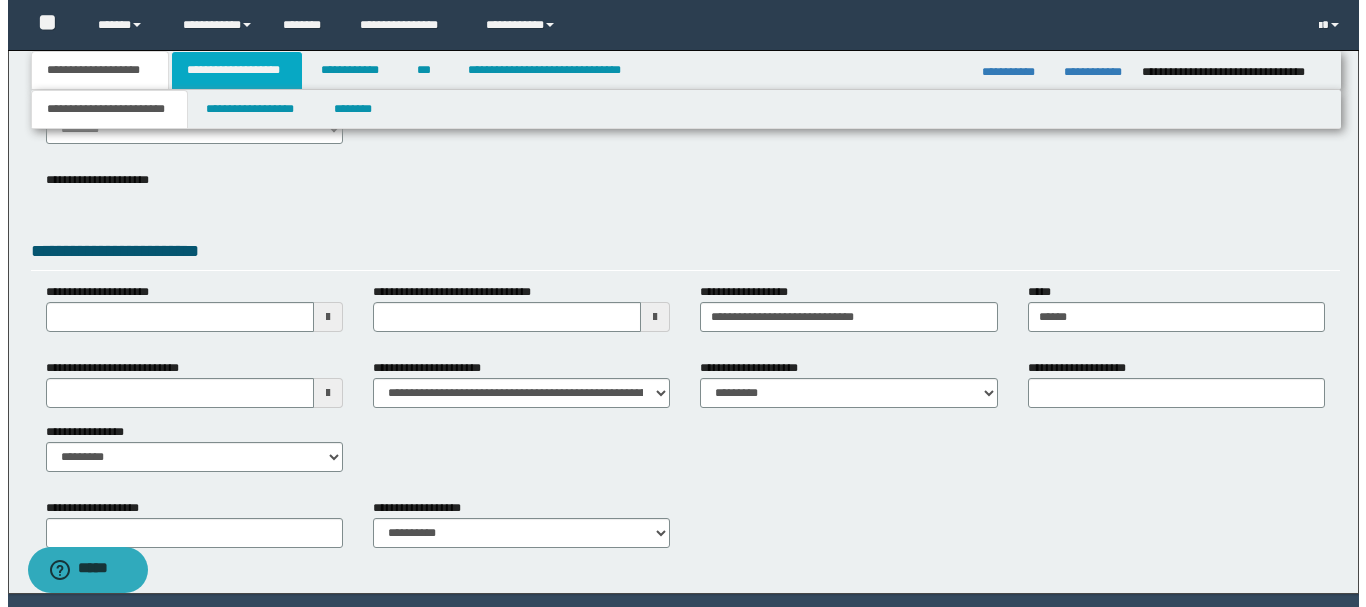 scroll, scrollTop: 0, scrollLeft: 0, axis: both 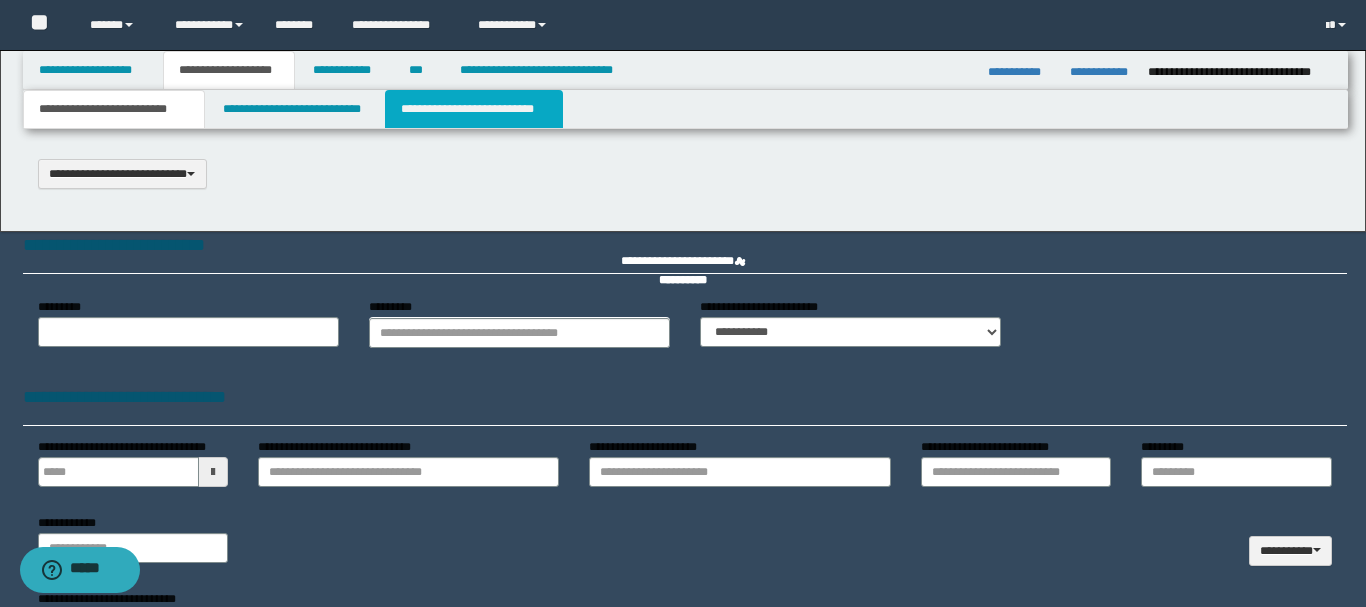 click on "**********" at bounding box center [474, 109] 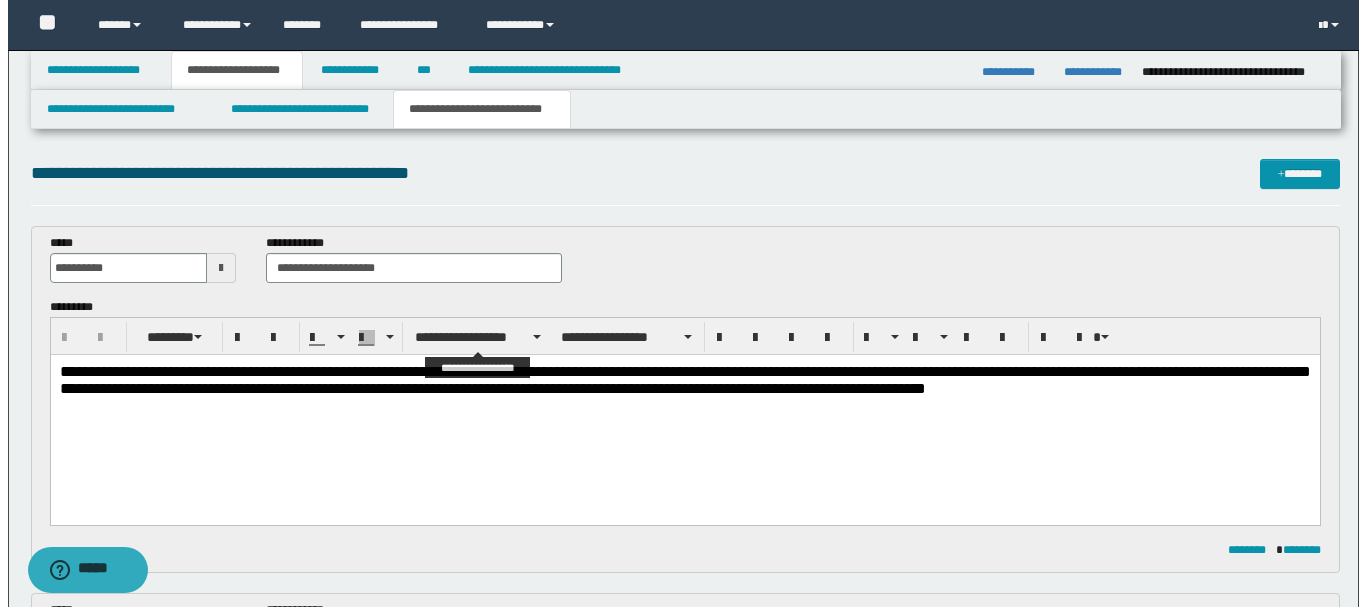 scroll, scrollTop: 0, scrollLeft: 0, axis: both 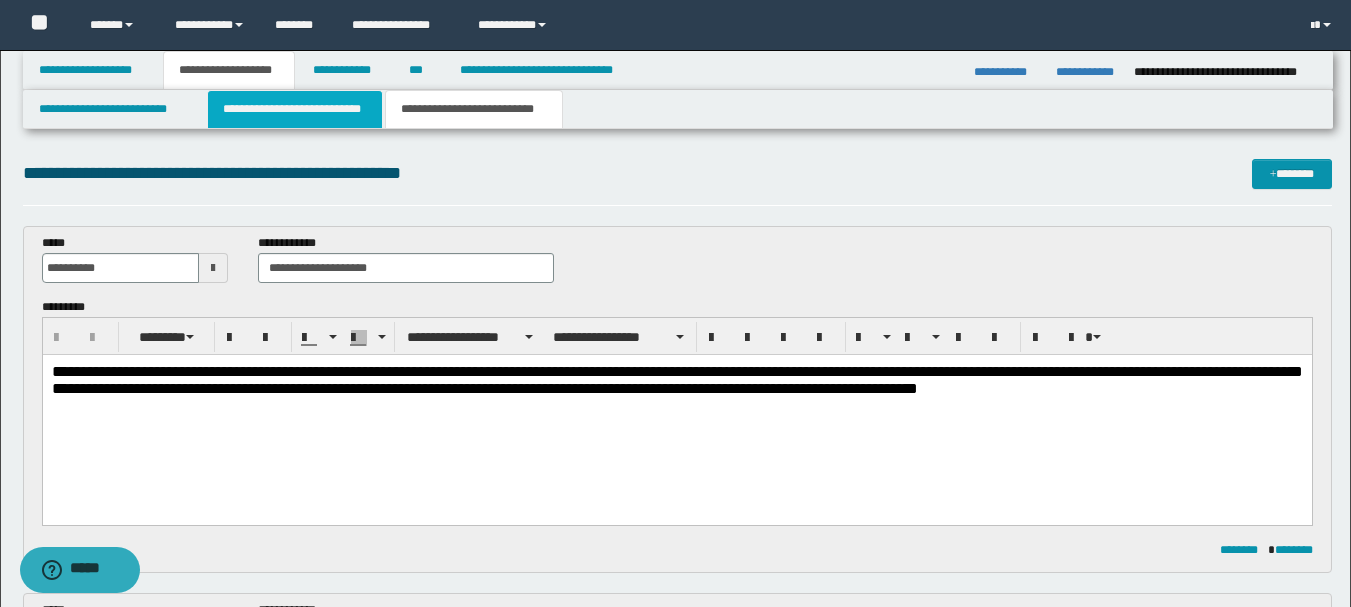 click on "**********" at bounding box center (295, 109) 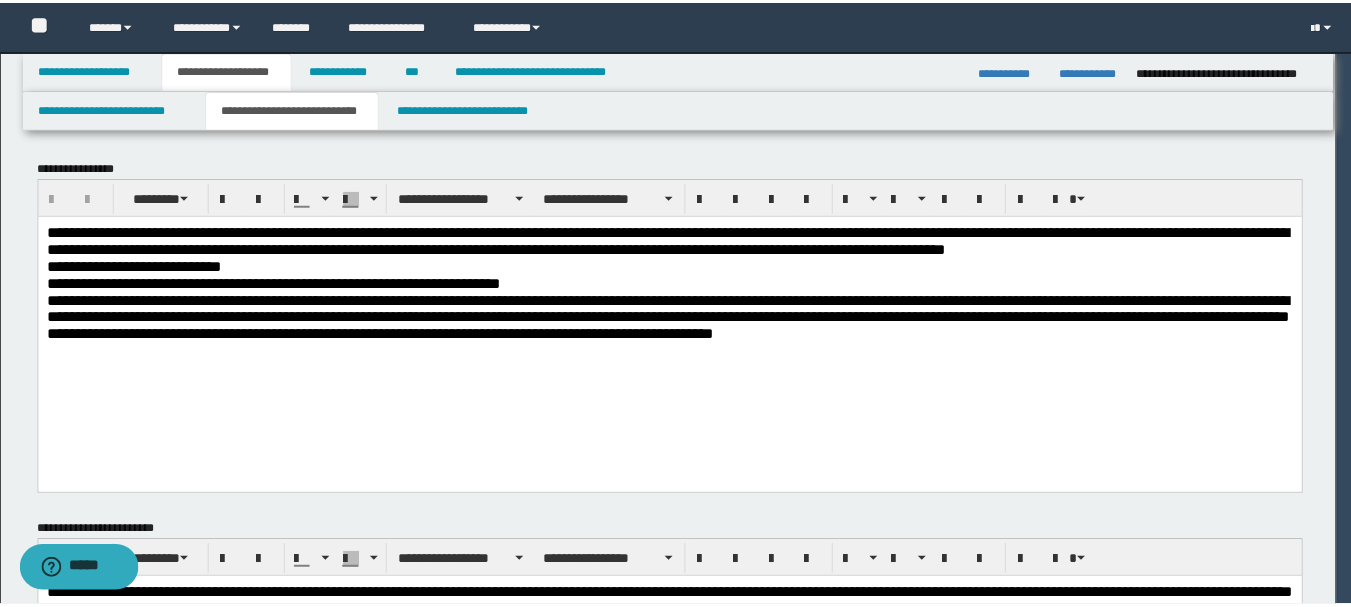 scroll, scrollTop: 0, scrollLeft: 0, axis: both 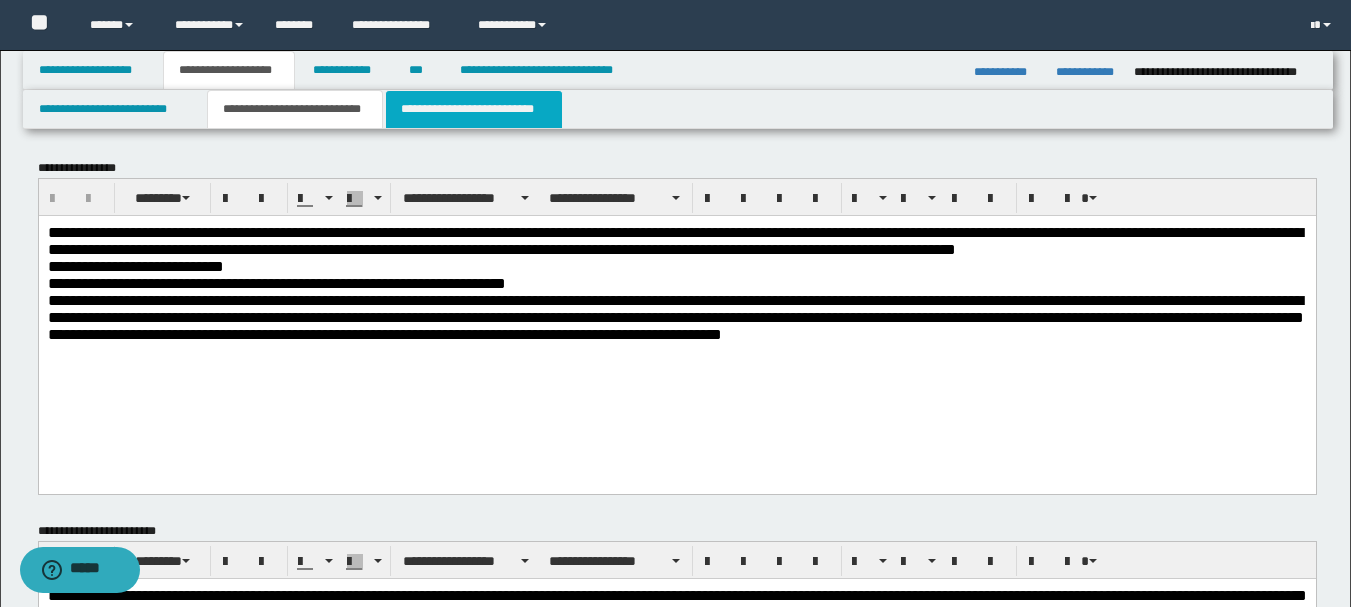 click on "**********" at bounding box center (474, 109) 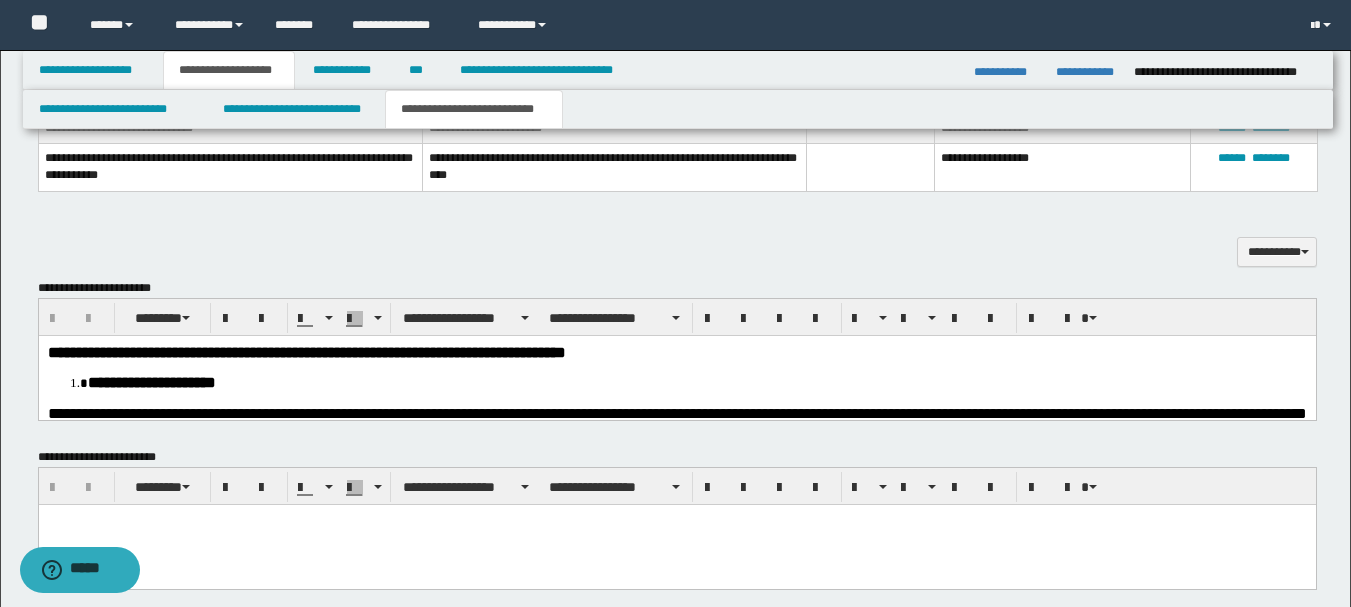 scroll, scrollTop: 700, scrollLeft: 0, axis: vertical 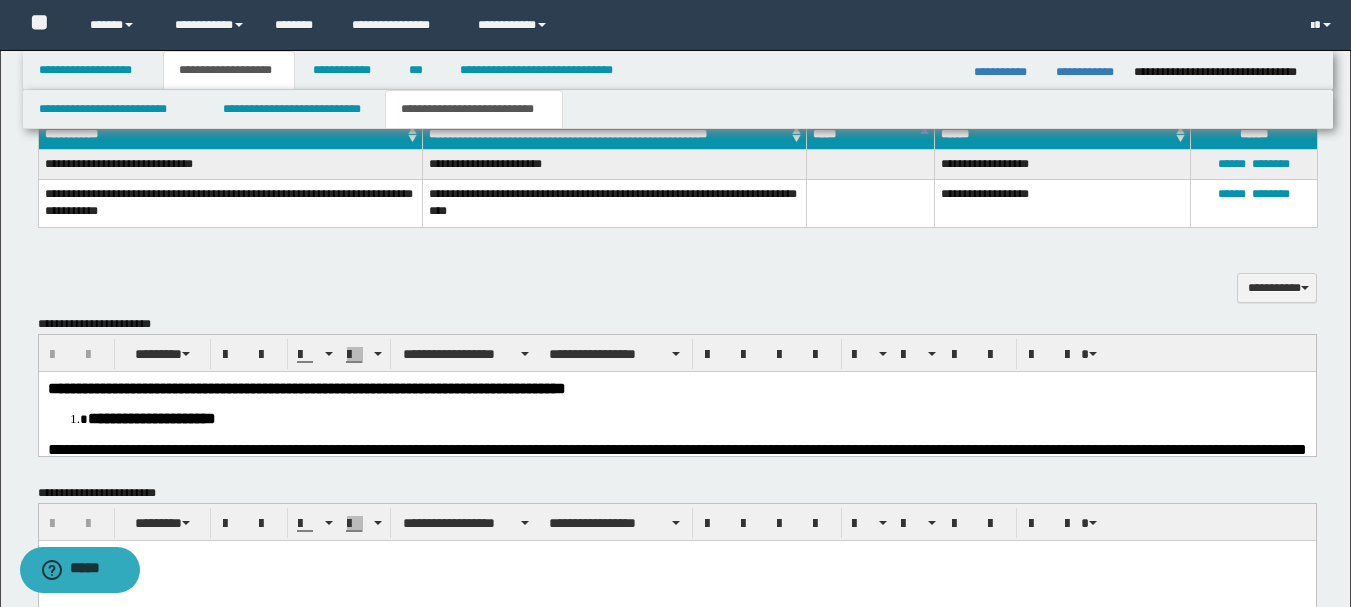 click on "**********" at bounding box center [696, 418] 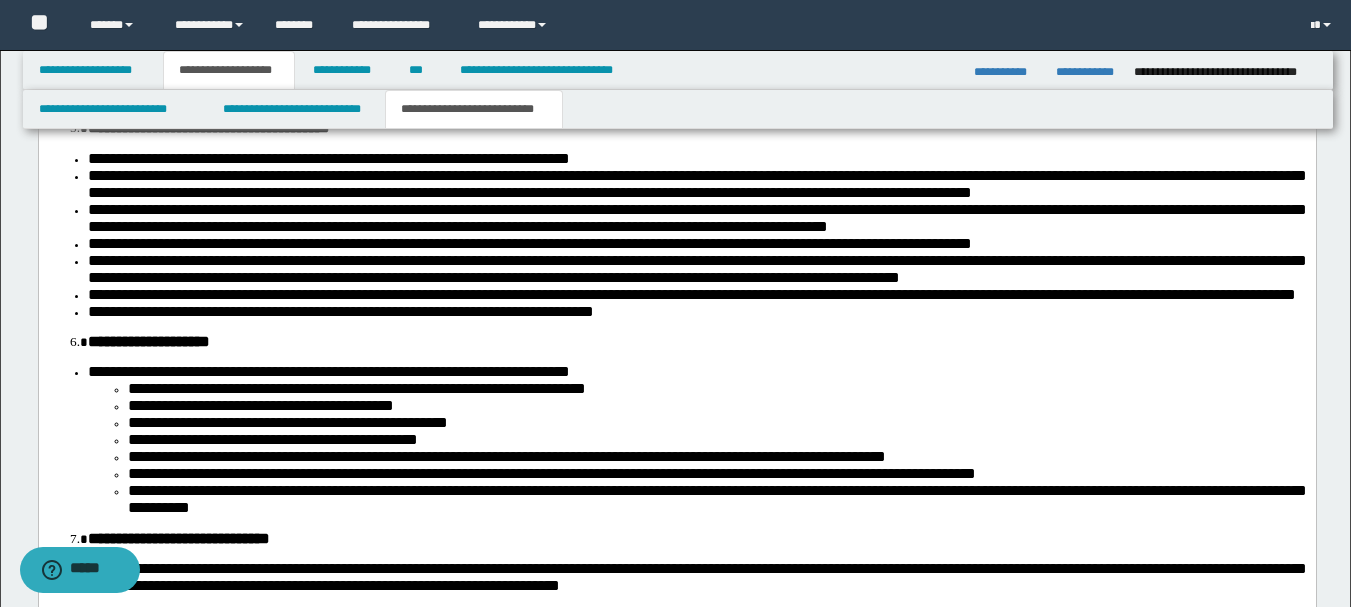 scroll, scrollTop: 1500, scrollLeft: 0, axis: vertical 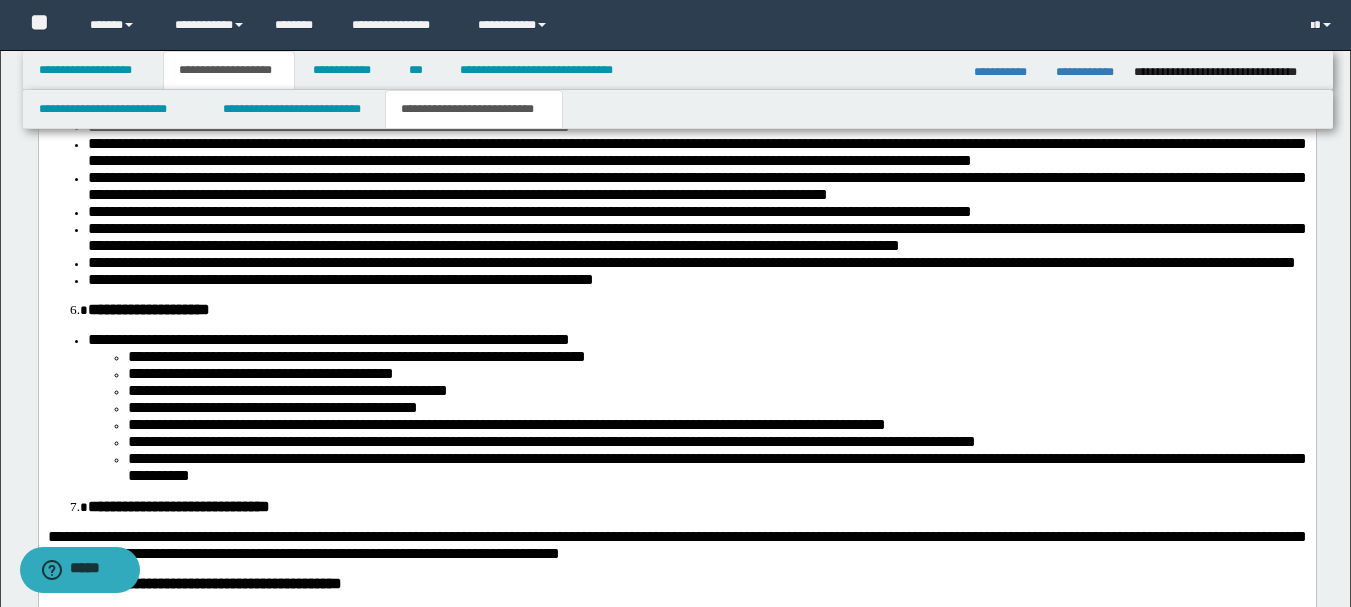 click on "**********" at bounding box center (696, 237) 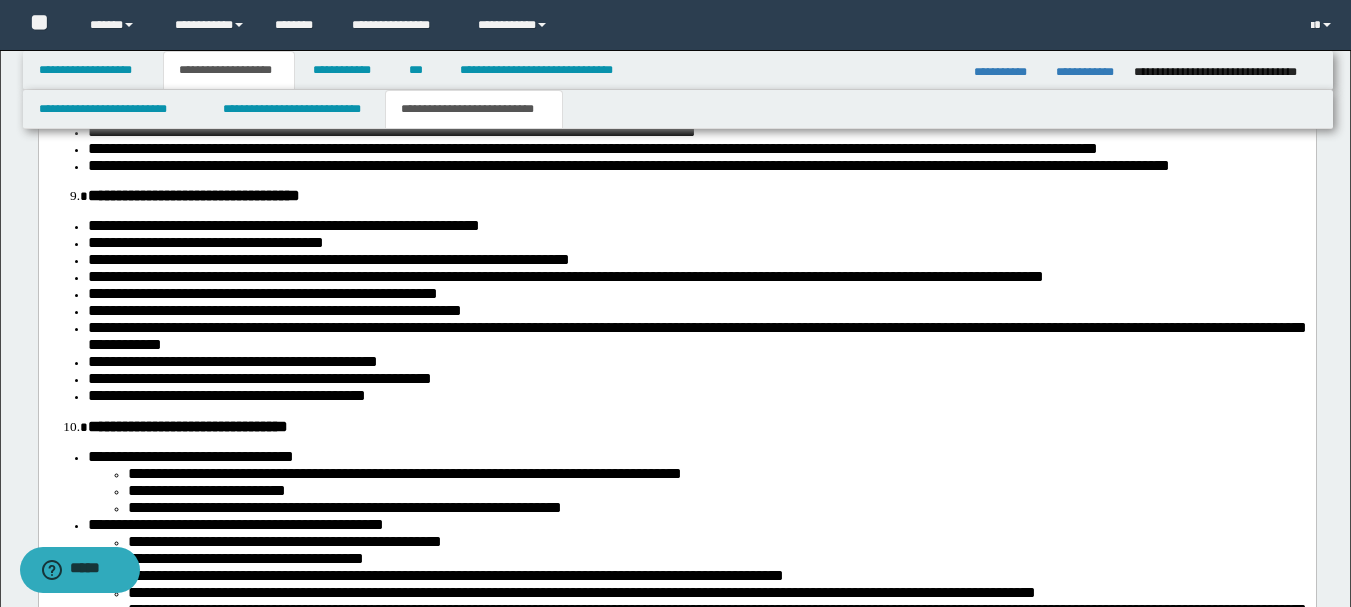 scroll, scrollTop: 2100, scrollLeft: 0, axis: vertical 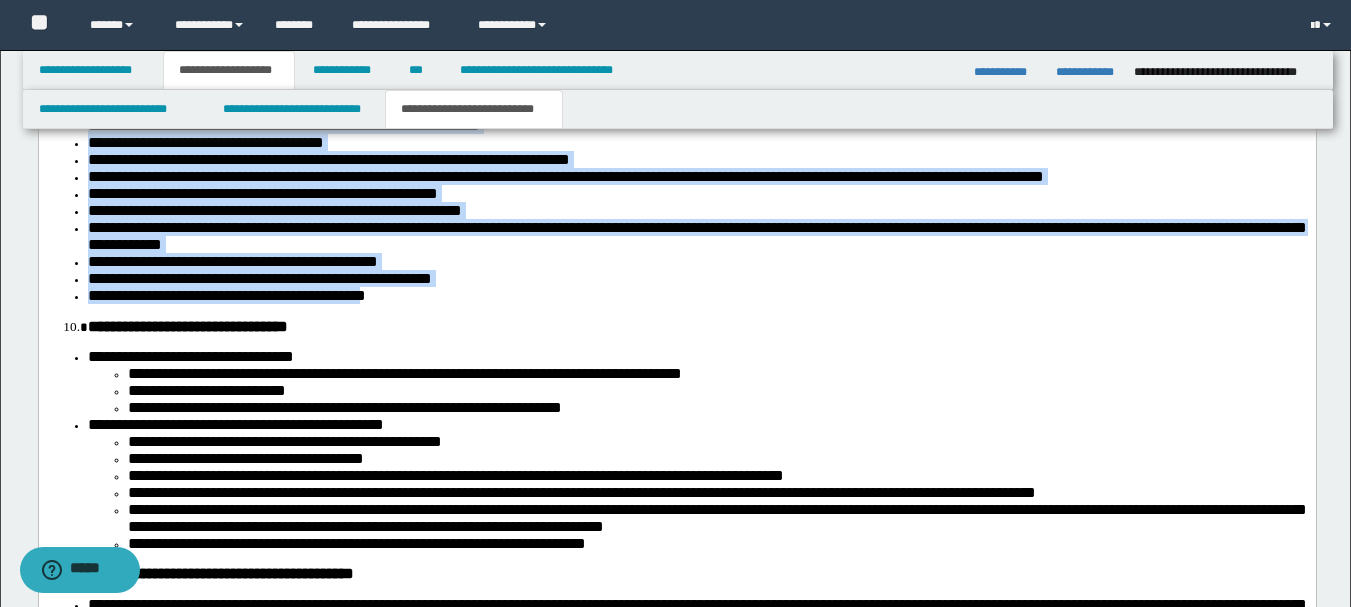 drag, startPoint x: 67, startPoint y: 310, endPoint x: 436, endPoint y: 484, distance: 407.96692 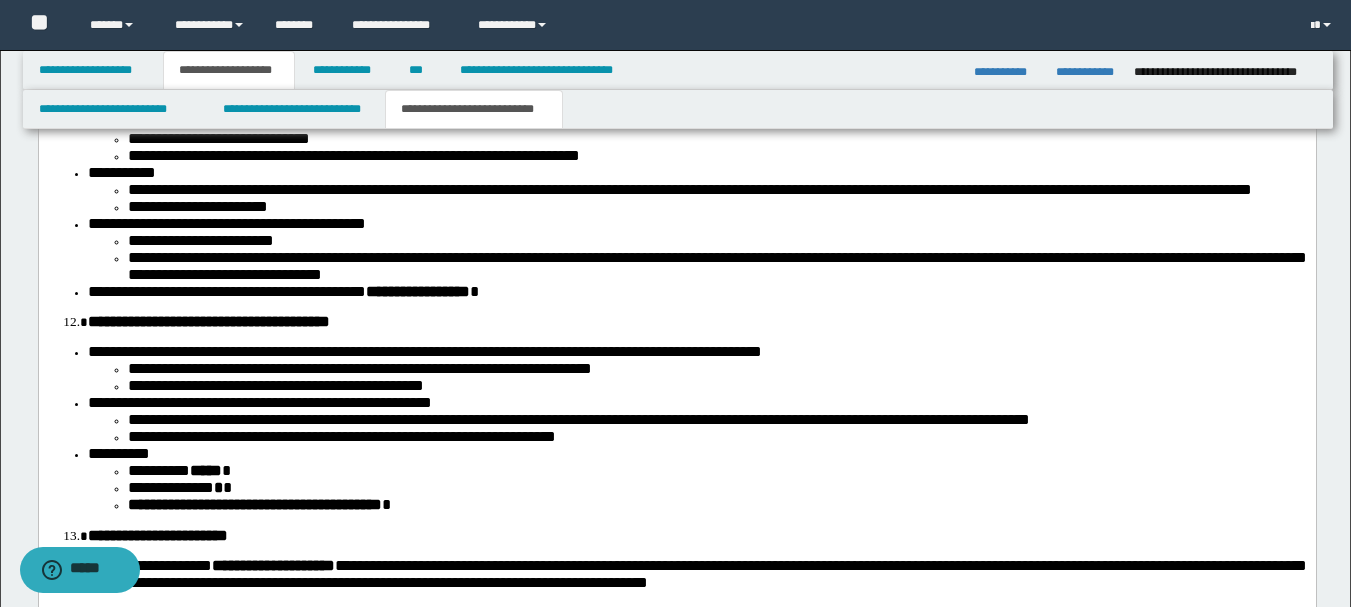 scroll, scrollTop: 2700, scrollLeft: 0, axis: vertical 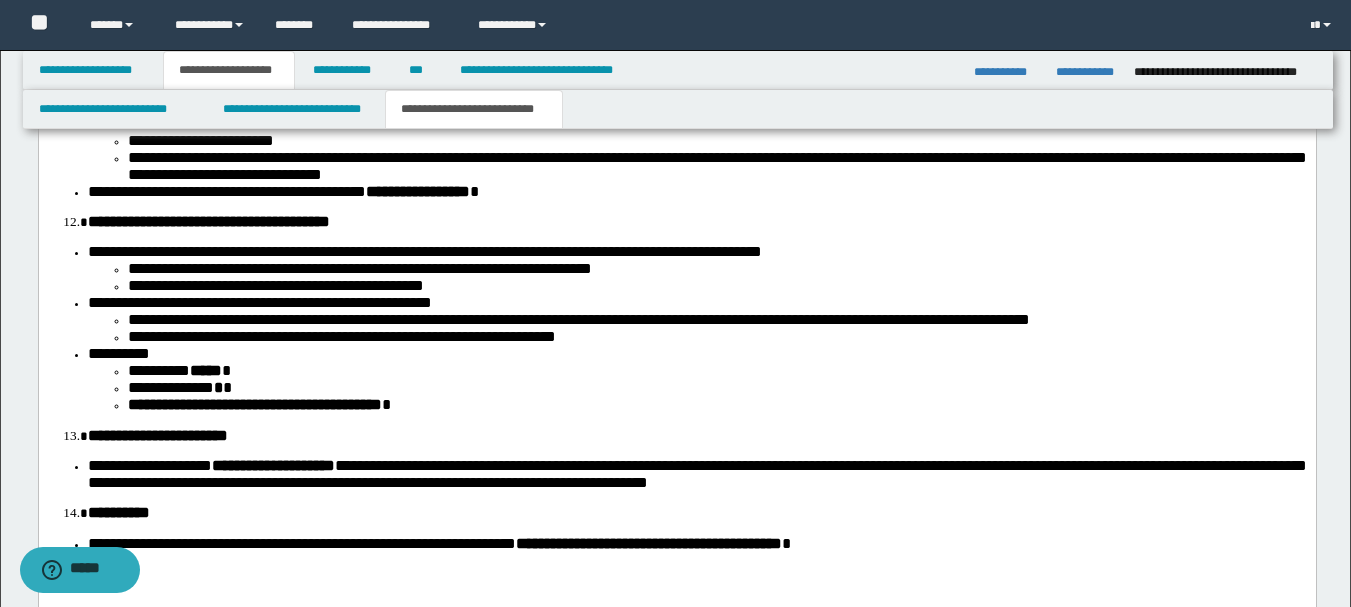 click on "**********" at bounding box center [716, 166] 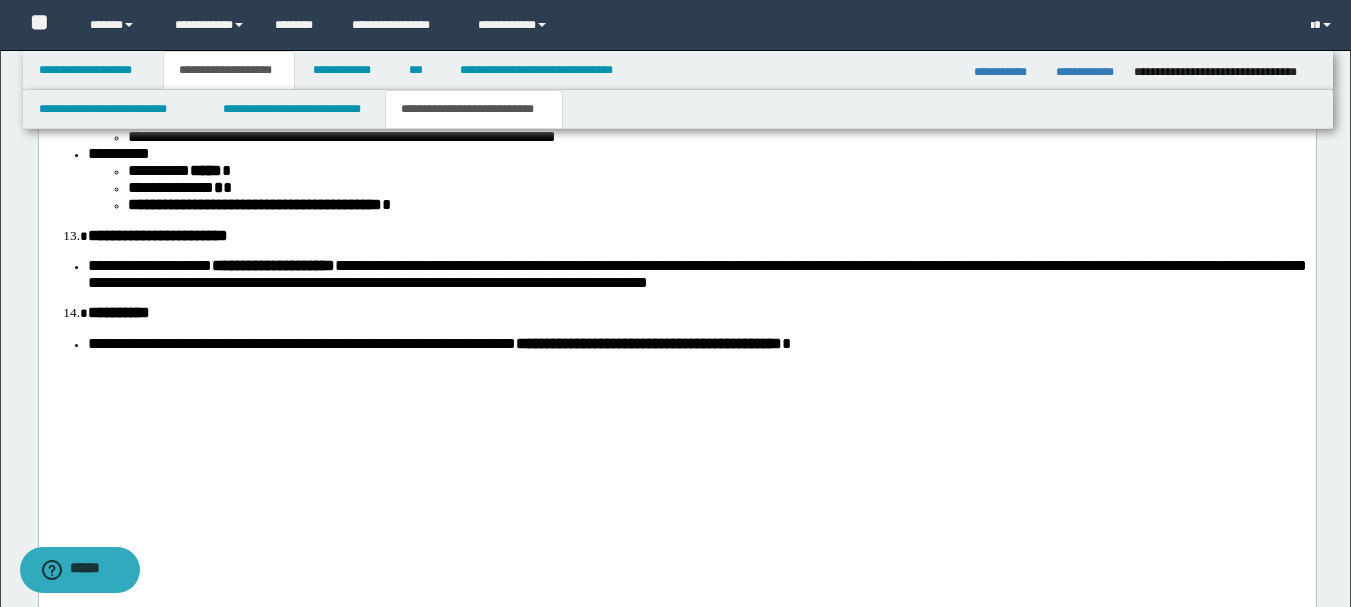 scroll, scrollTop: 3000, scrollLeft: 0, axis: vertical 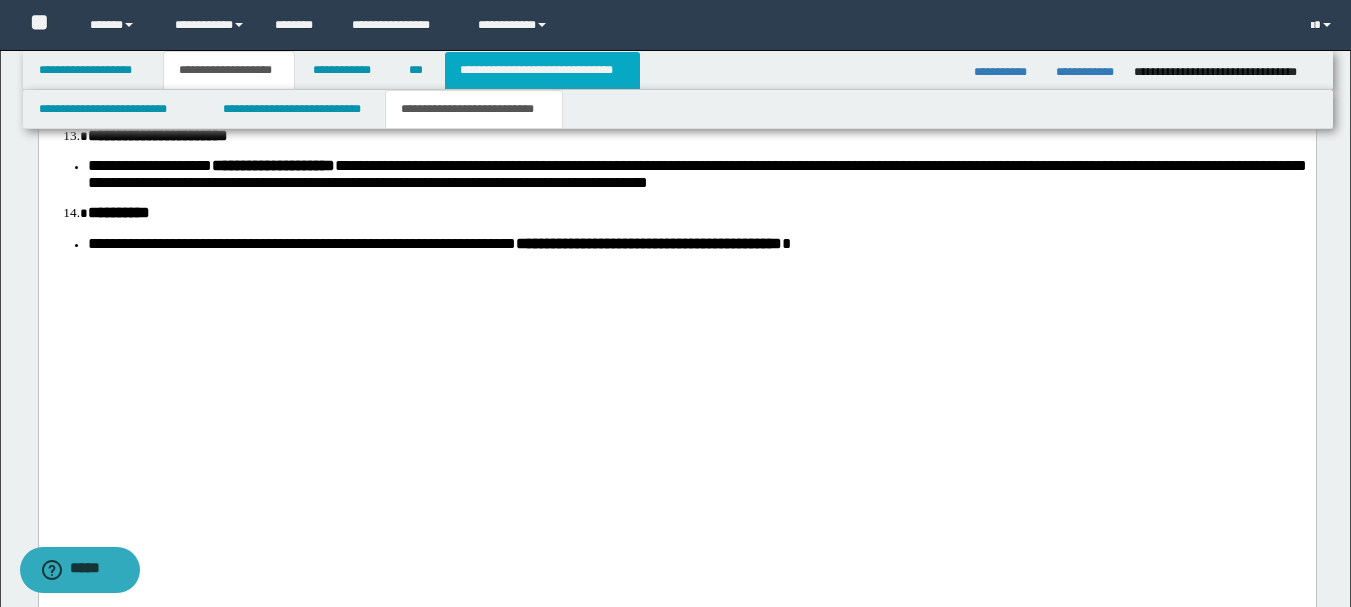 click on "**********" at bounding box center (542, 70) 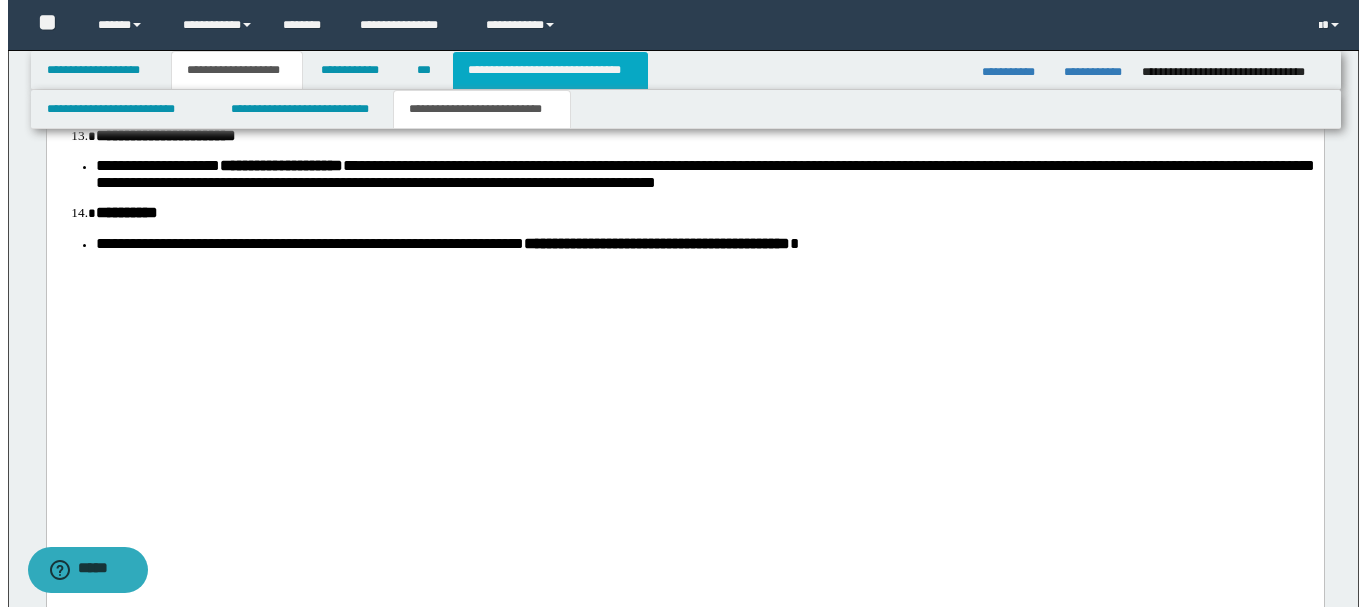 scroll, scrollTop: 0, scrollLeft: 0, axis: both 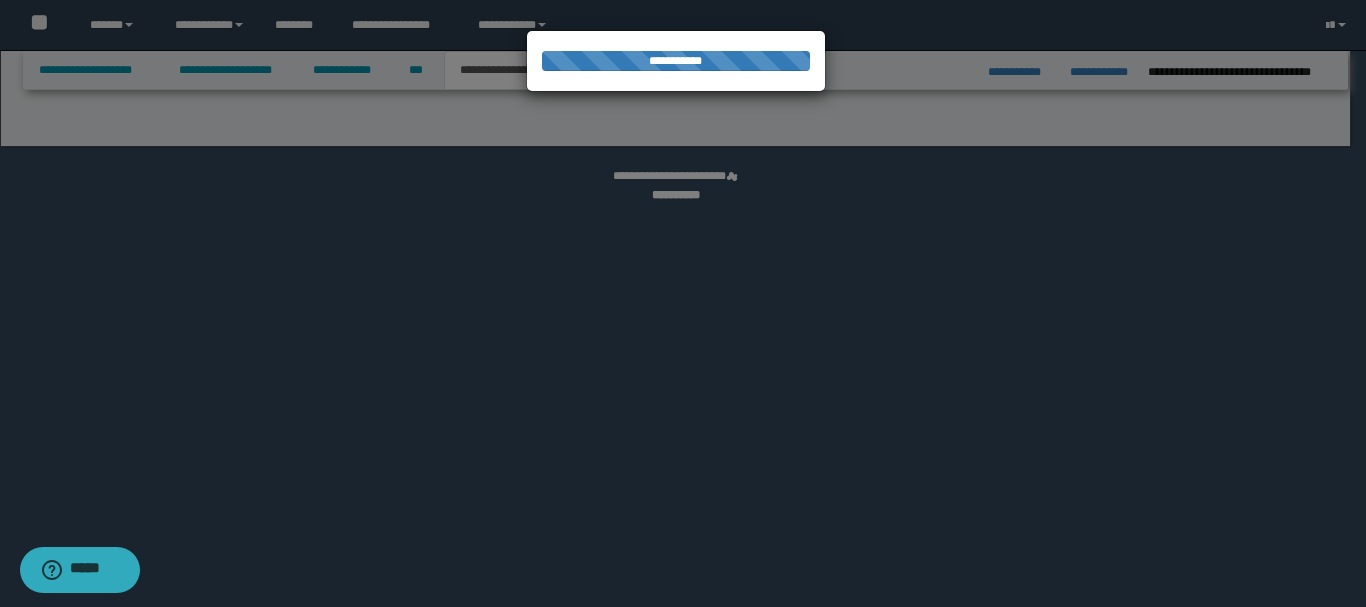 select on "*" 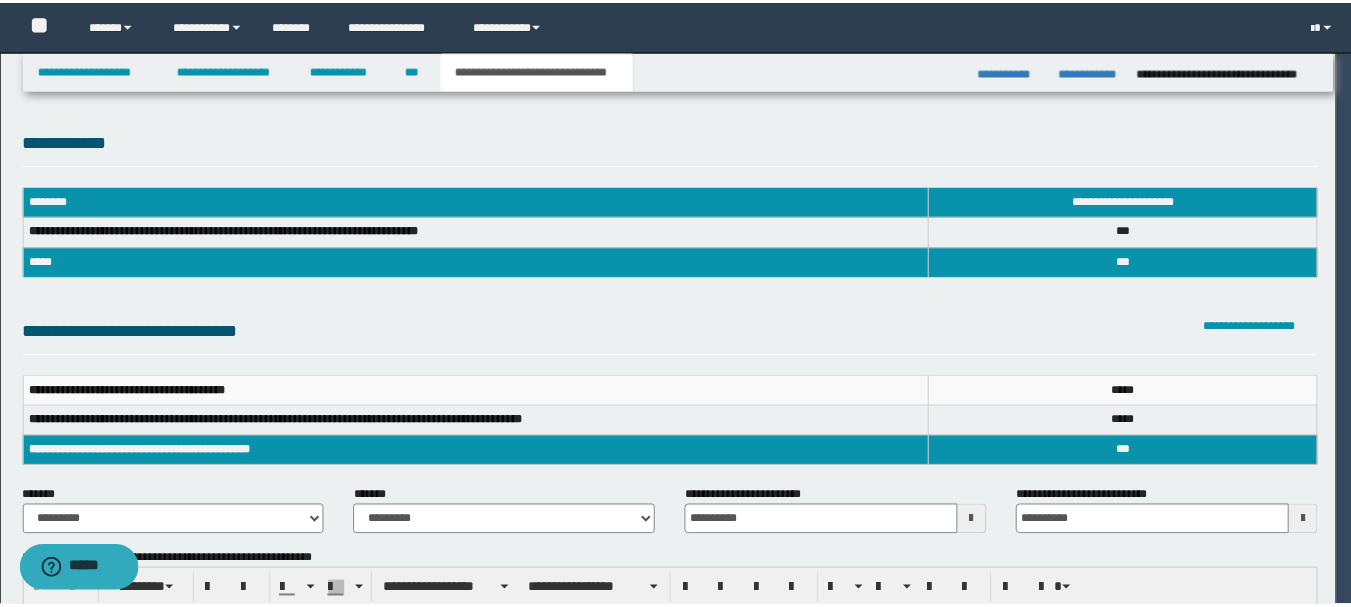 scroll, scrollTop: 0, scrollLeft: 0, axis: both 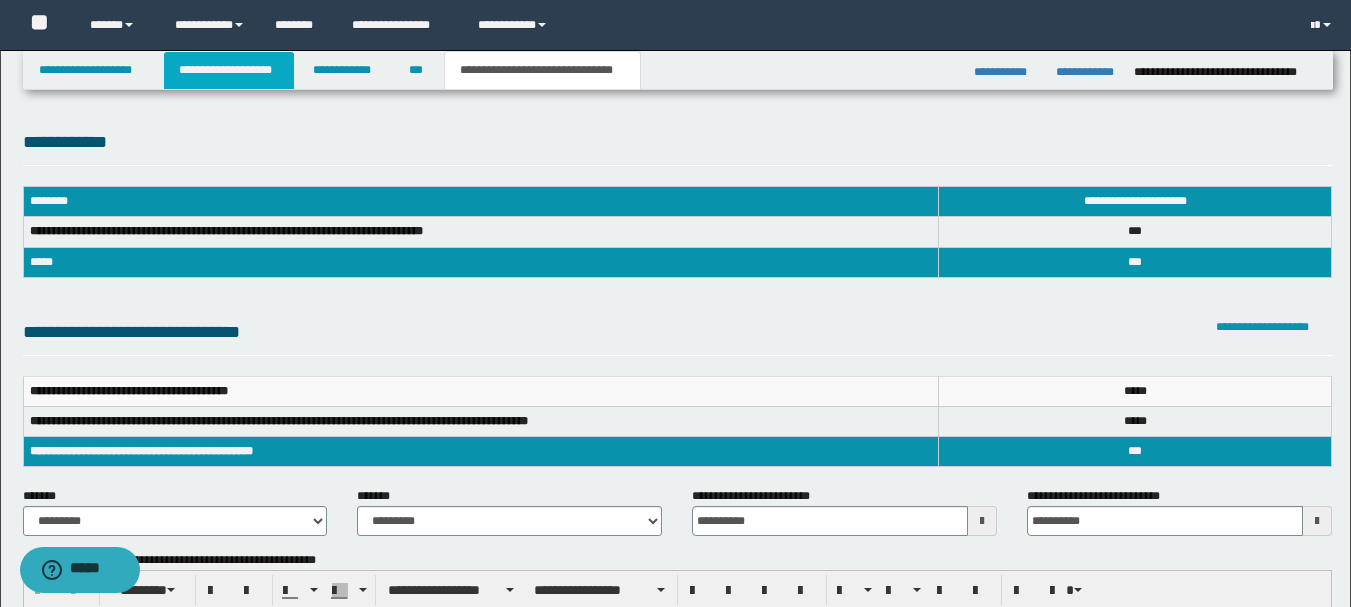 click on "**********" at bounding box center (229, 70) 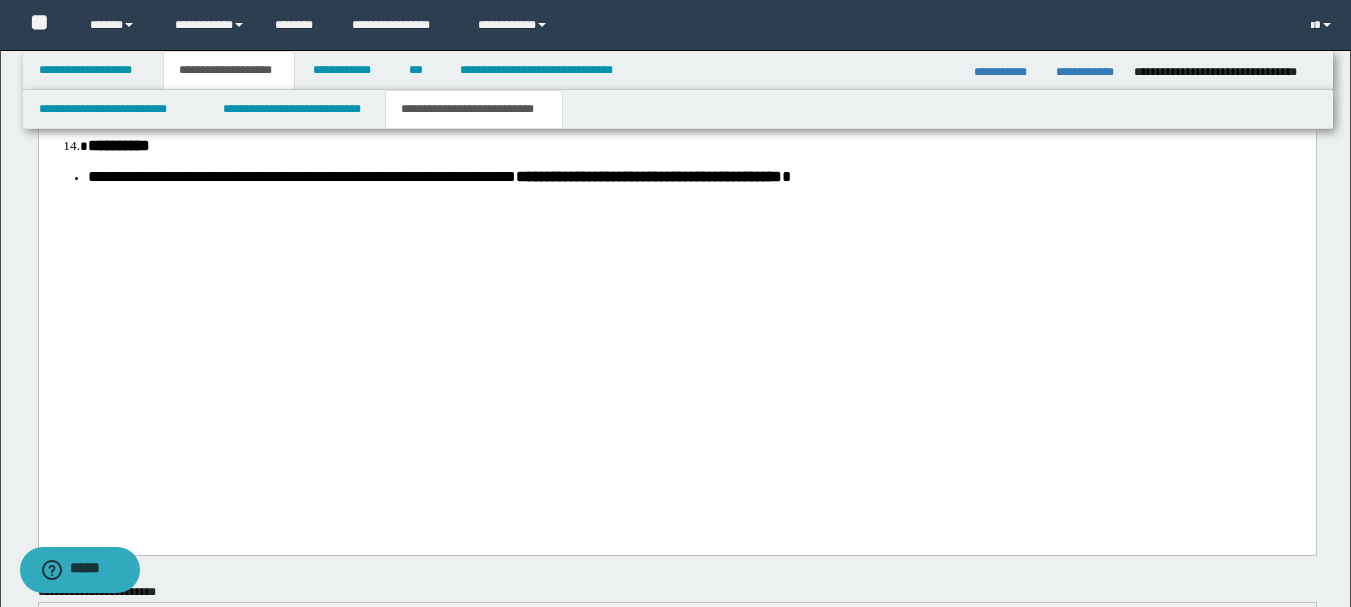 scroll, scrollTop: 3100, scrollLeft: 0, axis: vertical 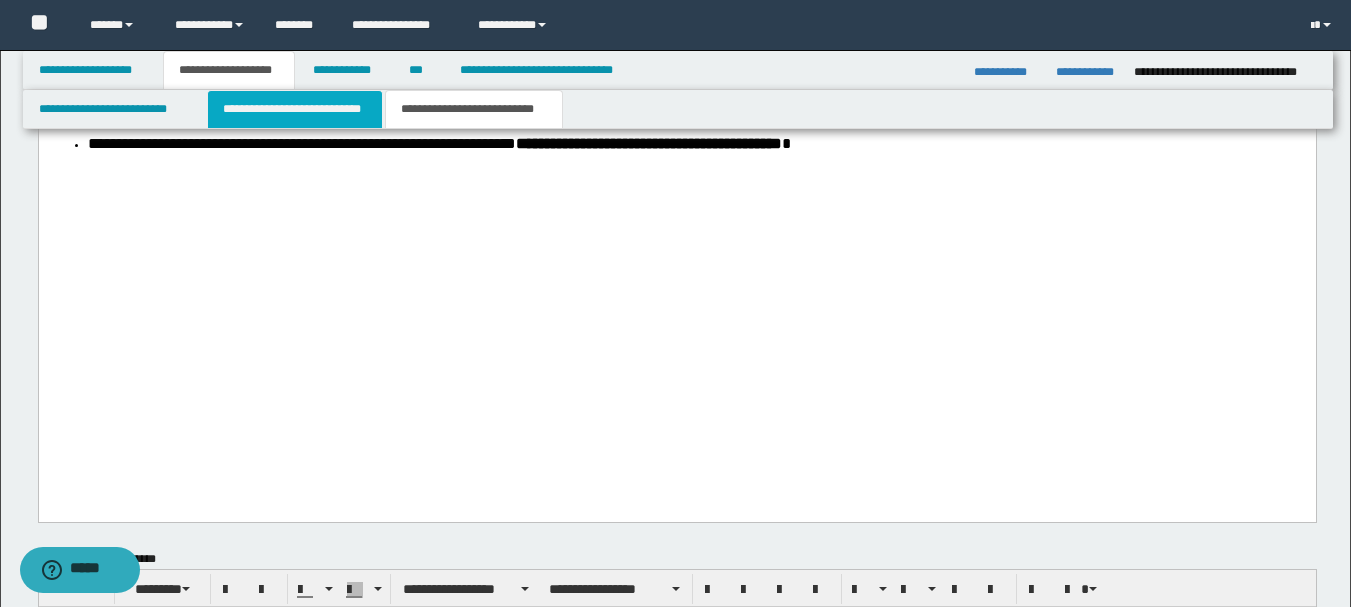 click on "**********" at bounding box center (295, 109) 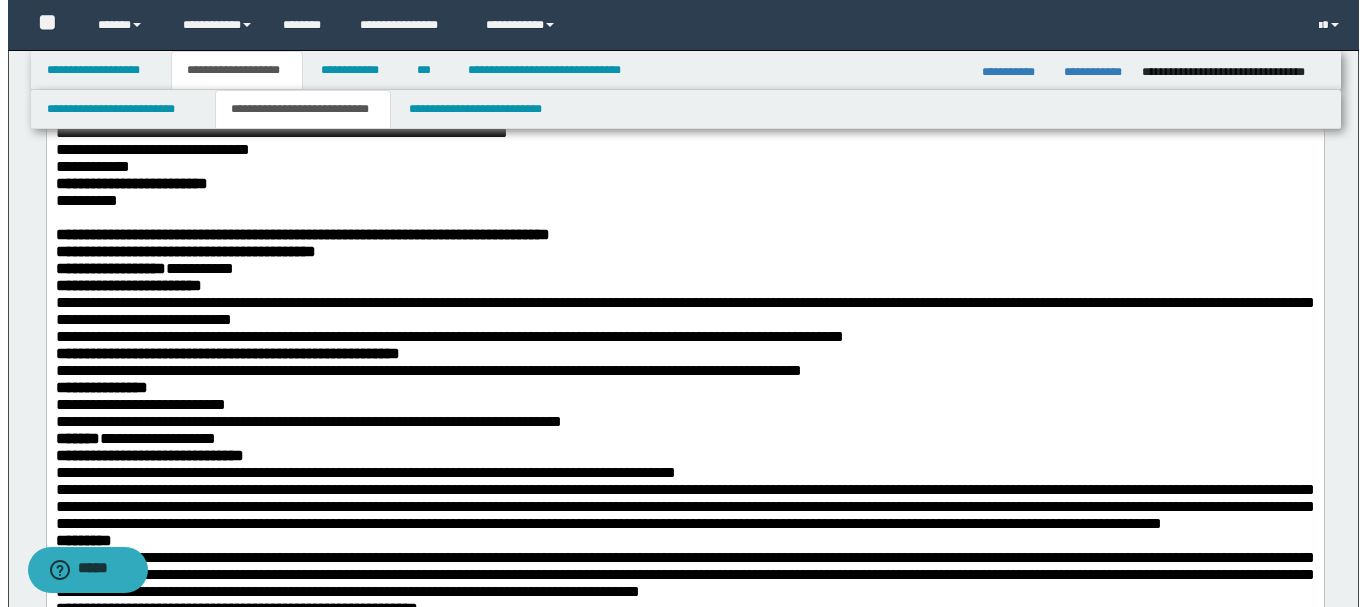 scroll, scrollTop: 784, scrollLeft: 0, axis: vertical 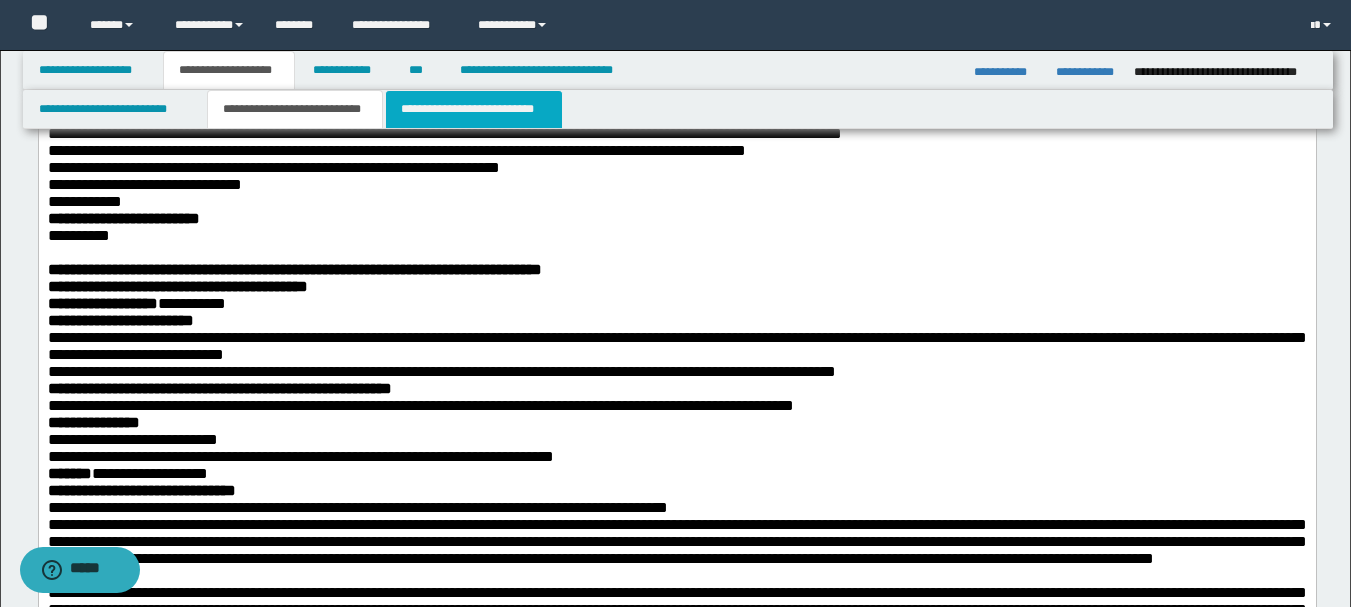 click on "**********" at bounding box center (474, 109) 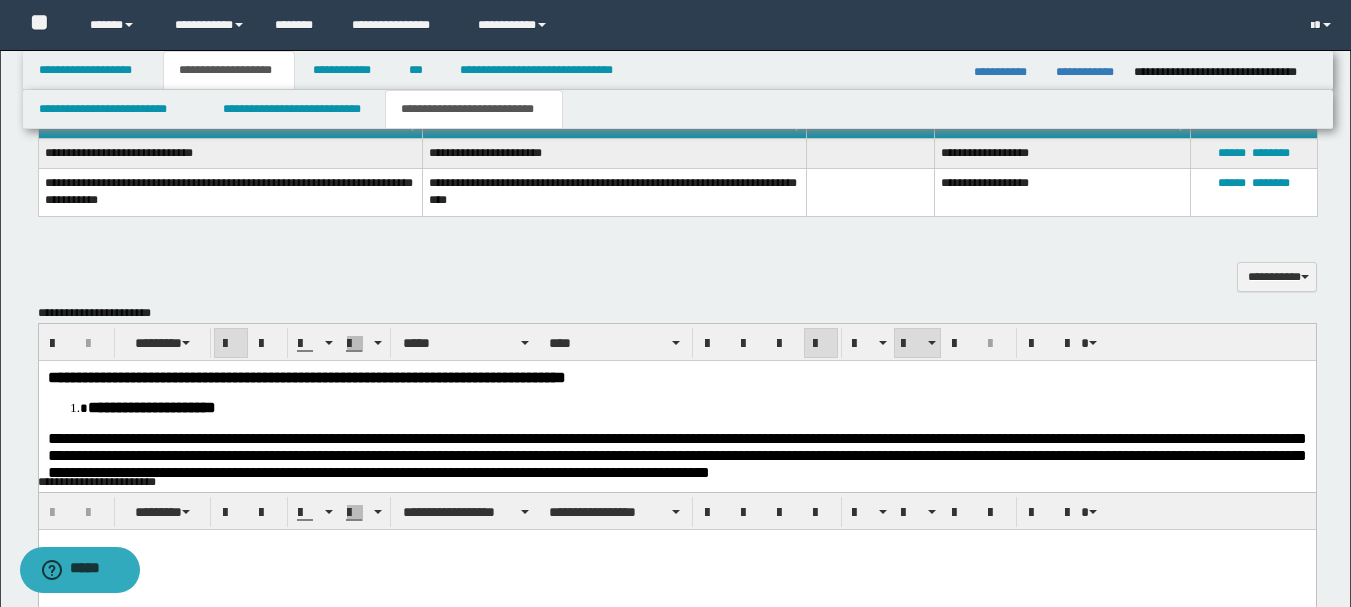 click on "**********" at bounding box center [696, 407] 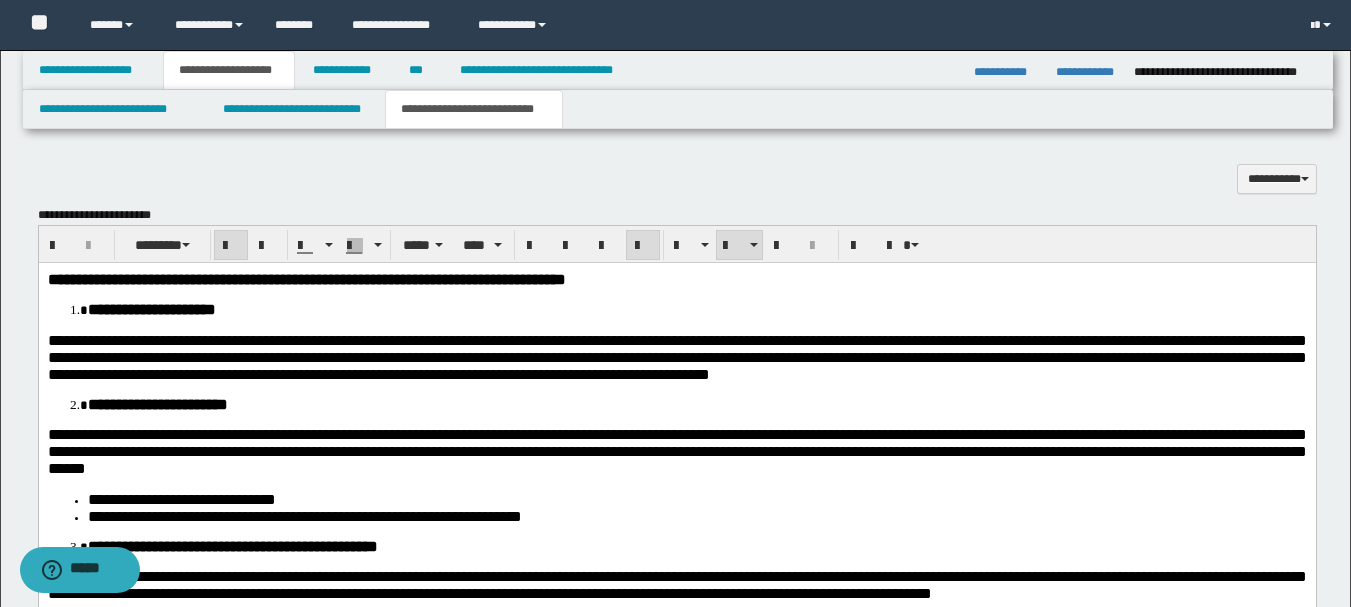 scroll, scrollTop: 911, scrollLeft: 0, axis: vertical 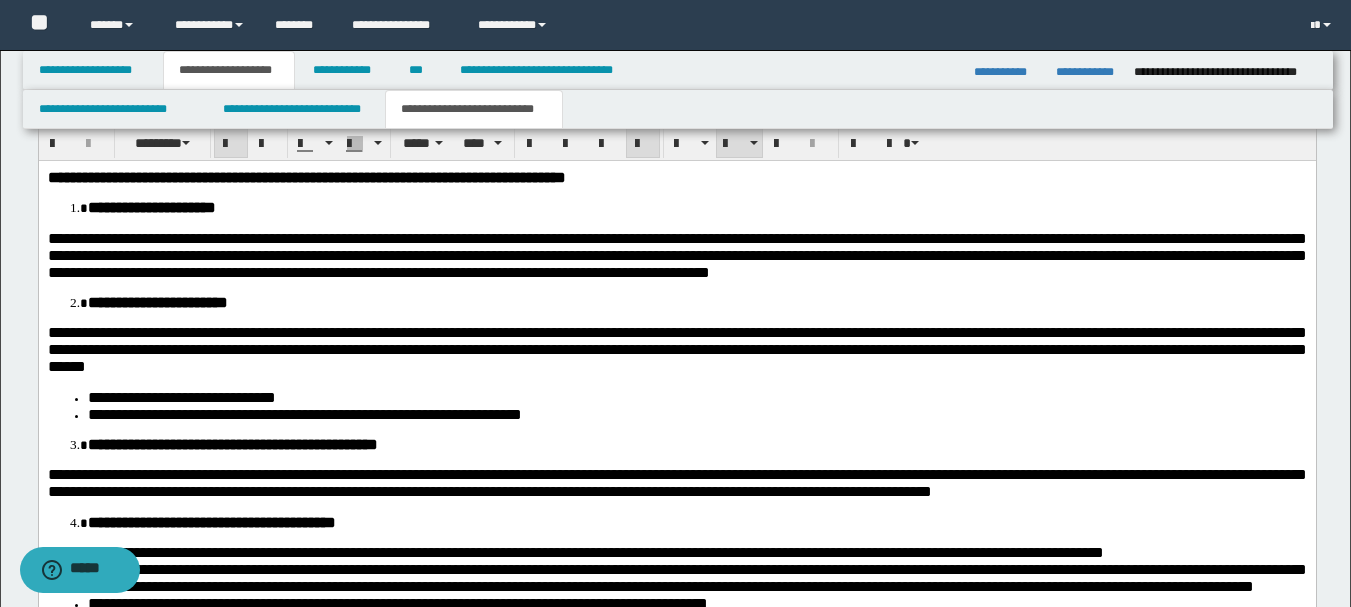 click on "**********" at bounding box center (676, 349) 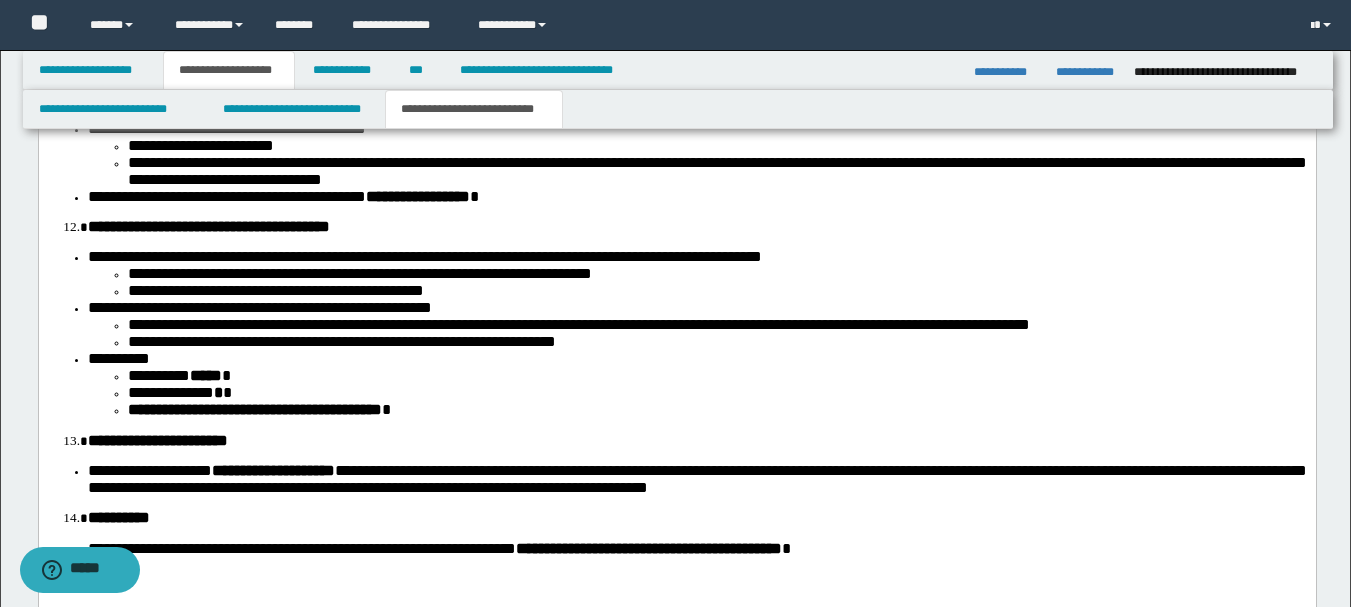 scroll, scrollTop: 2311, scrollLeft: 0, axis: vertical 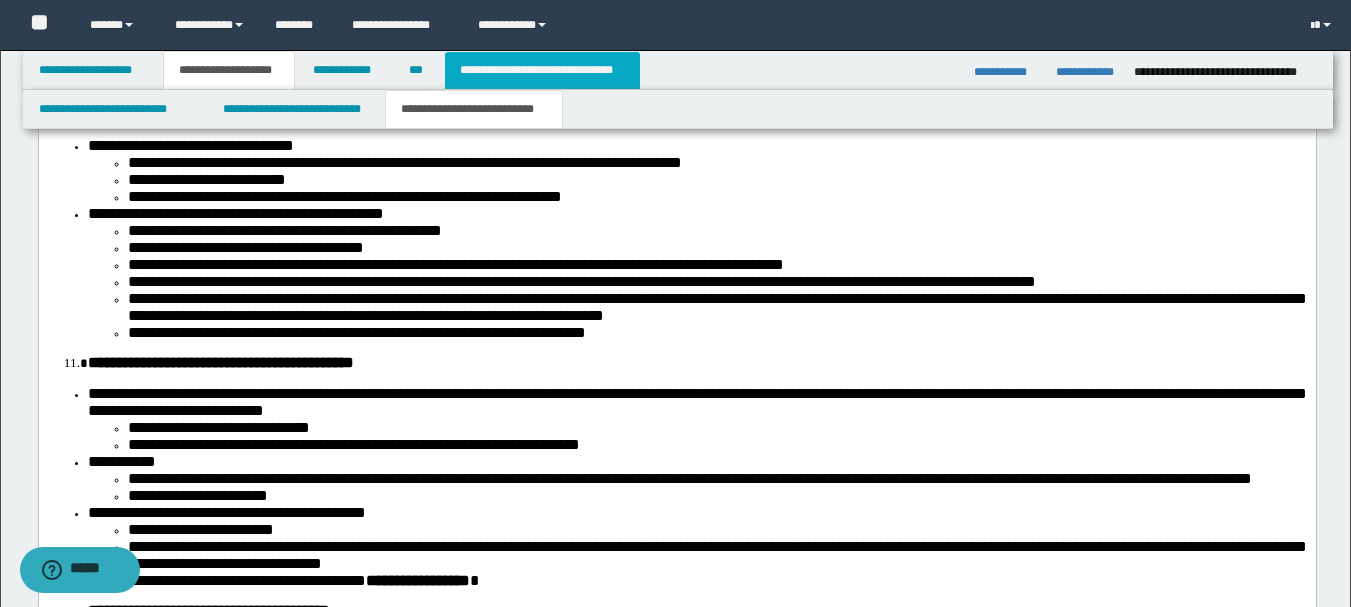 click on "**********" at bounding box center [542, 70] 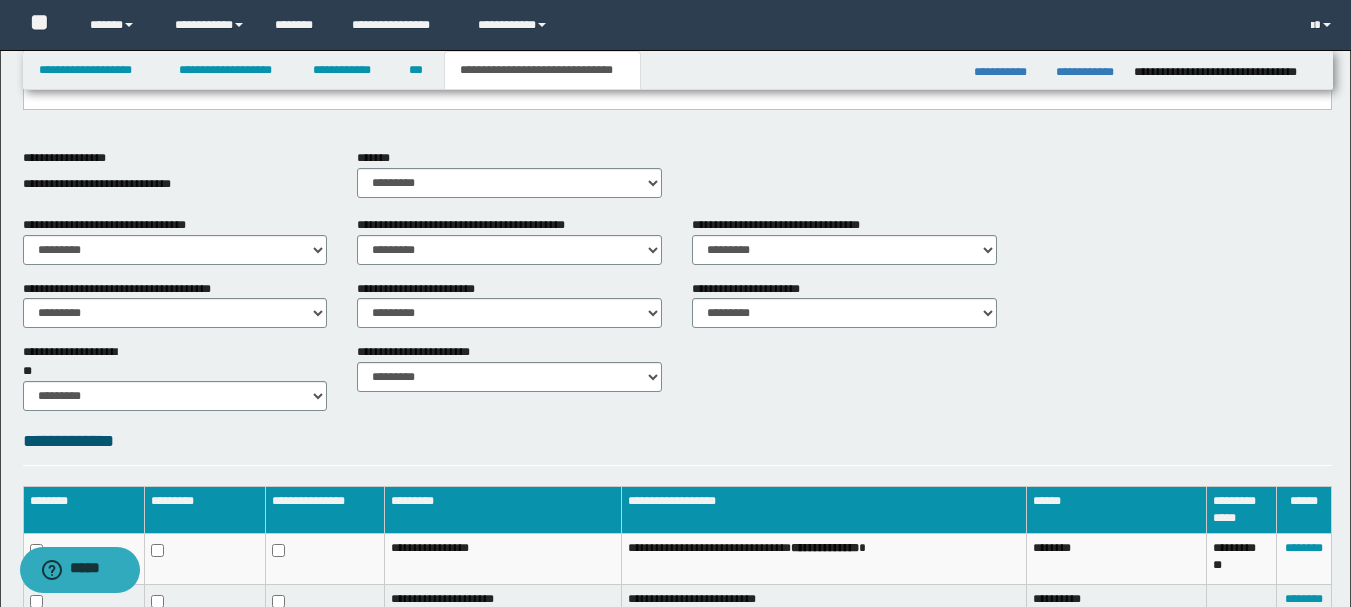 scroll, scrollTop: 586, scrollLeft: 0, axis: vertical 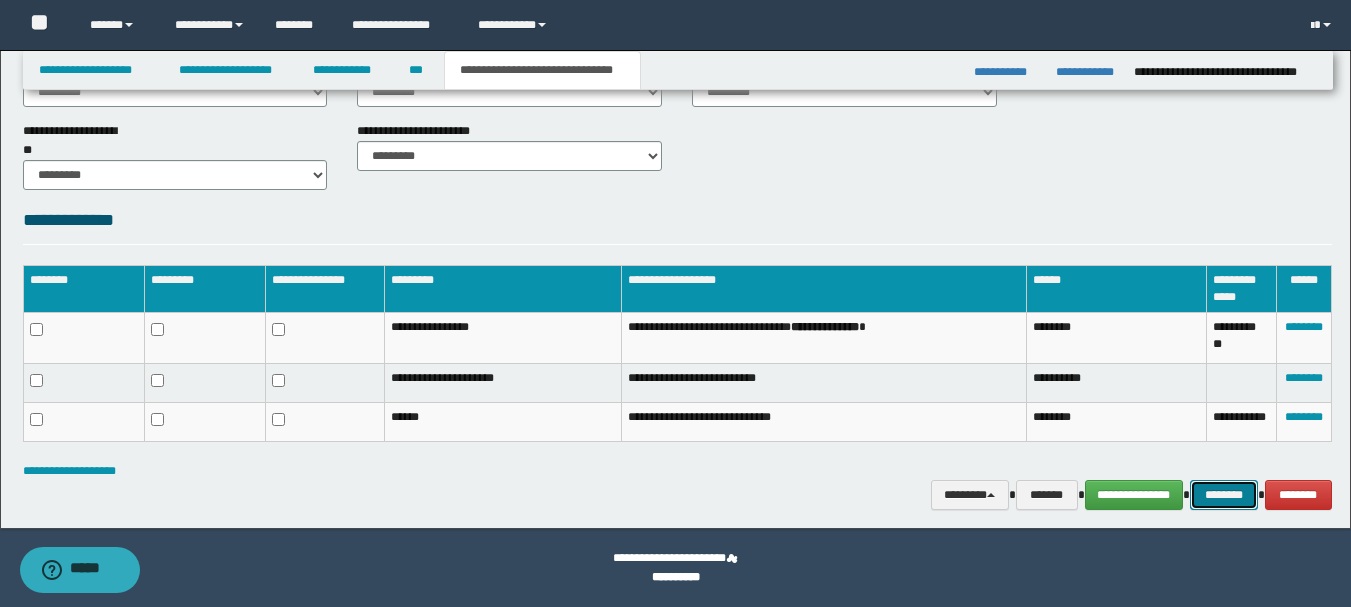 click on "********" at bounding box center (1224, 495) 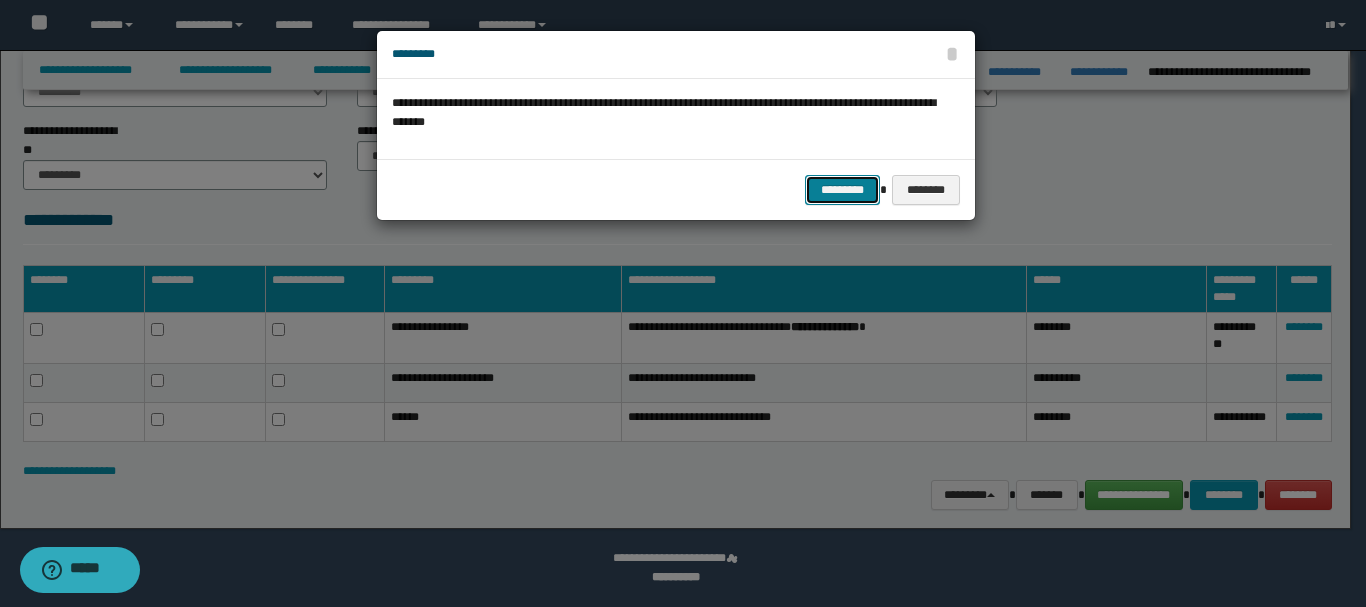 click on "*********" at bounding box center [842, 190] 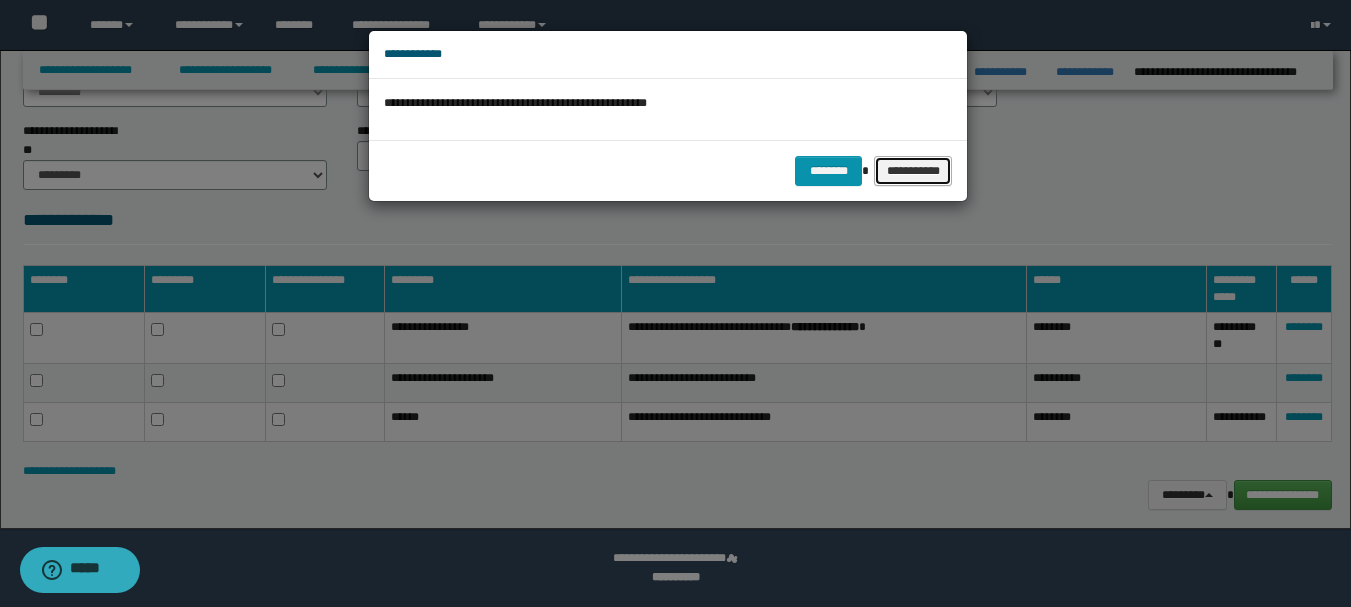 click on "**********" at bounding box center (913, 171) 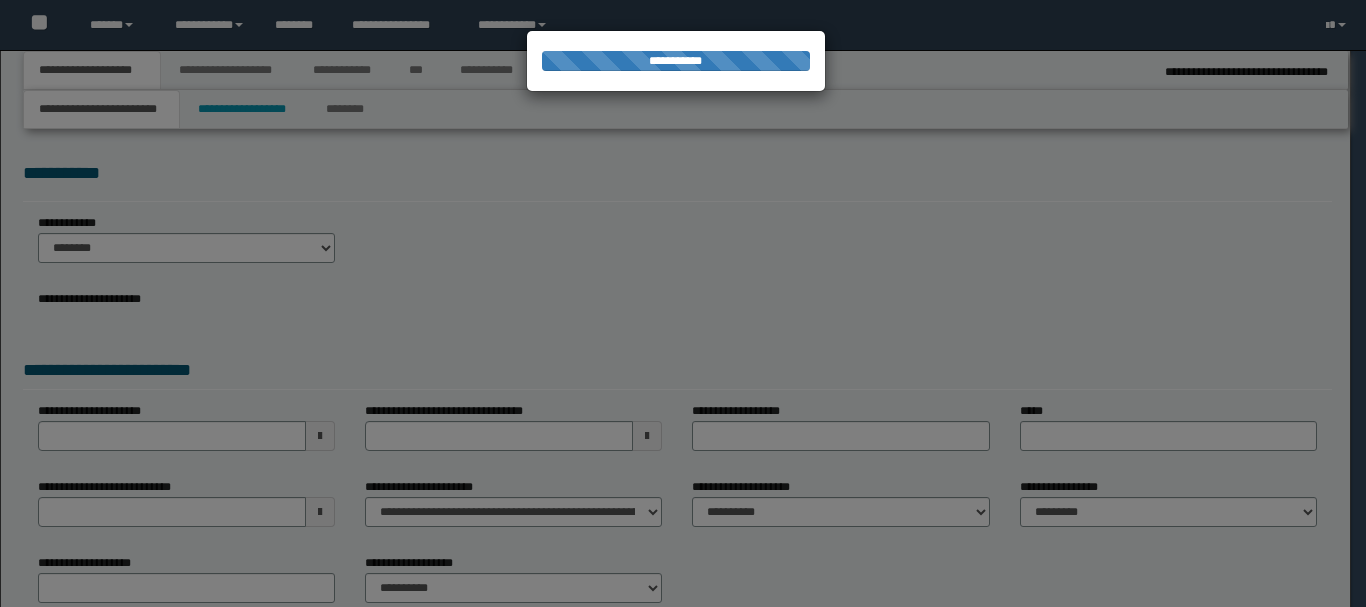 scroll, scrollTop: 0, scrollLeft: 0, axis: both 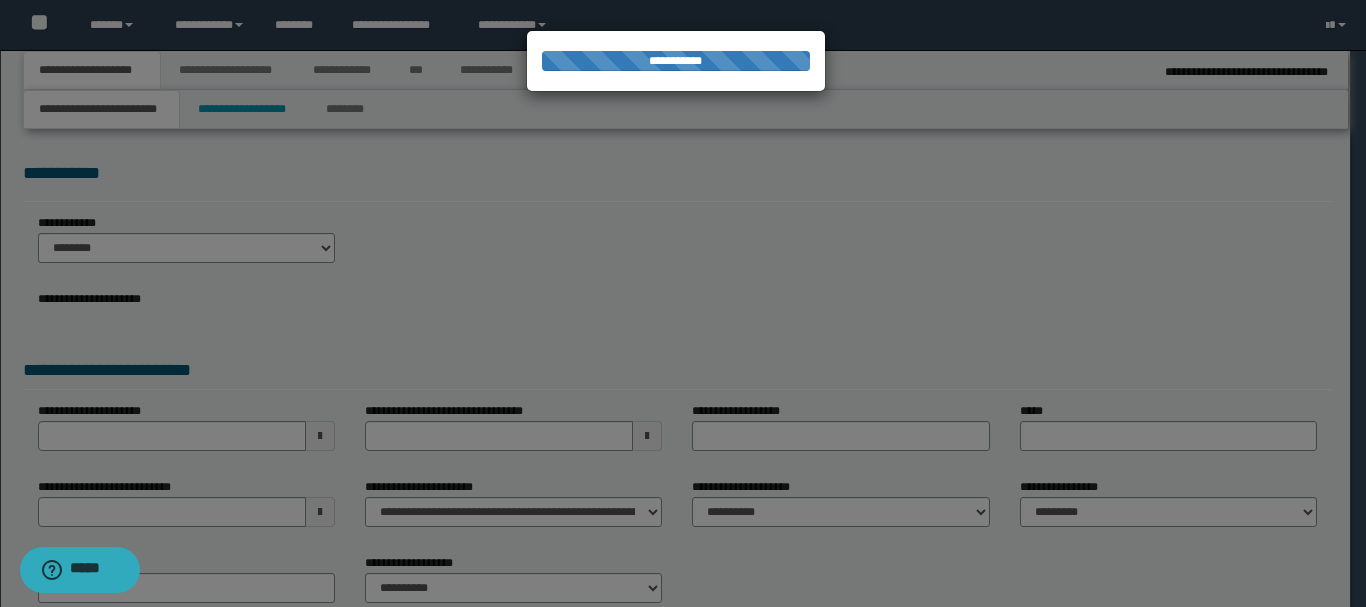 type on "**********" 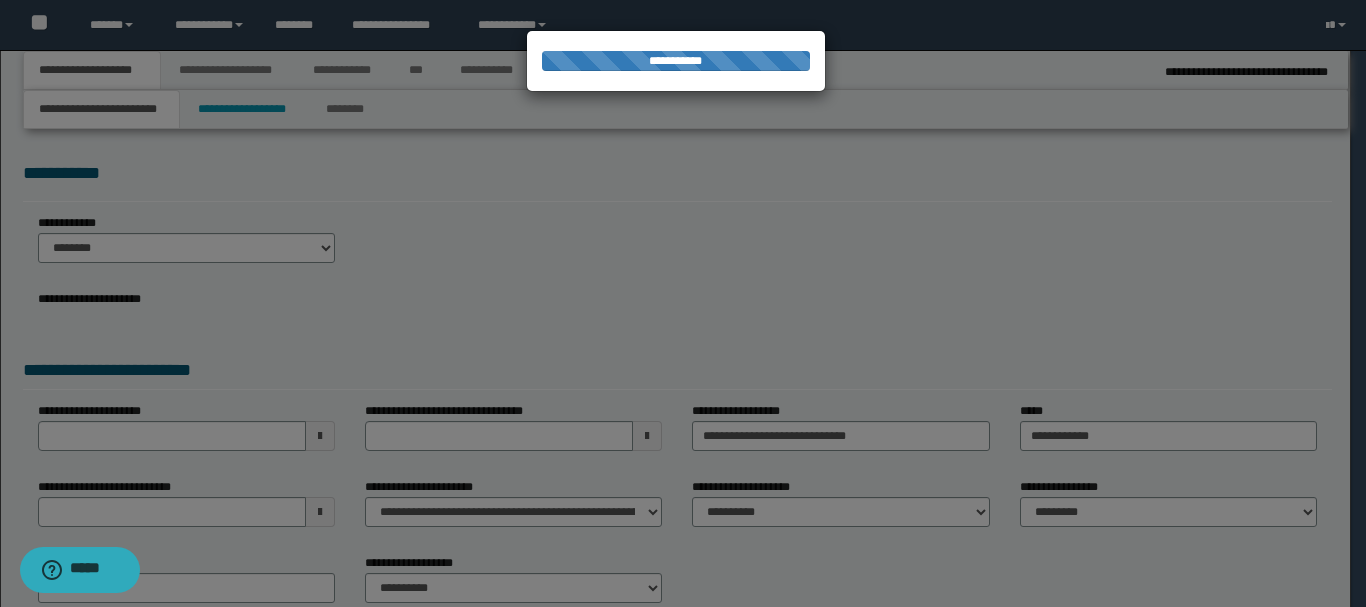 select on "*" 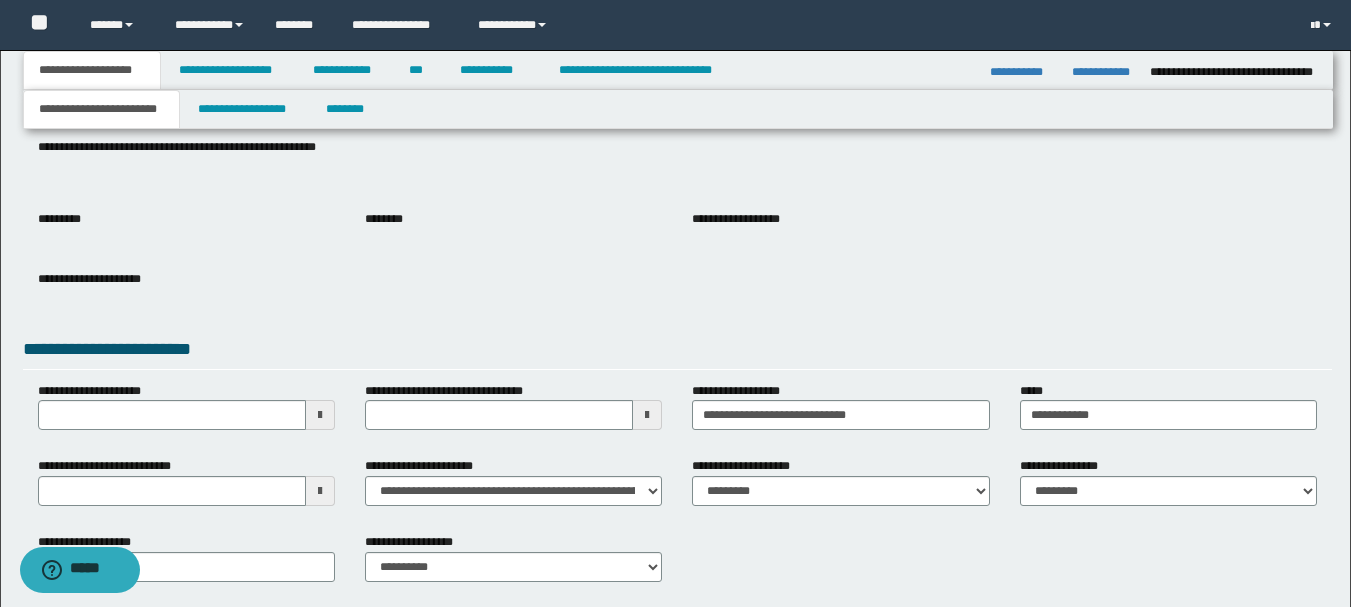 scroll, scrollTop: 277, scrollLeft: 0, axis: vertical 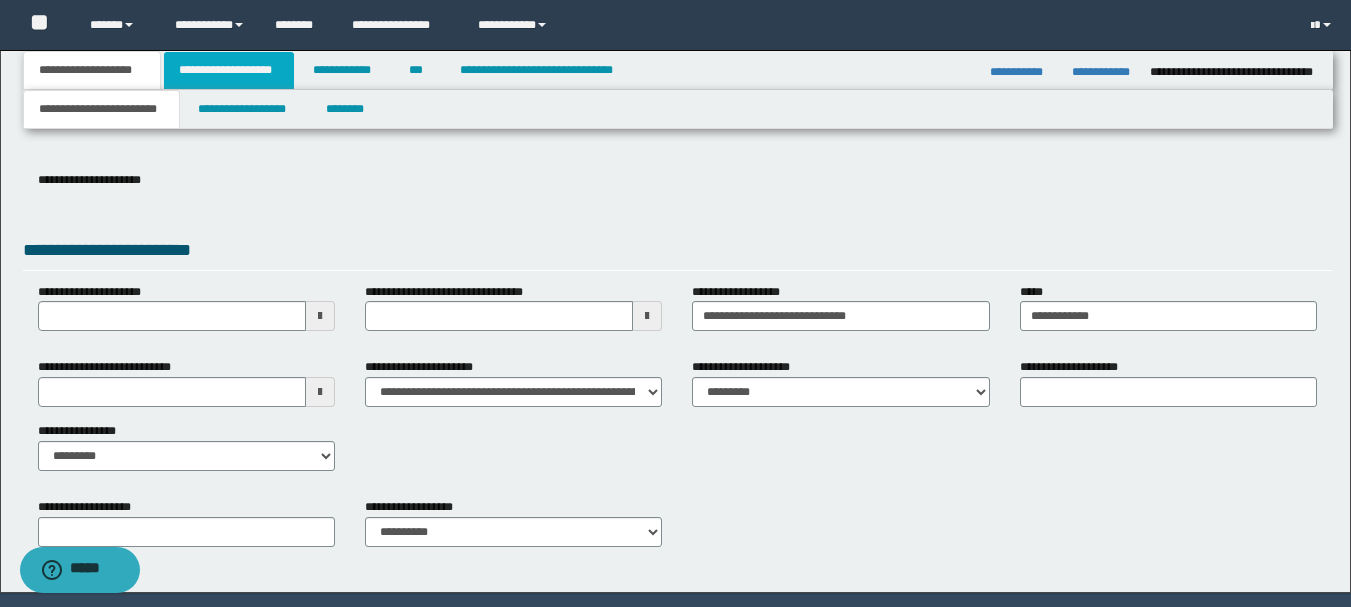 click on "**********" at bounding box center [229, 70] 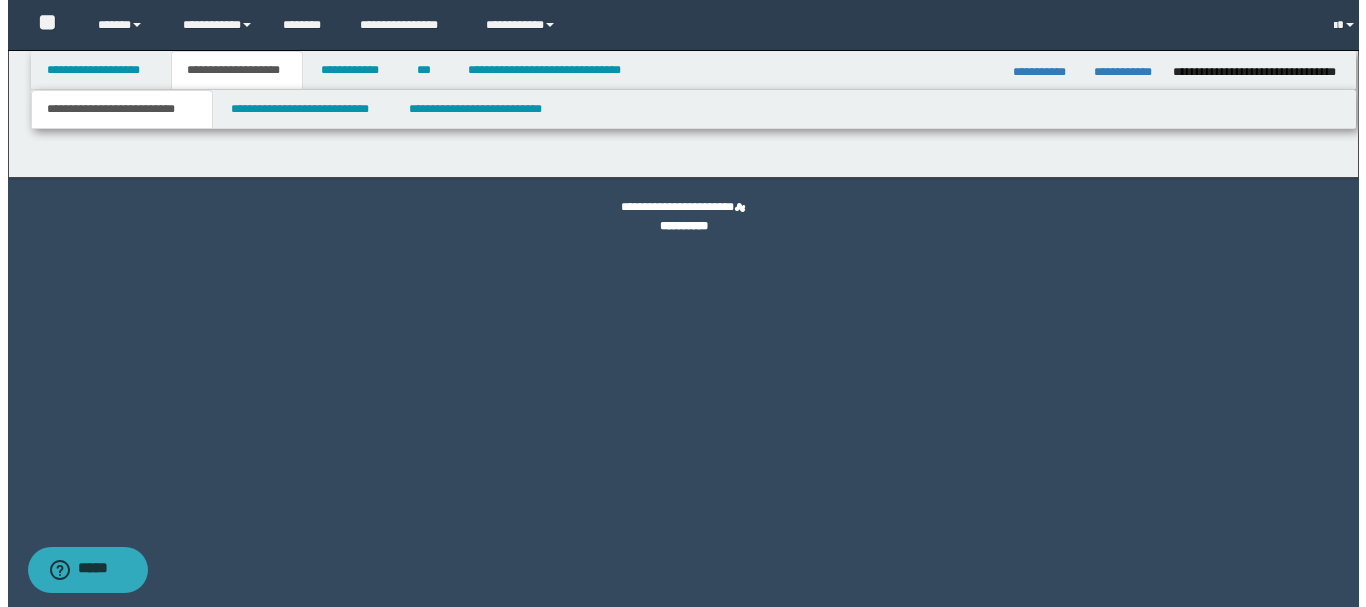 scroll, scrollTop: 0, scrollLeft: 0, axis: both 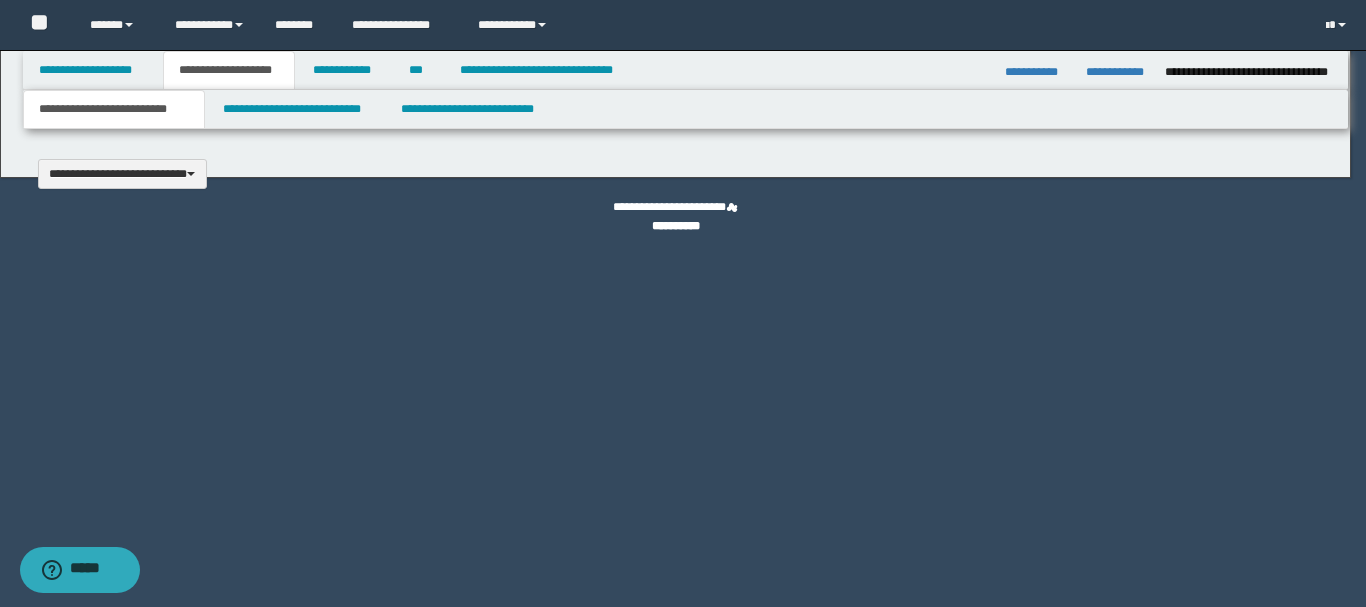 type 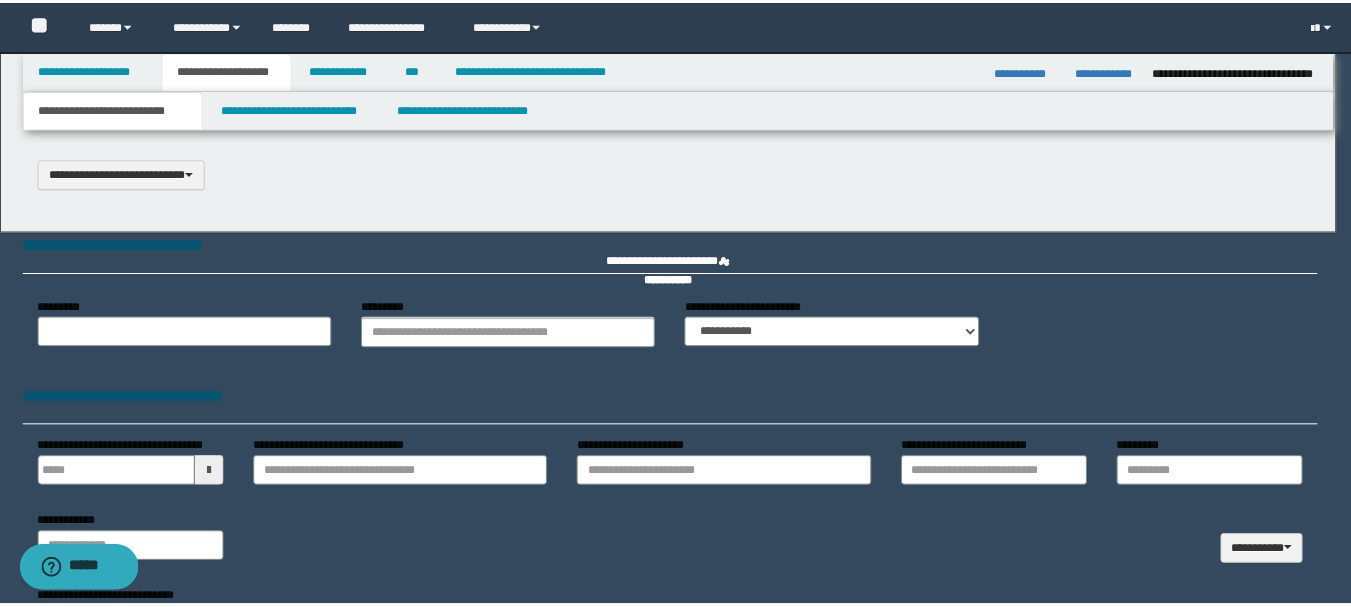 scroll, scrollTop: 0, scrollLeft: 0, axis: both 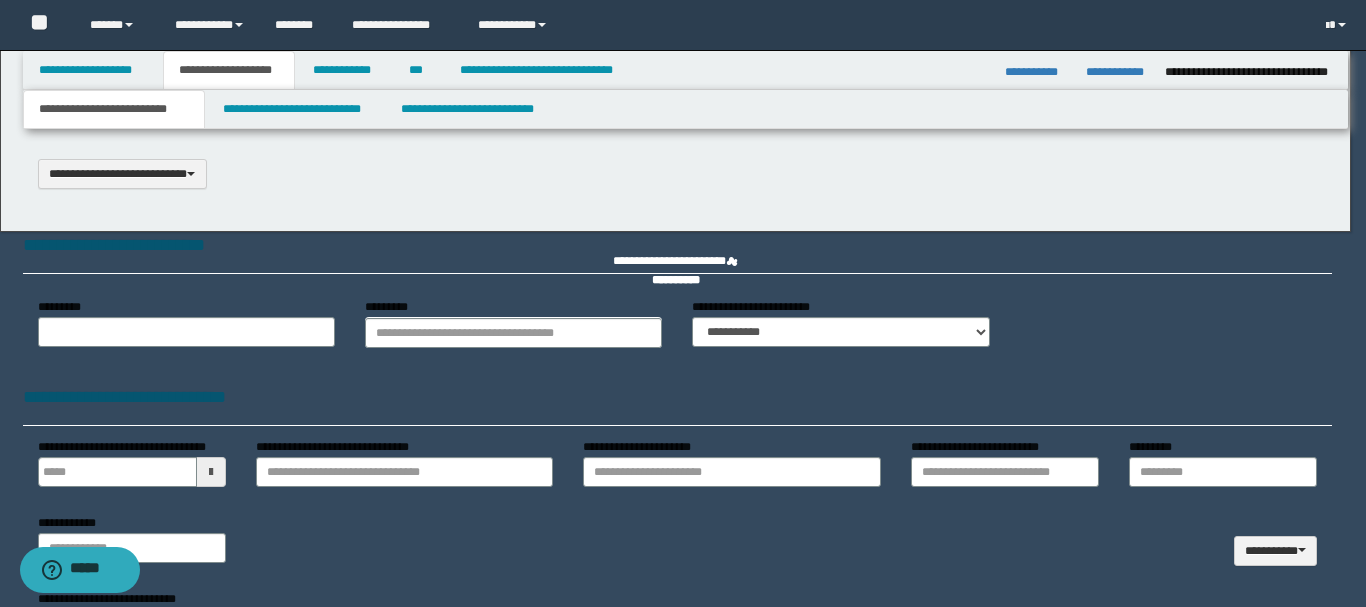 type on "**********" 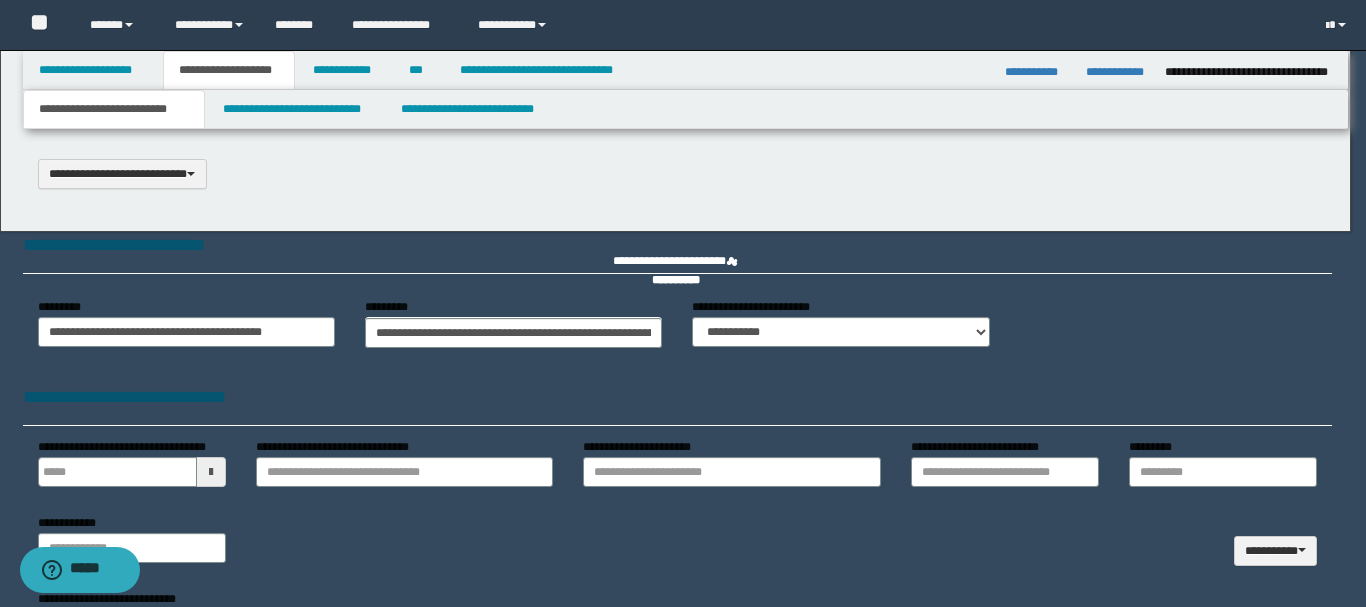 type on "*" 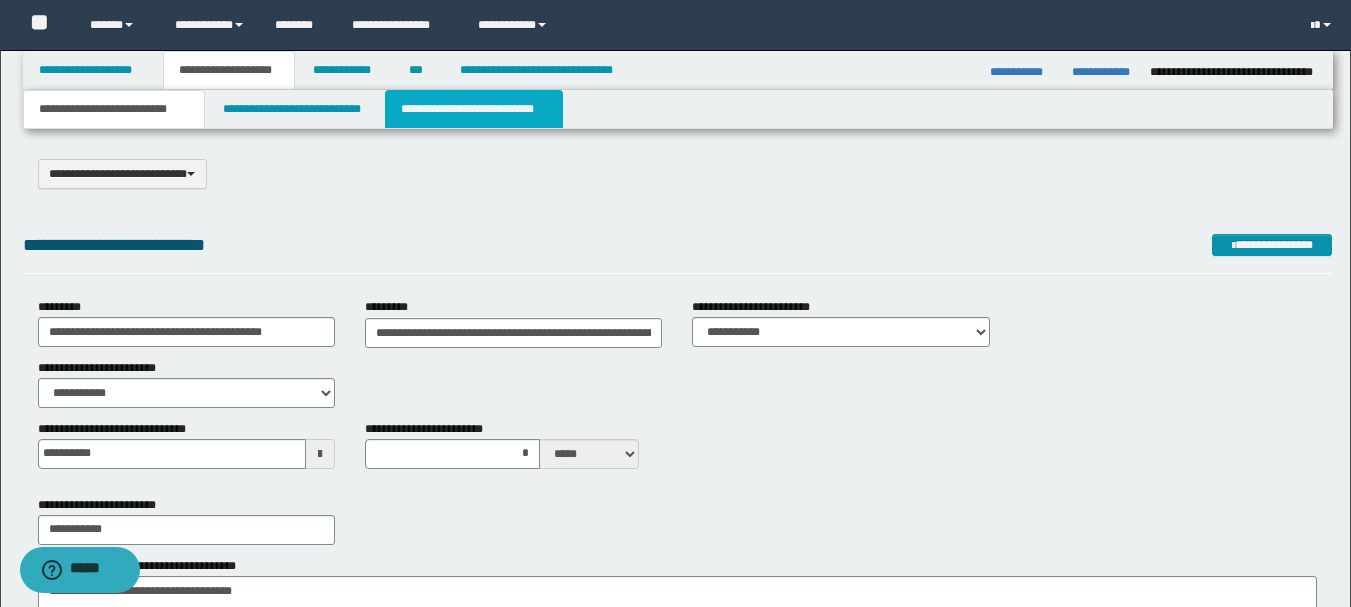 click on "**********" at bounding box center [474, 109] 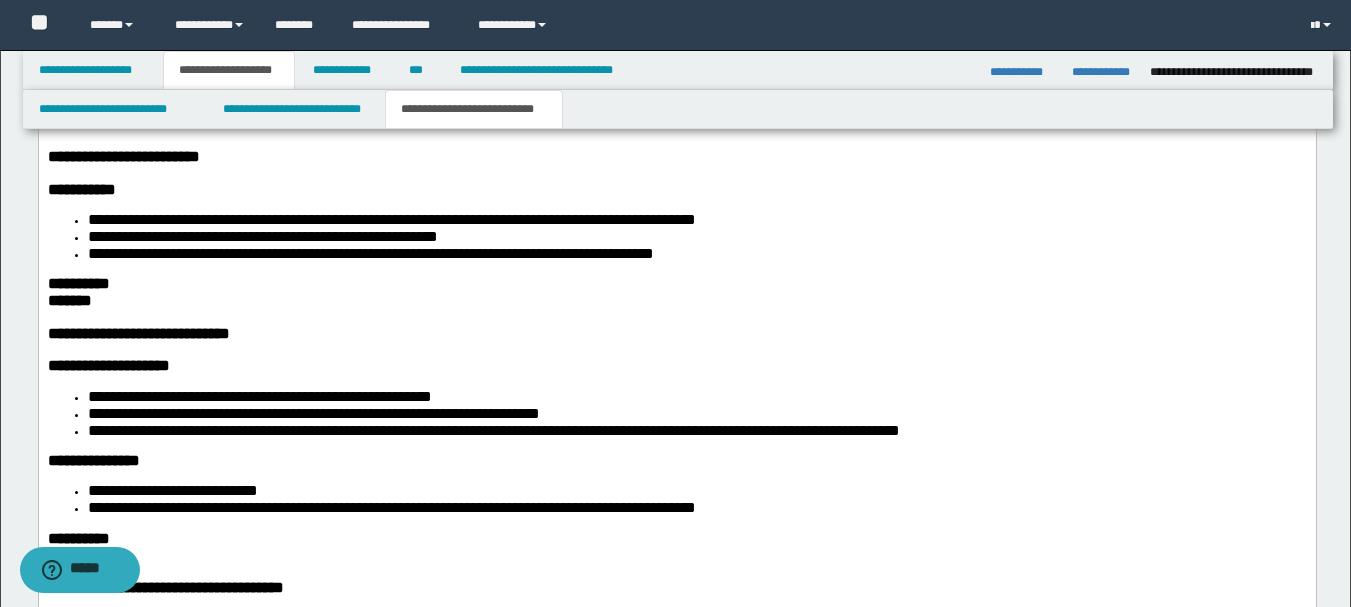scroll, scrollTop: 4000, scrollLeft: 0, axis: vertical 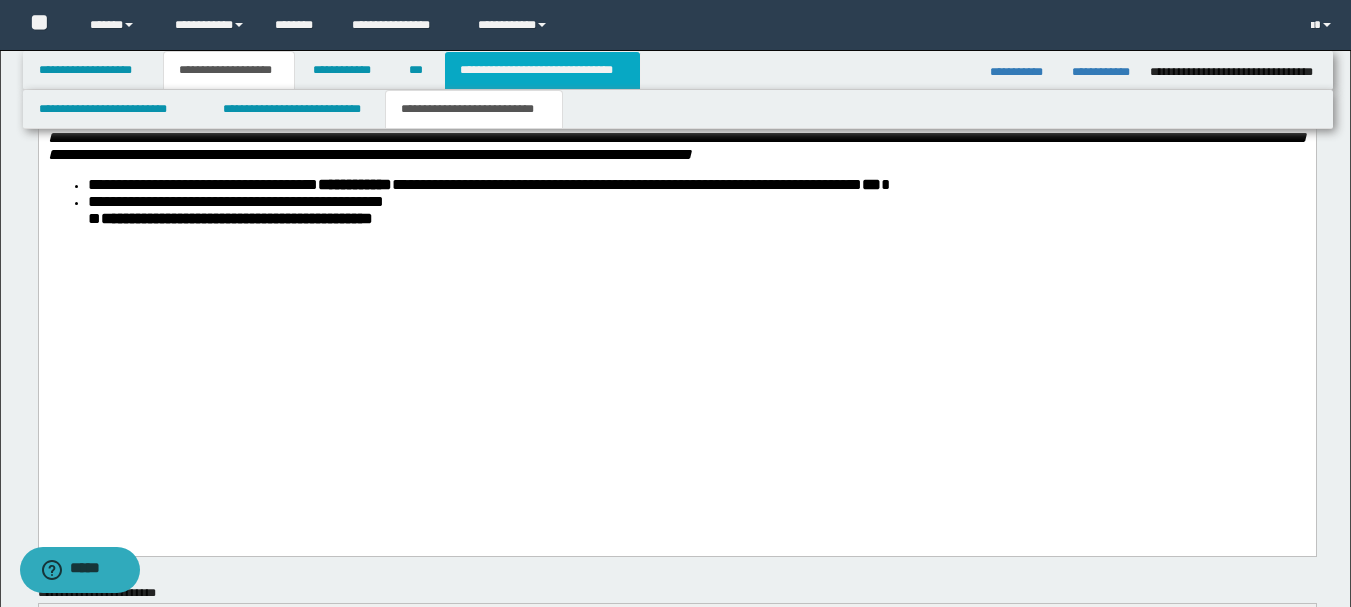 click on "**********" at bounding box center [542, 70] 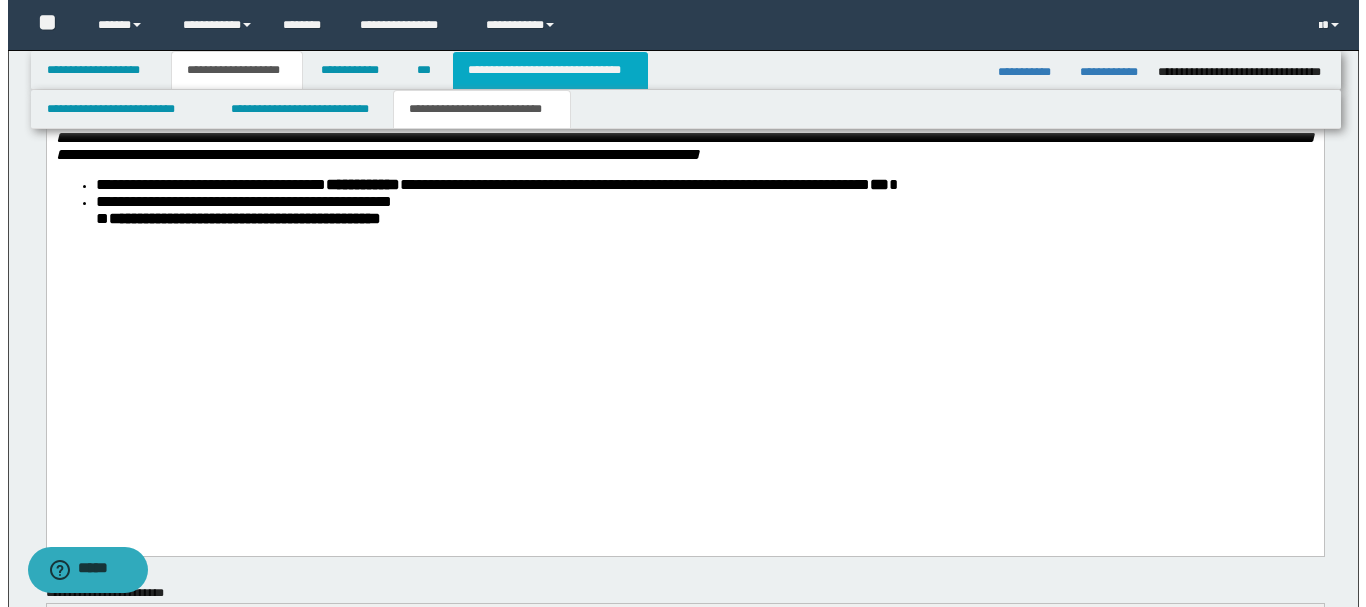 scroll, scrollTop: 0, scrollLeft: 0, axis: both 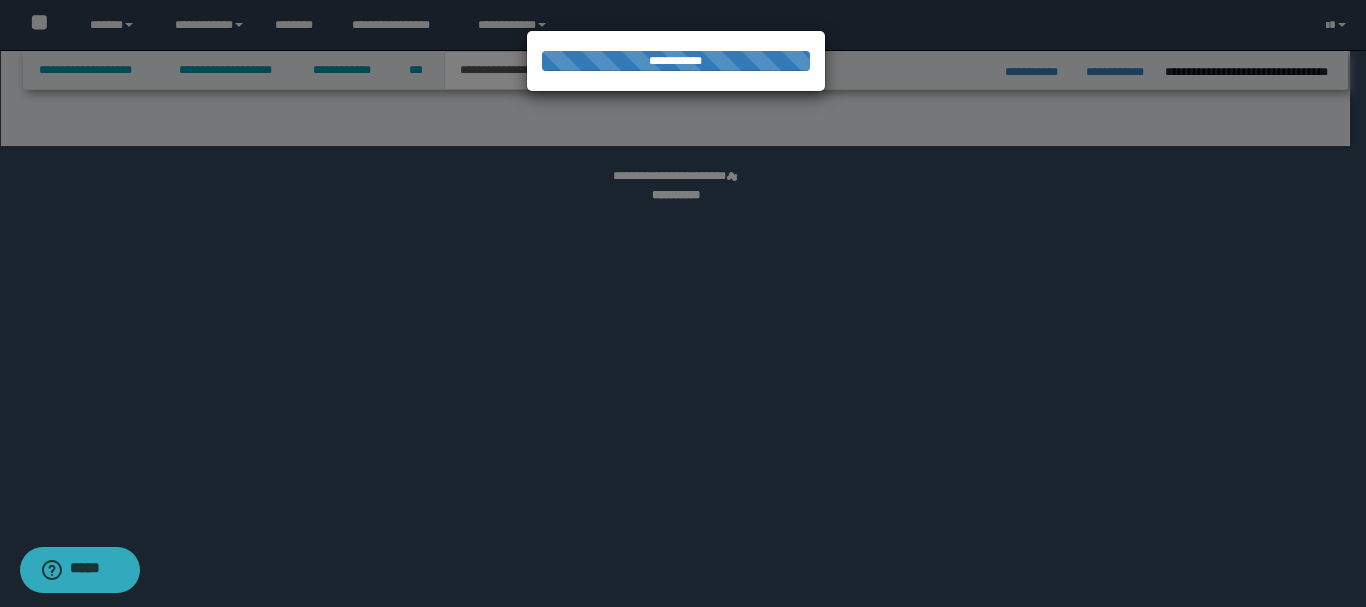 select on "*" 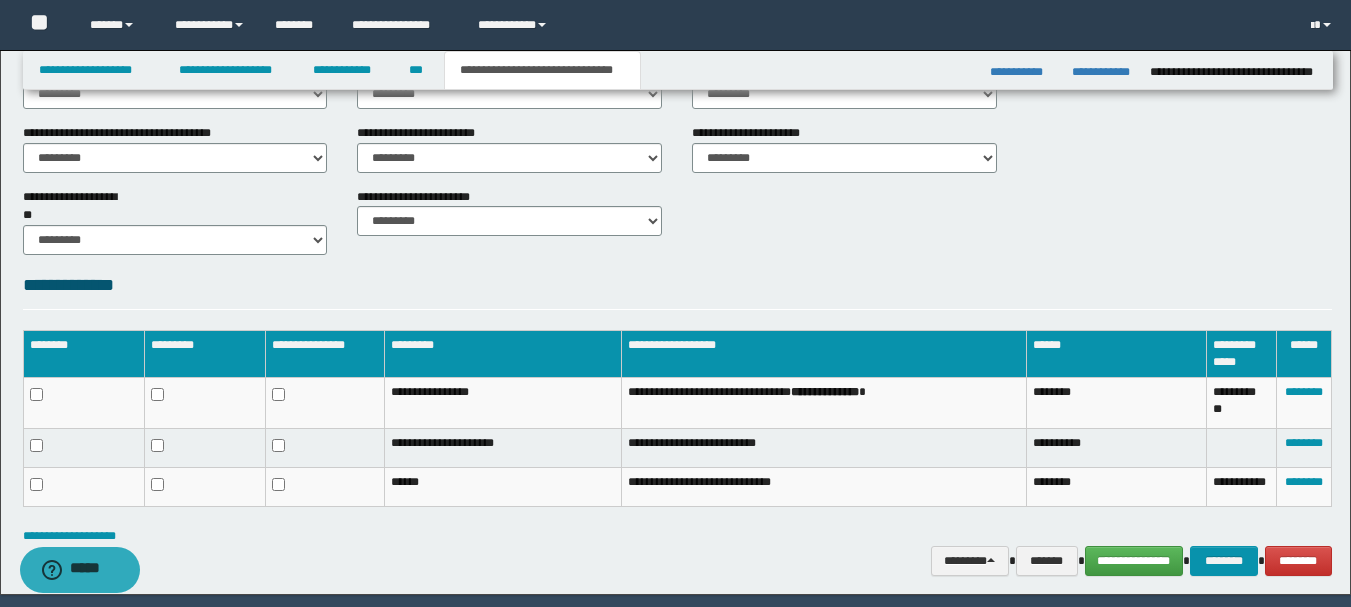 scroll, scrollTop: 884, scrollLeft: 0, axis: vertical 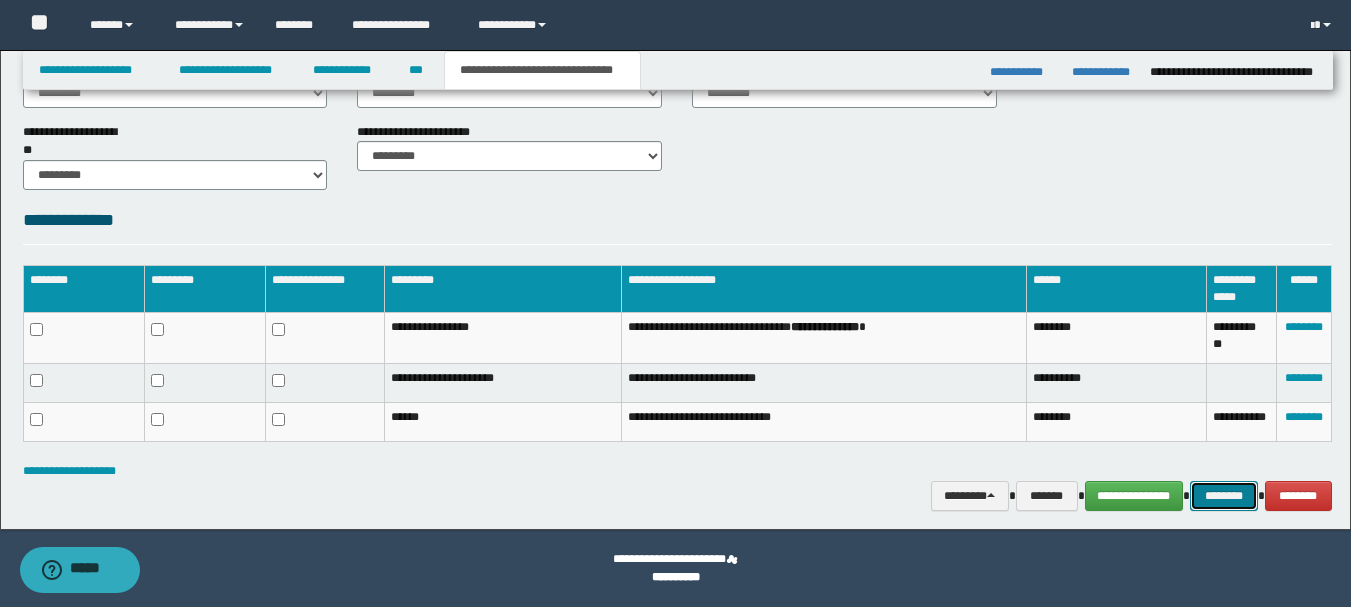 click on "********" at bounding box center (1224, 496) 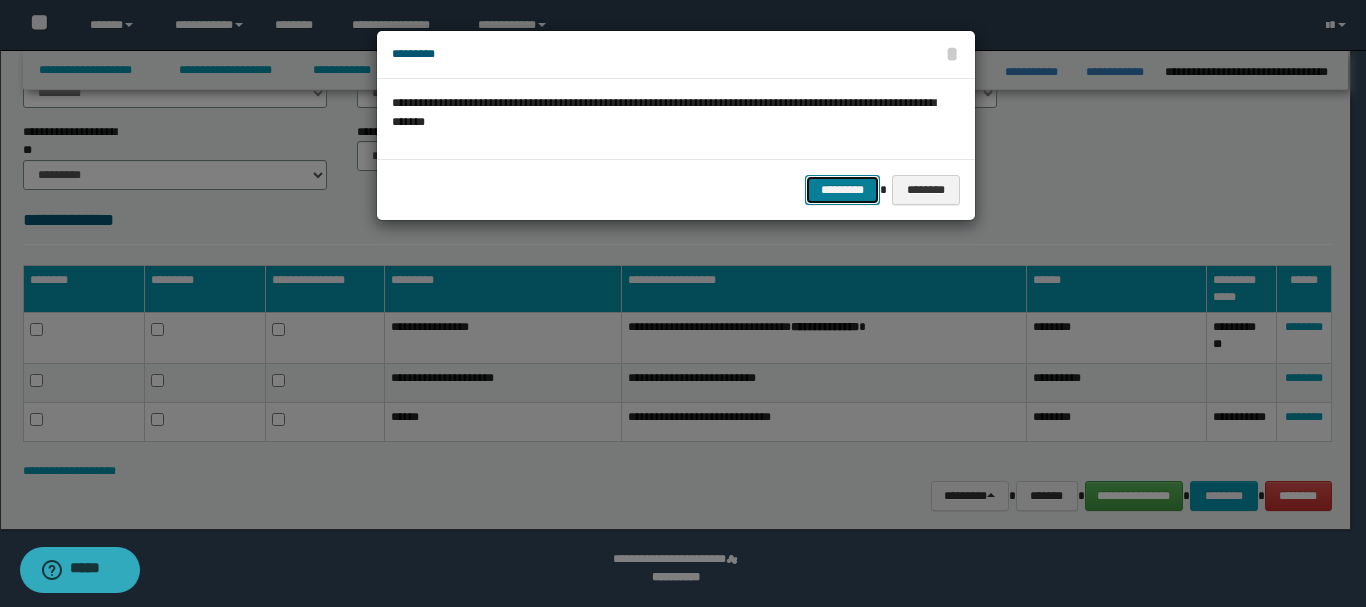 click on "*********" at bounding box center (842, 190) 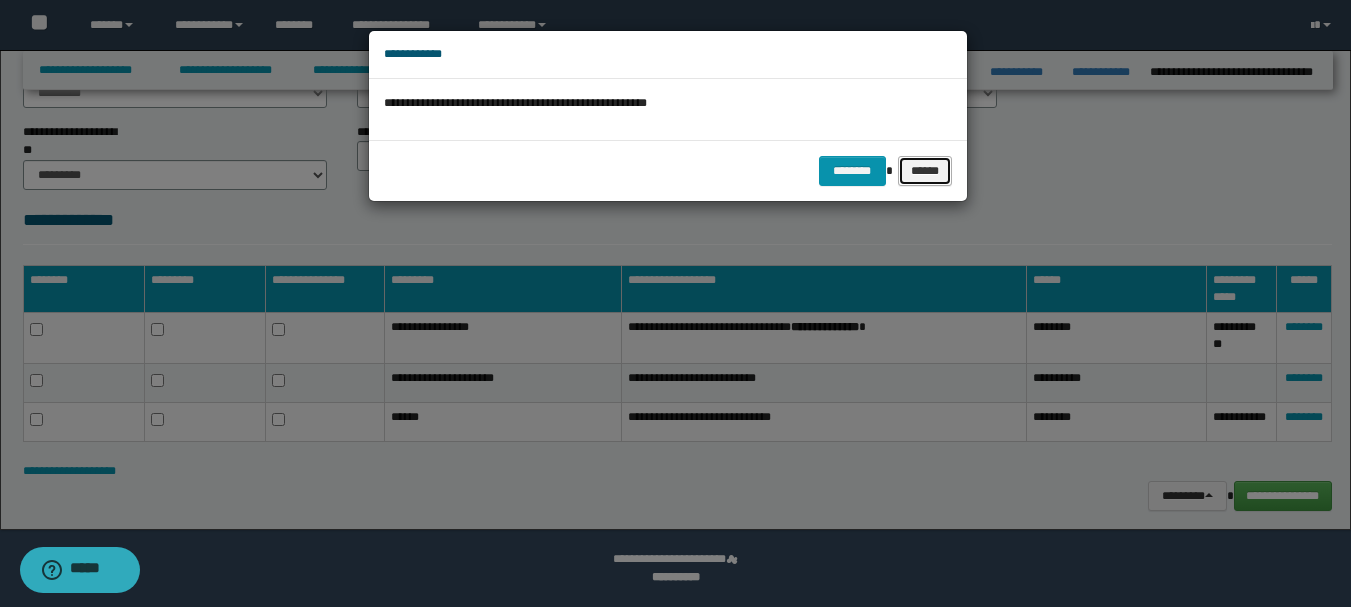 click on "******" at bounding box center [925, 171] 